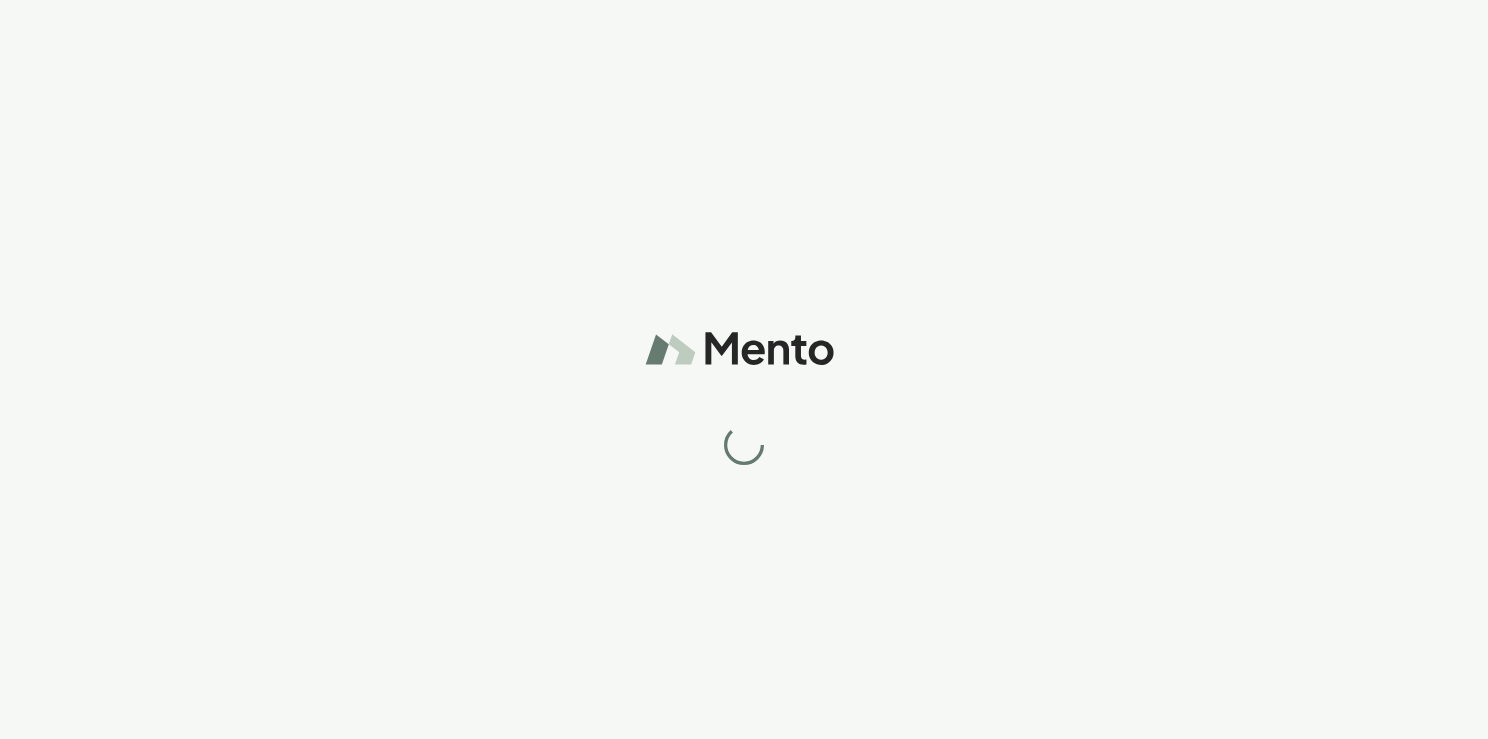 scroll, scrollTop: 0, scrollLeft: 0, axis: both 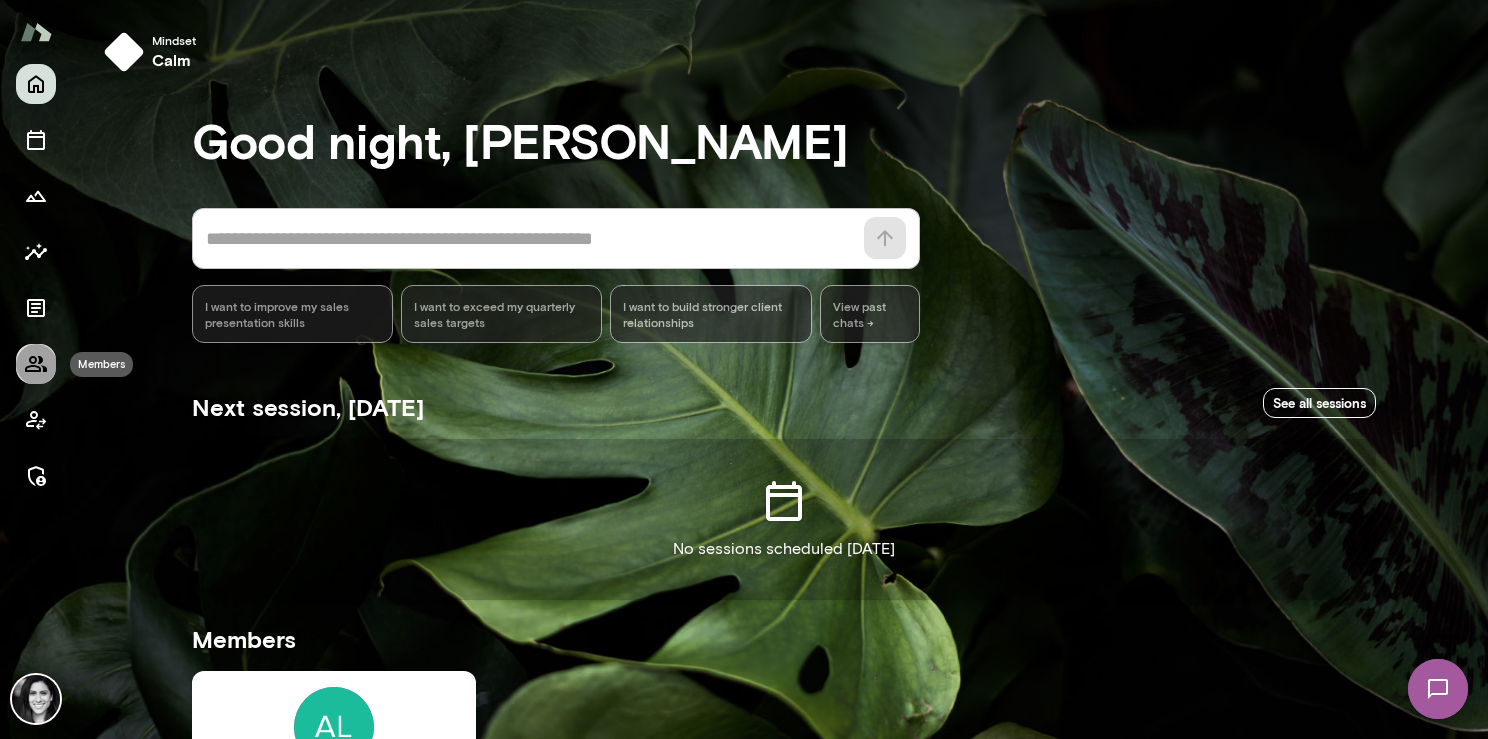 click at bounding box center (36, 364) 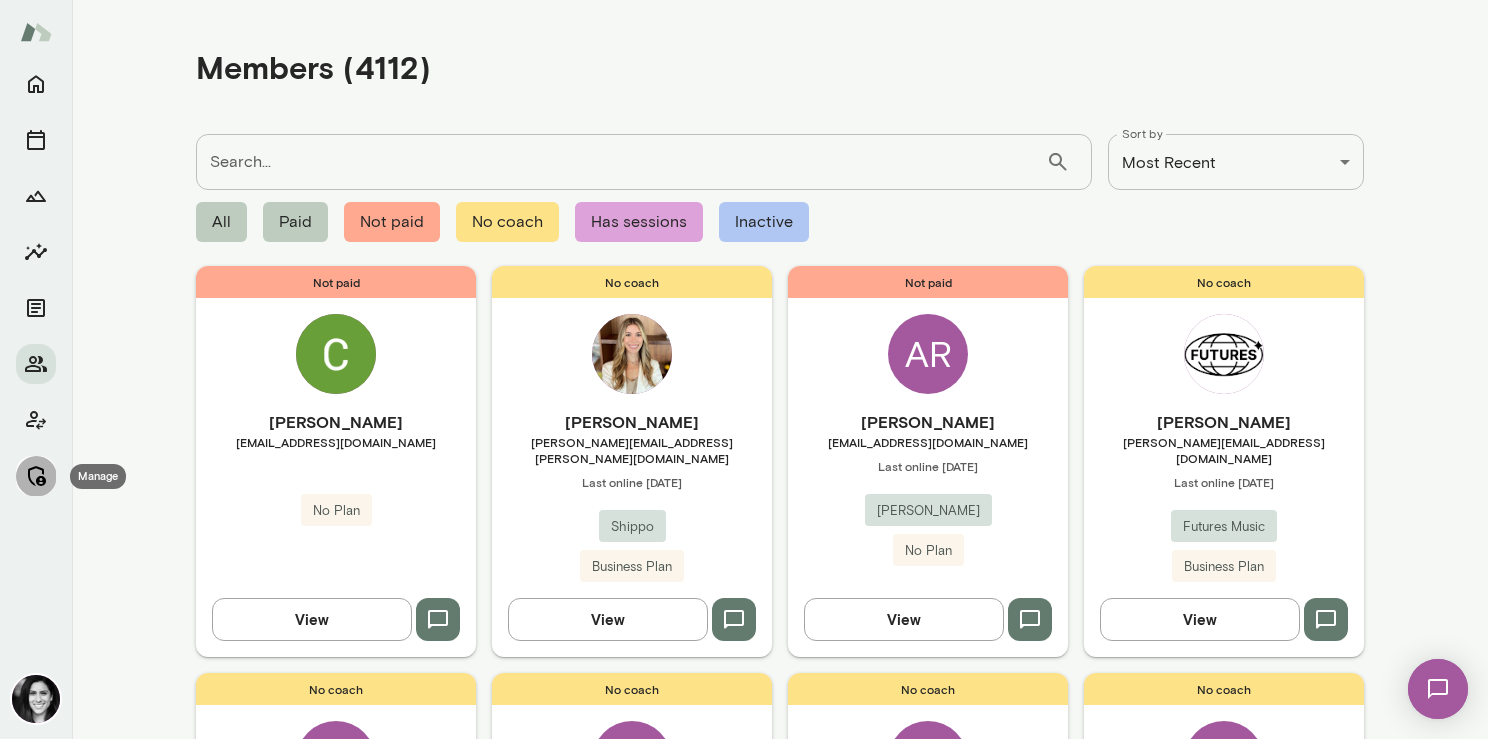click at bounding box center (36, 476) 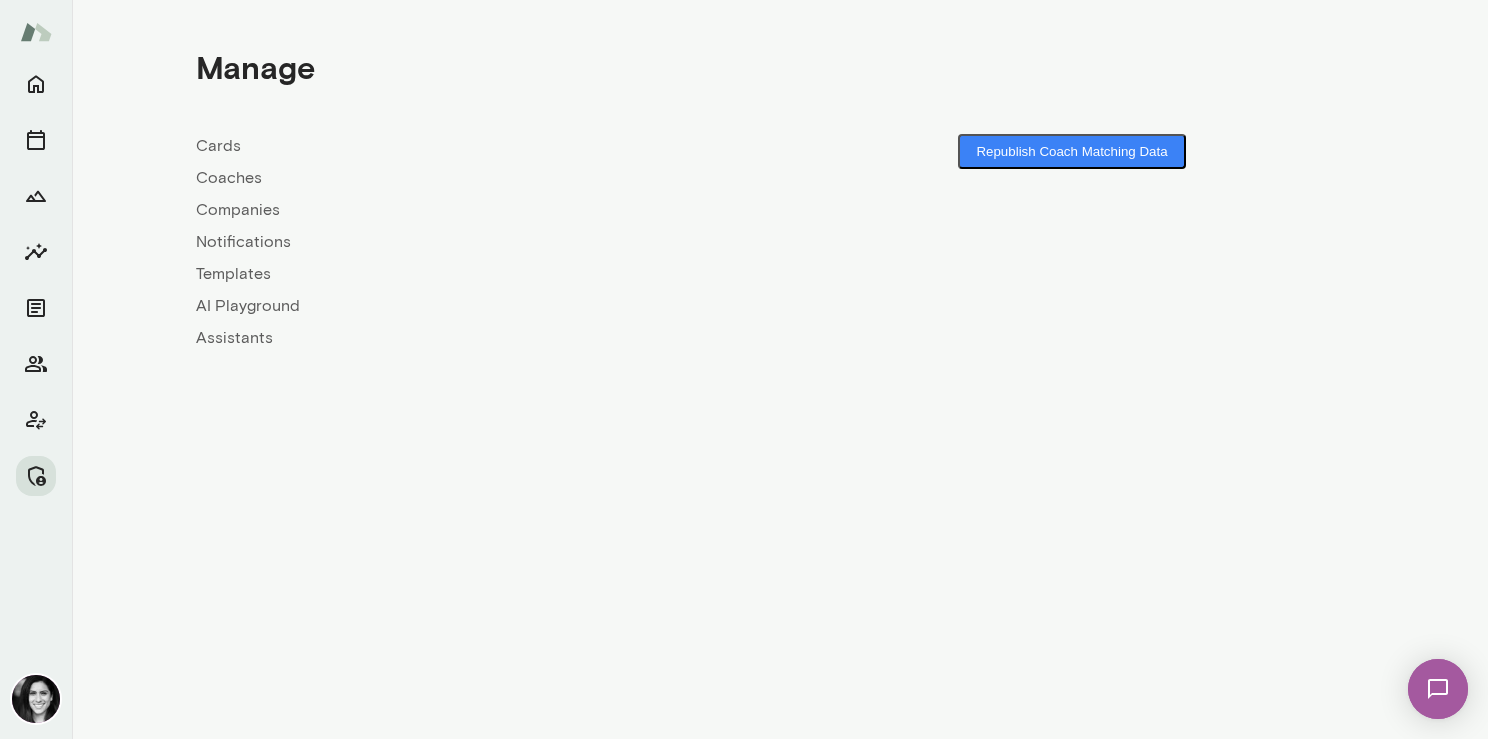 click on "Coaches" at bounding box center (488, 178) 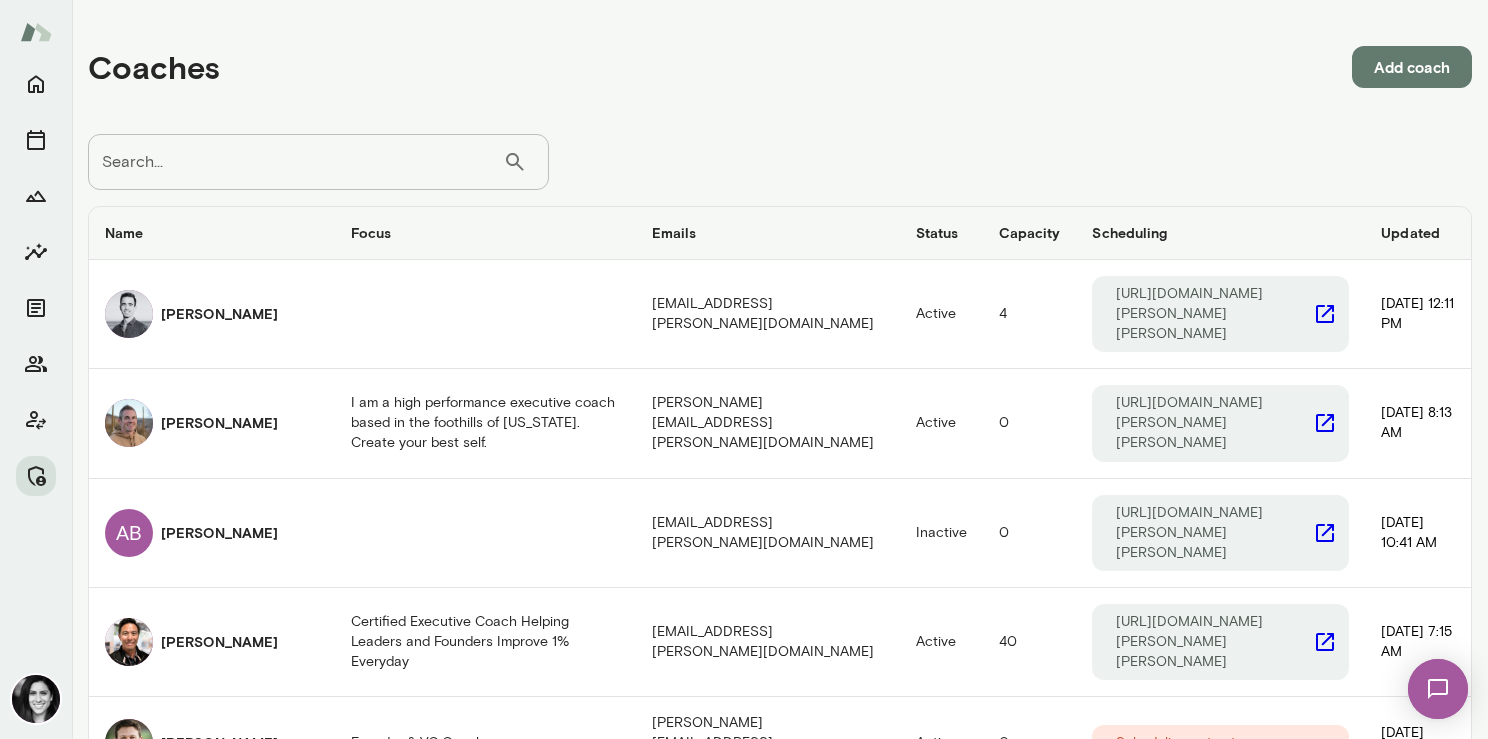 click on "Search..." at bounding box center [295, 162] 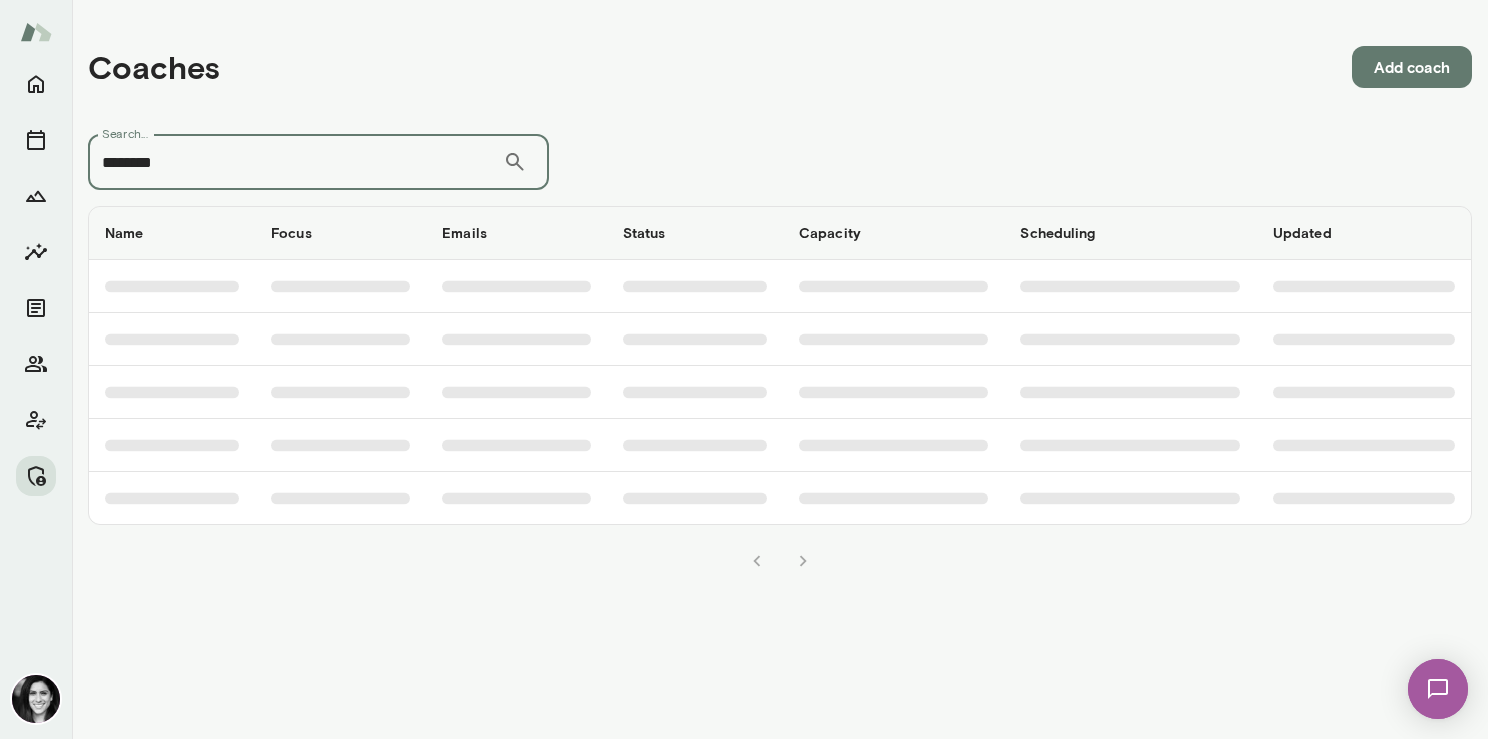 type on "**********" 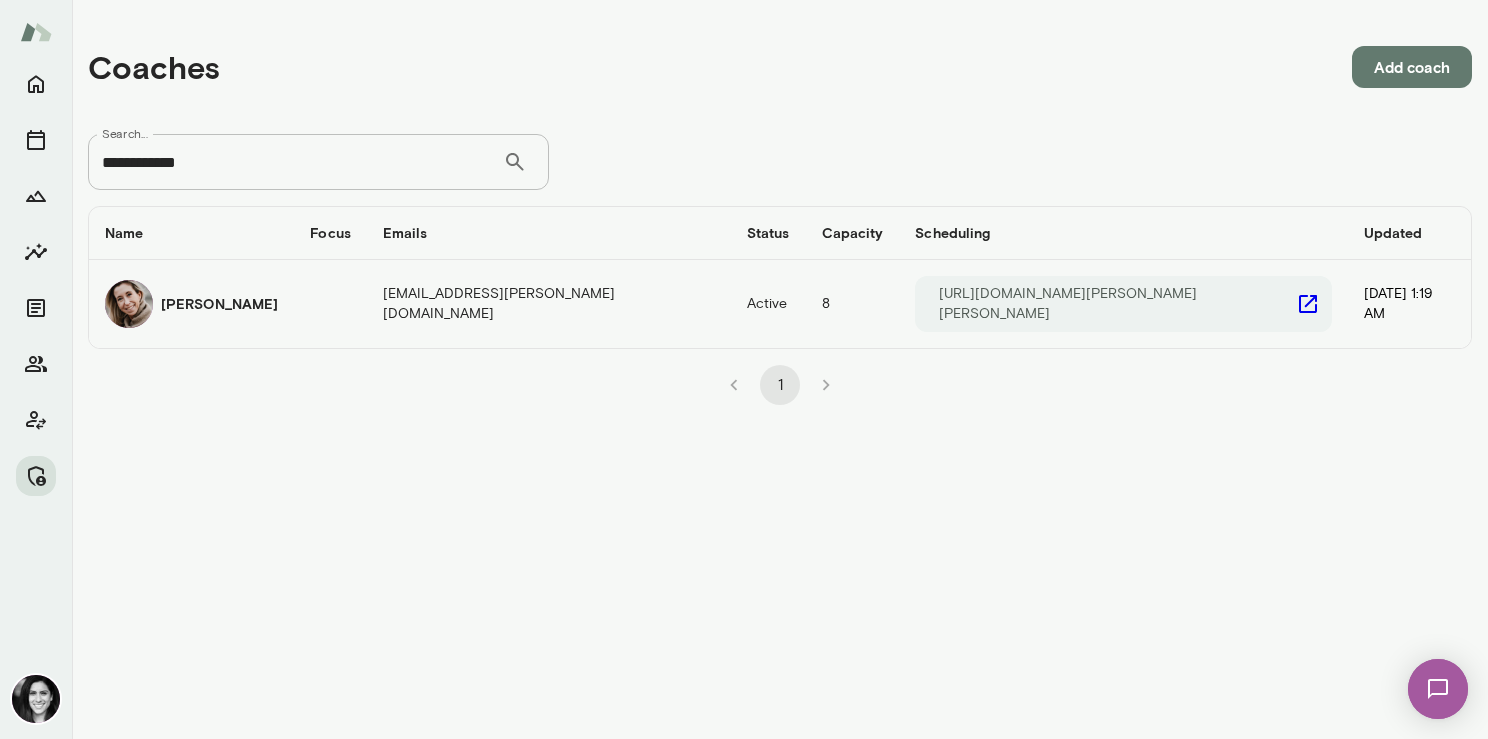click on "Laura Demuth" at bounding box center [219, 304] 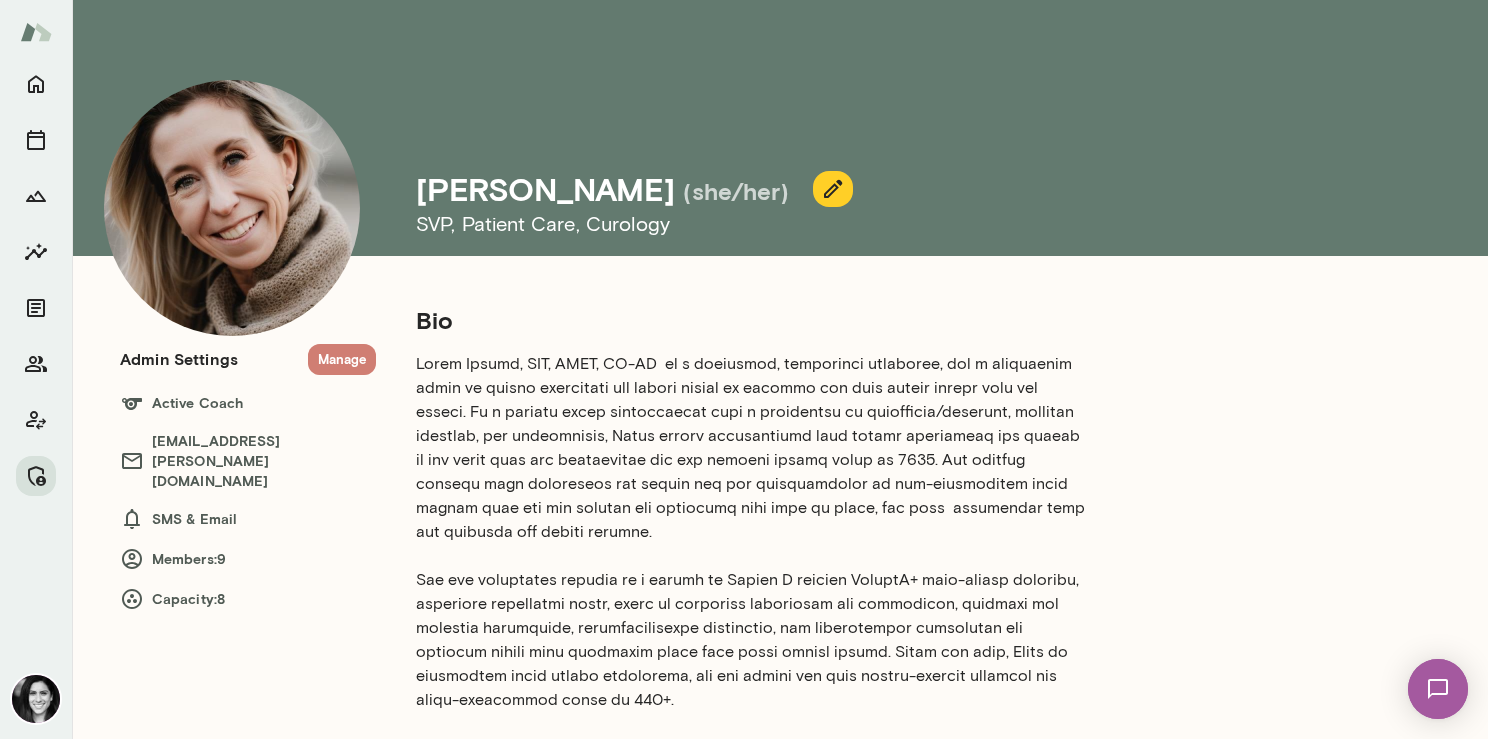 click on "Manage" at bounding box center [342, 359] 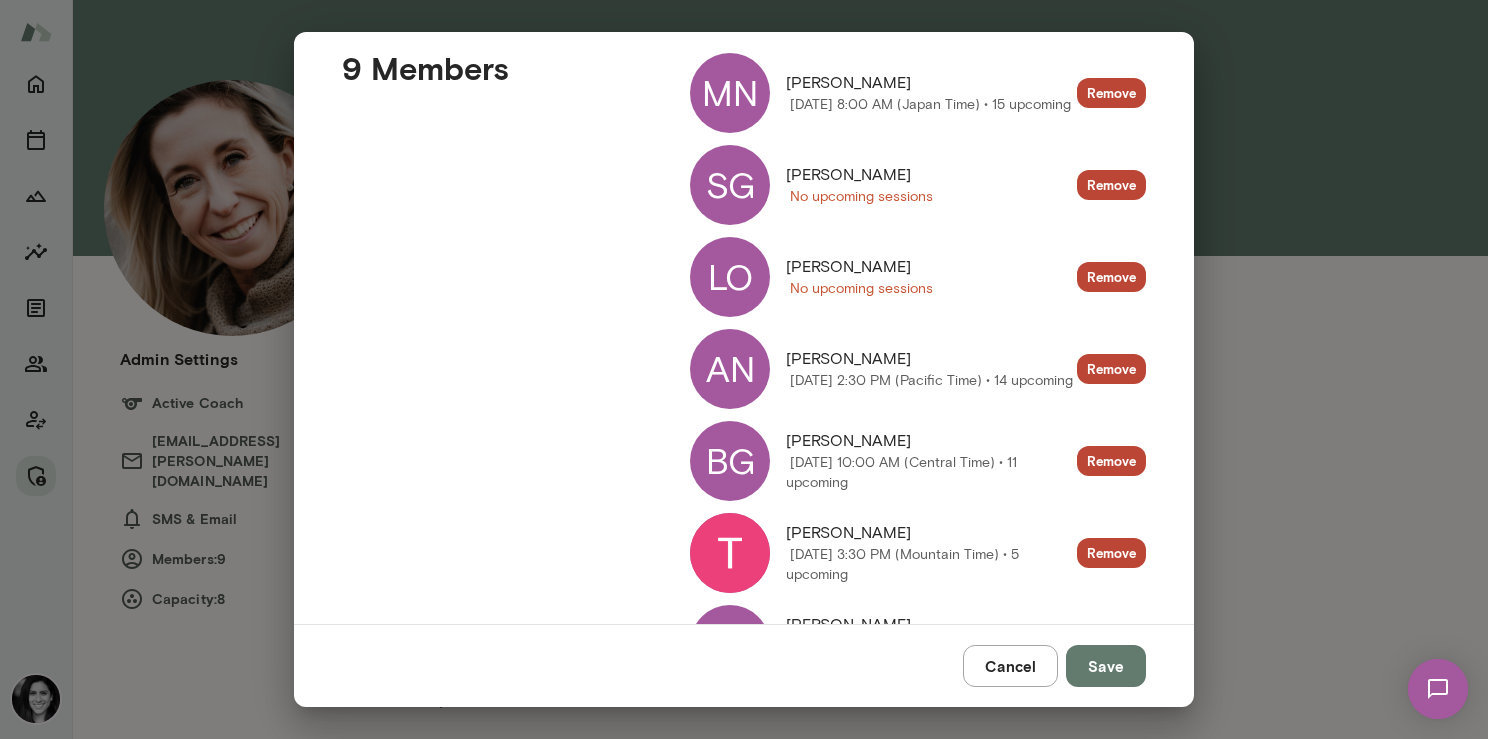 scroll, scrollTop: 274, scrollLeft: 0, axis: vertical 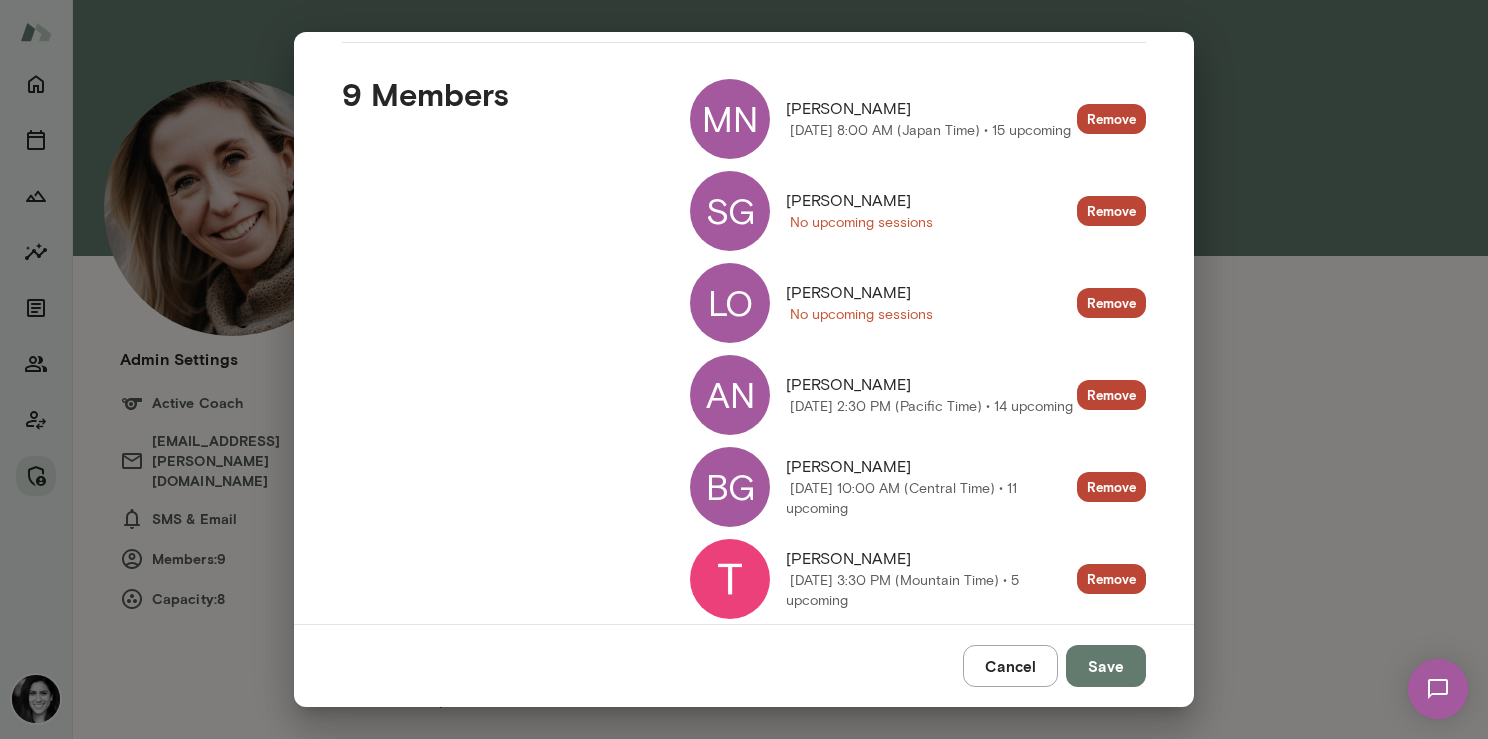 click on "SG" at bounding box center (730, 211) 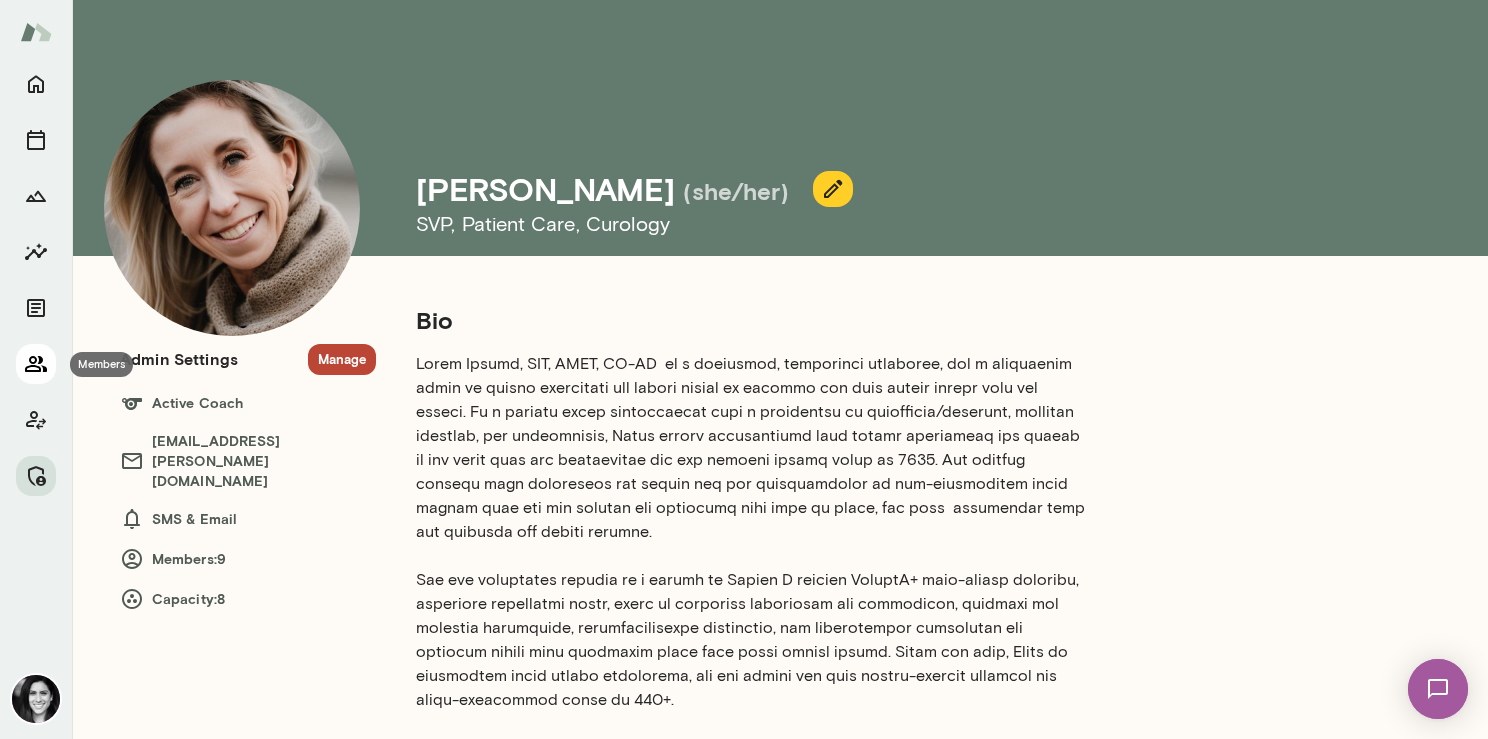 click at bounding box center [36, 364] 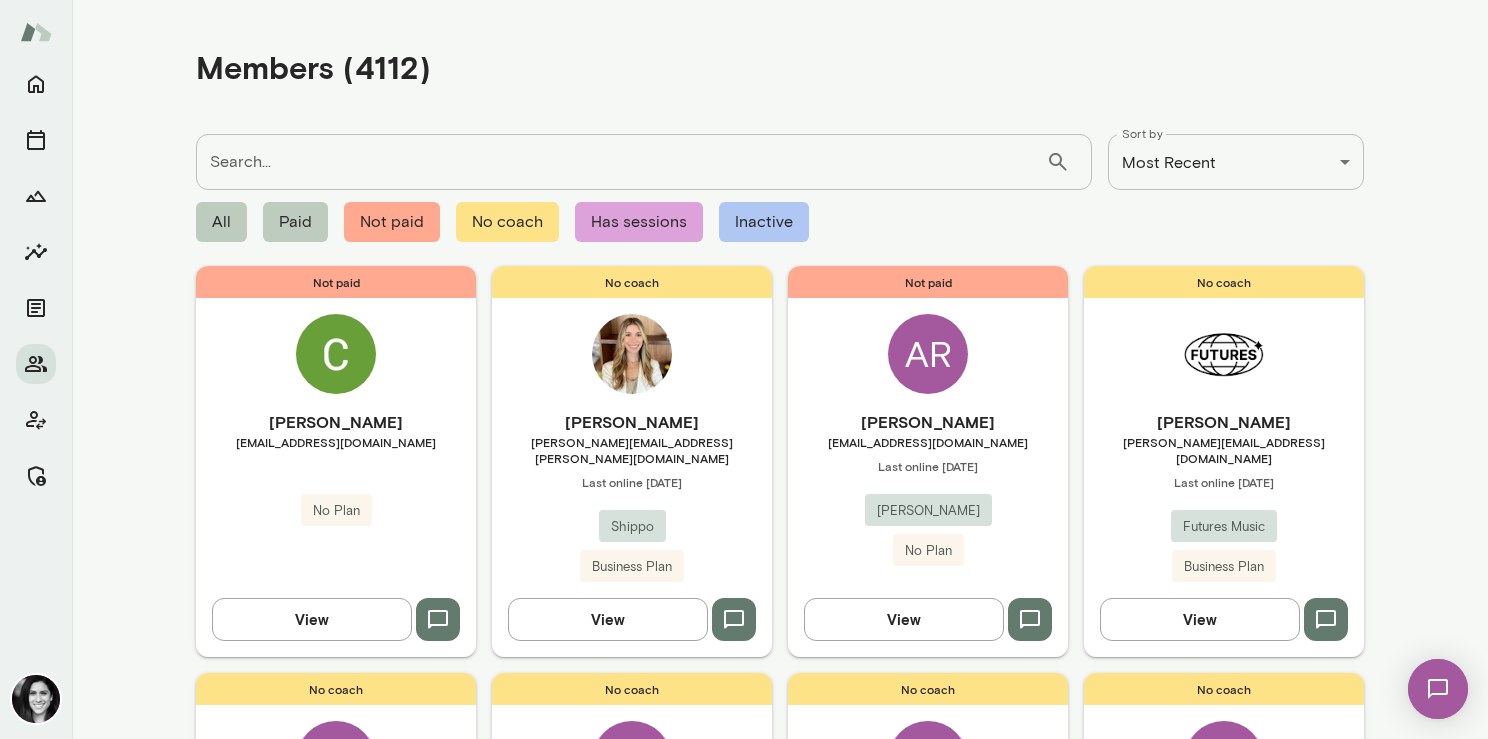 click at bounding box center (36, 280) 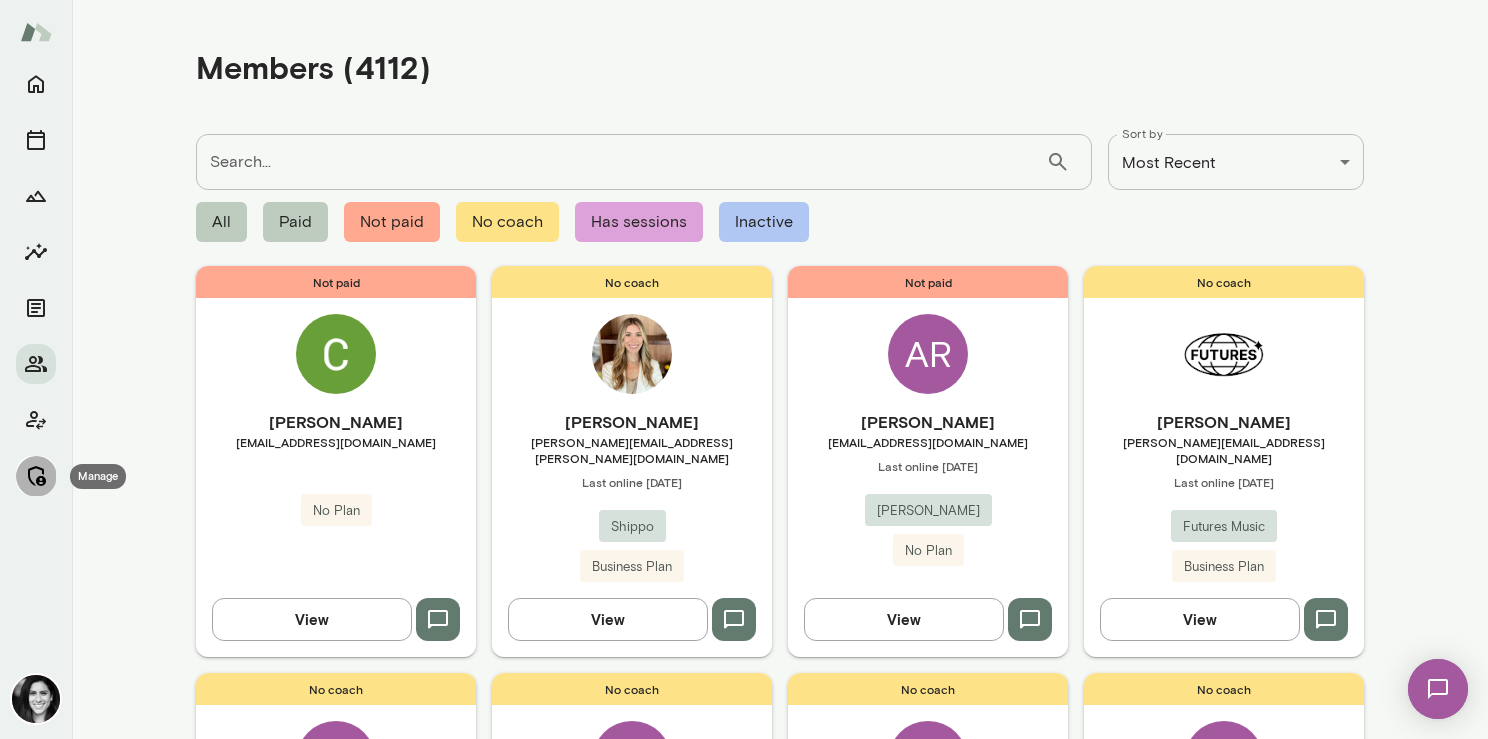 click 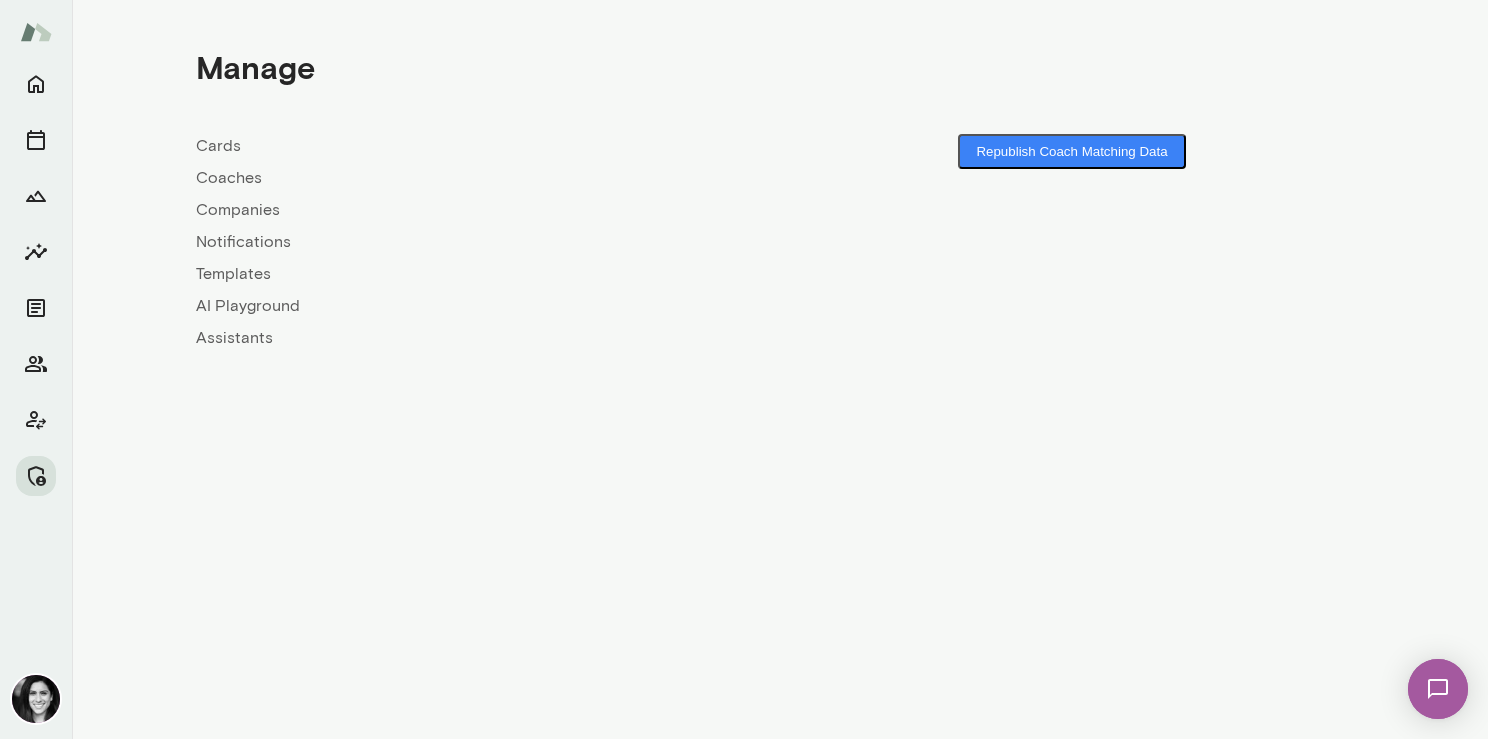 click on "Coaches" at bounding box center [488, 178] 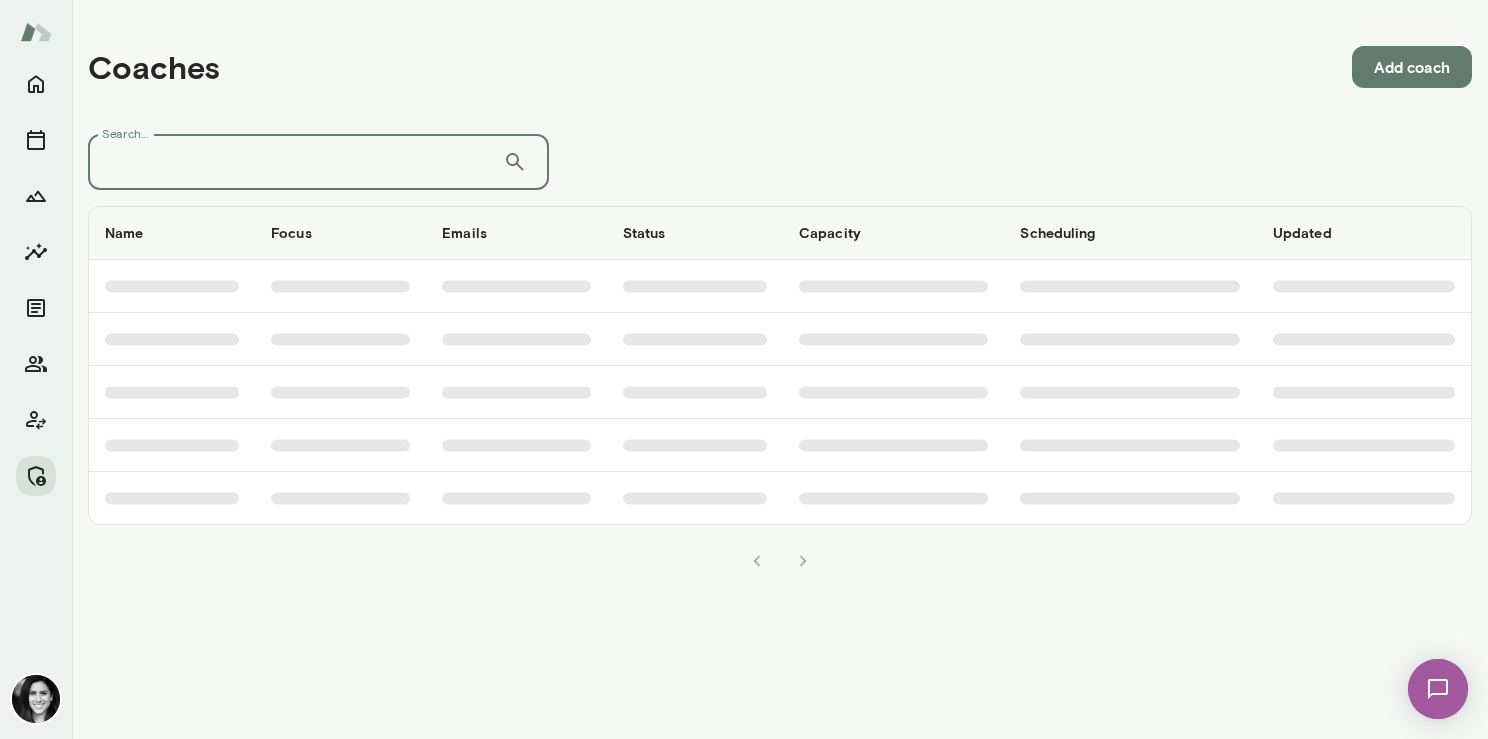 click on "Search..." at bounding box center (295, 162) 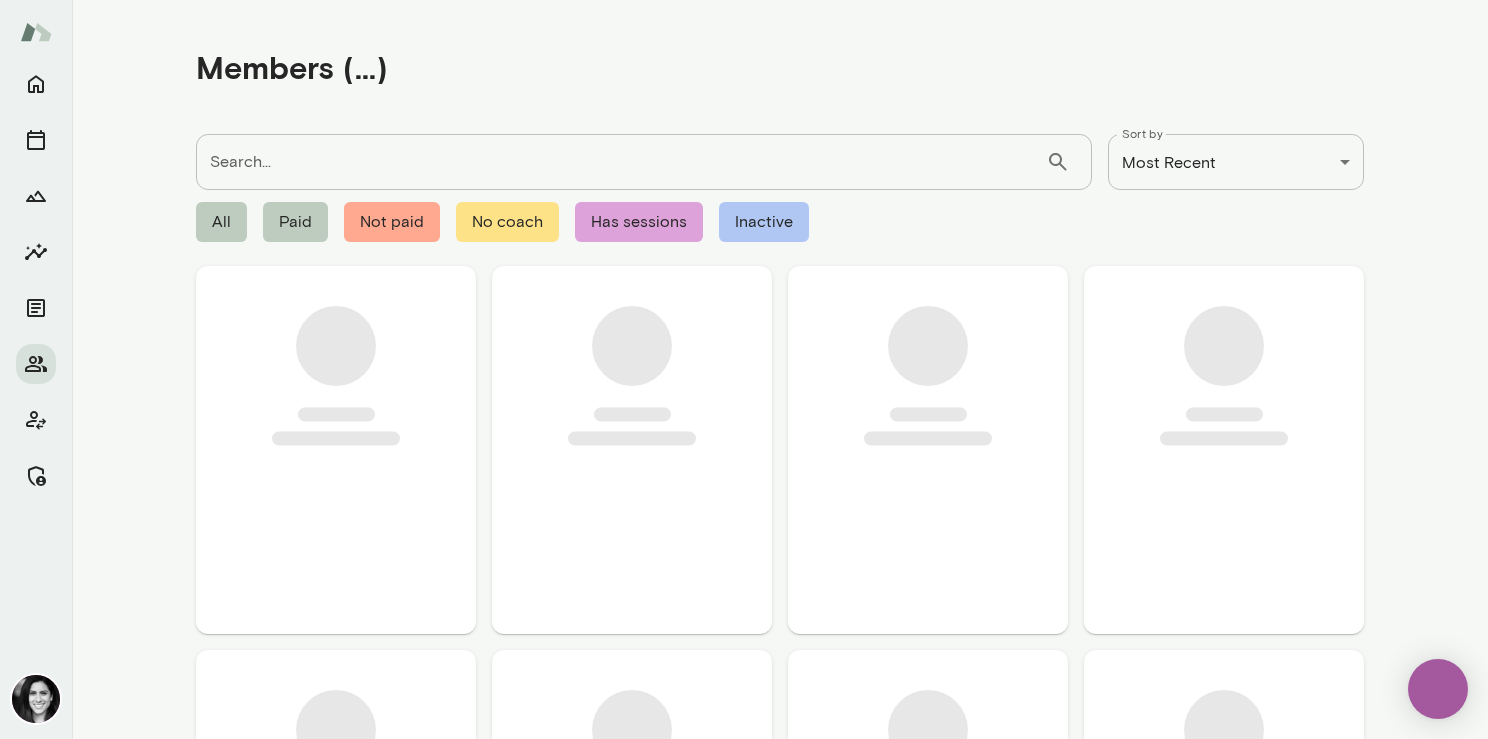 scroll, scrollTop: 0, scrollLeft: 0, axis: both 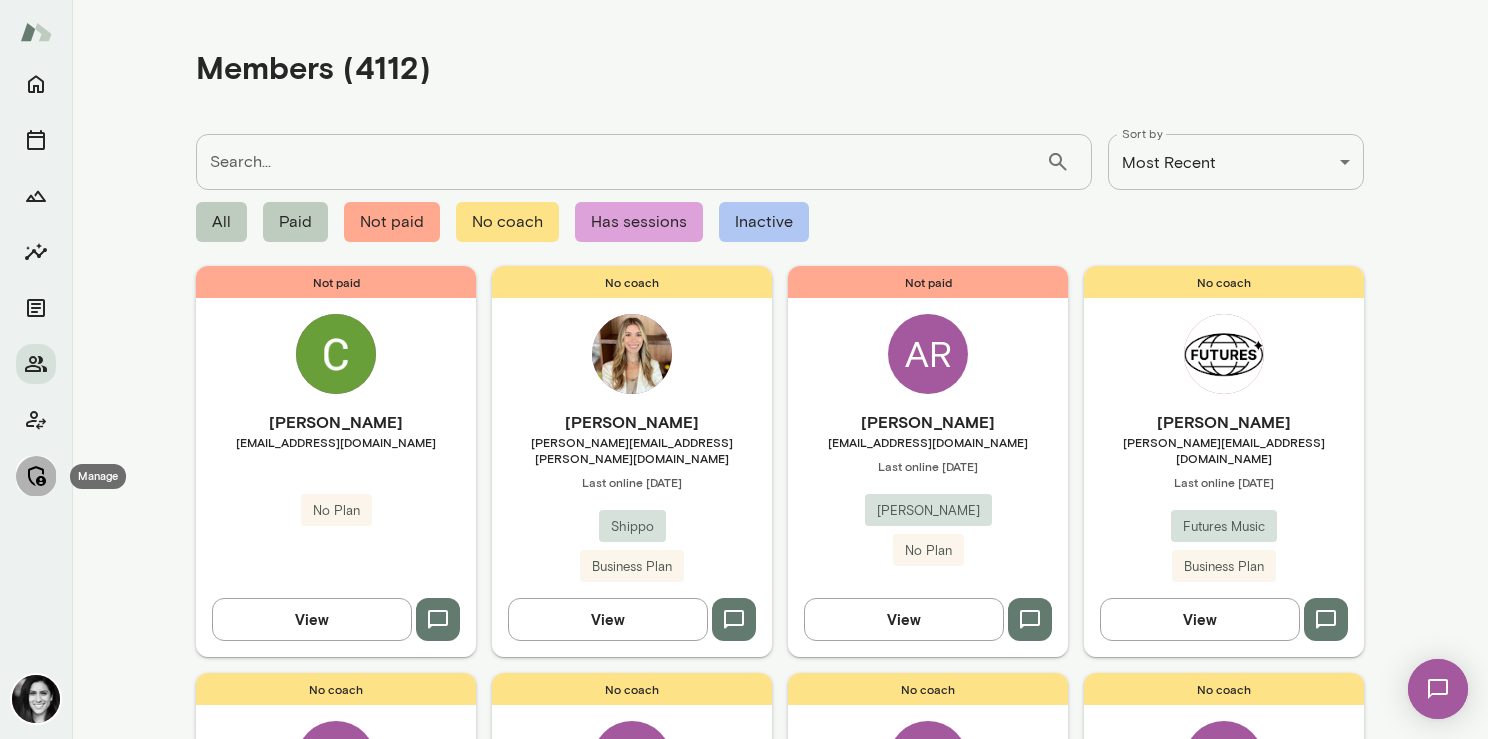 click 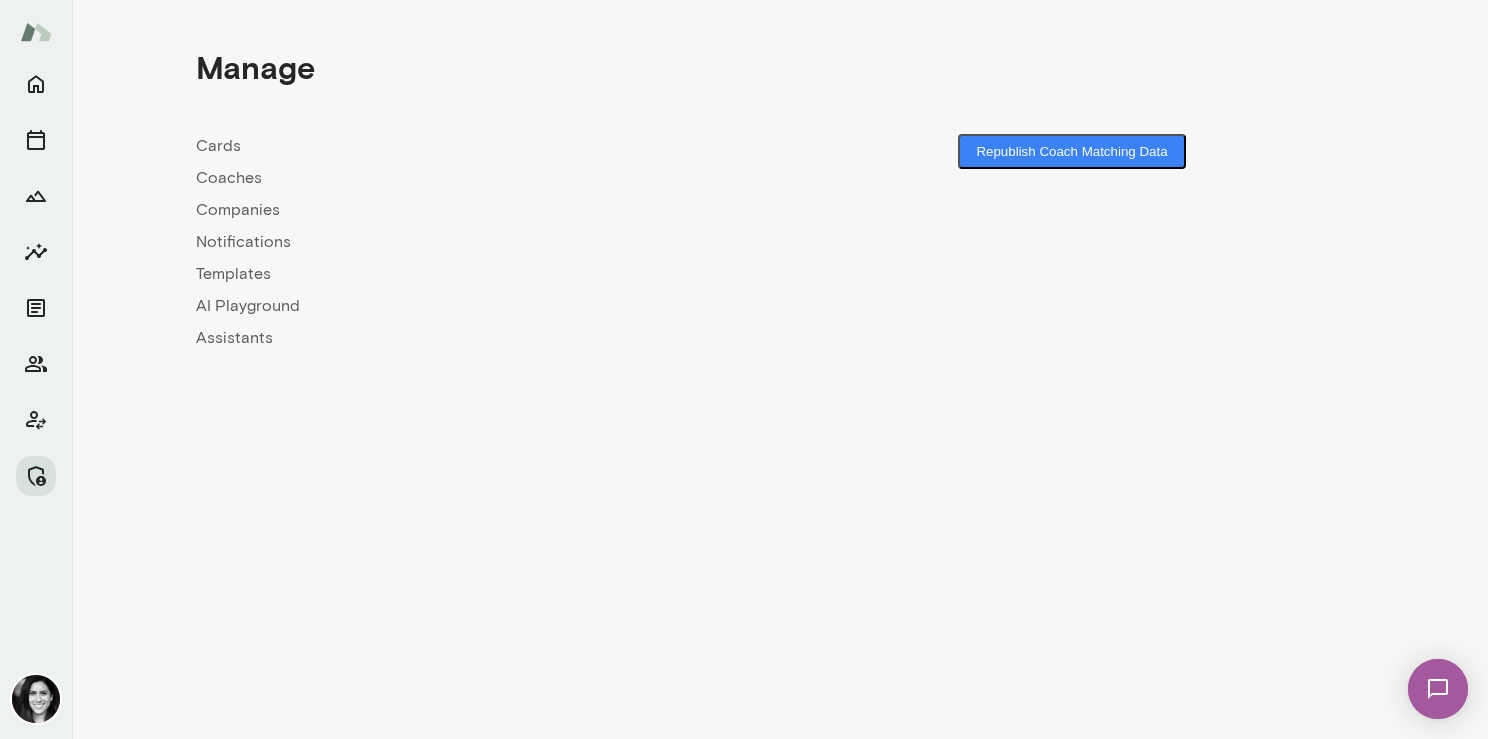 click on "Coaches" at bounding box center [488, 178] 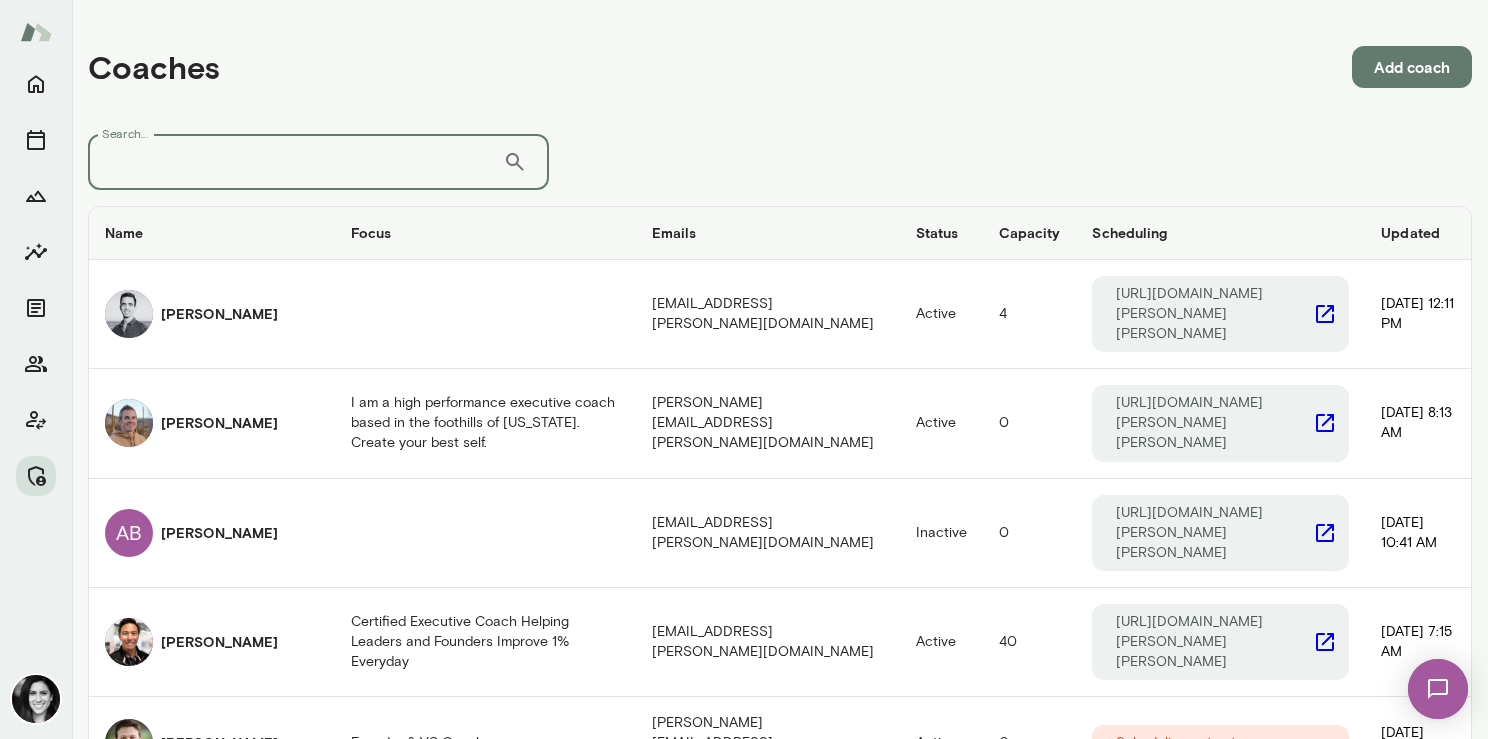 click on "Search..." at bounding box center [295, 162] 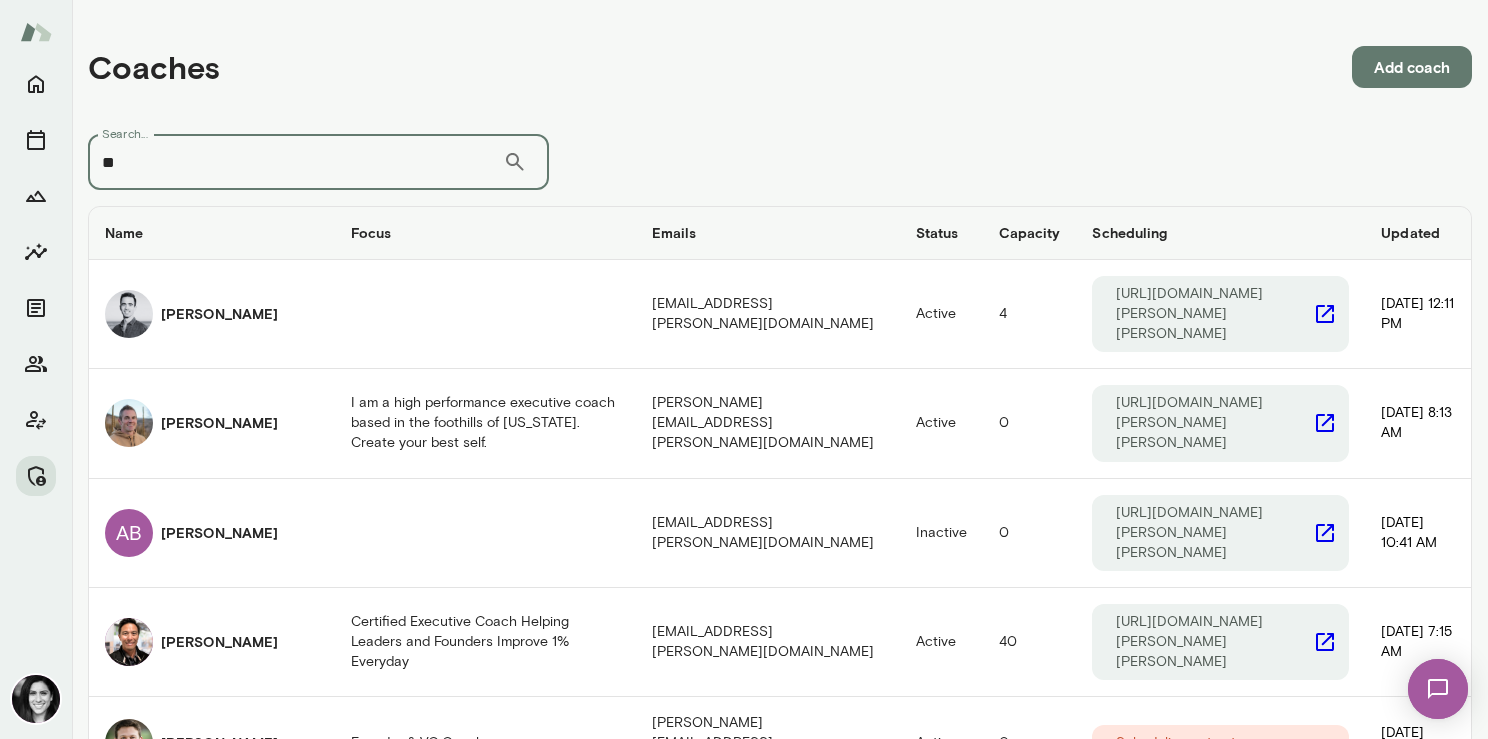 type on "*" 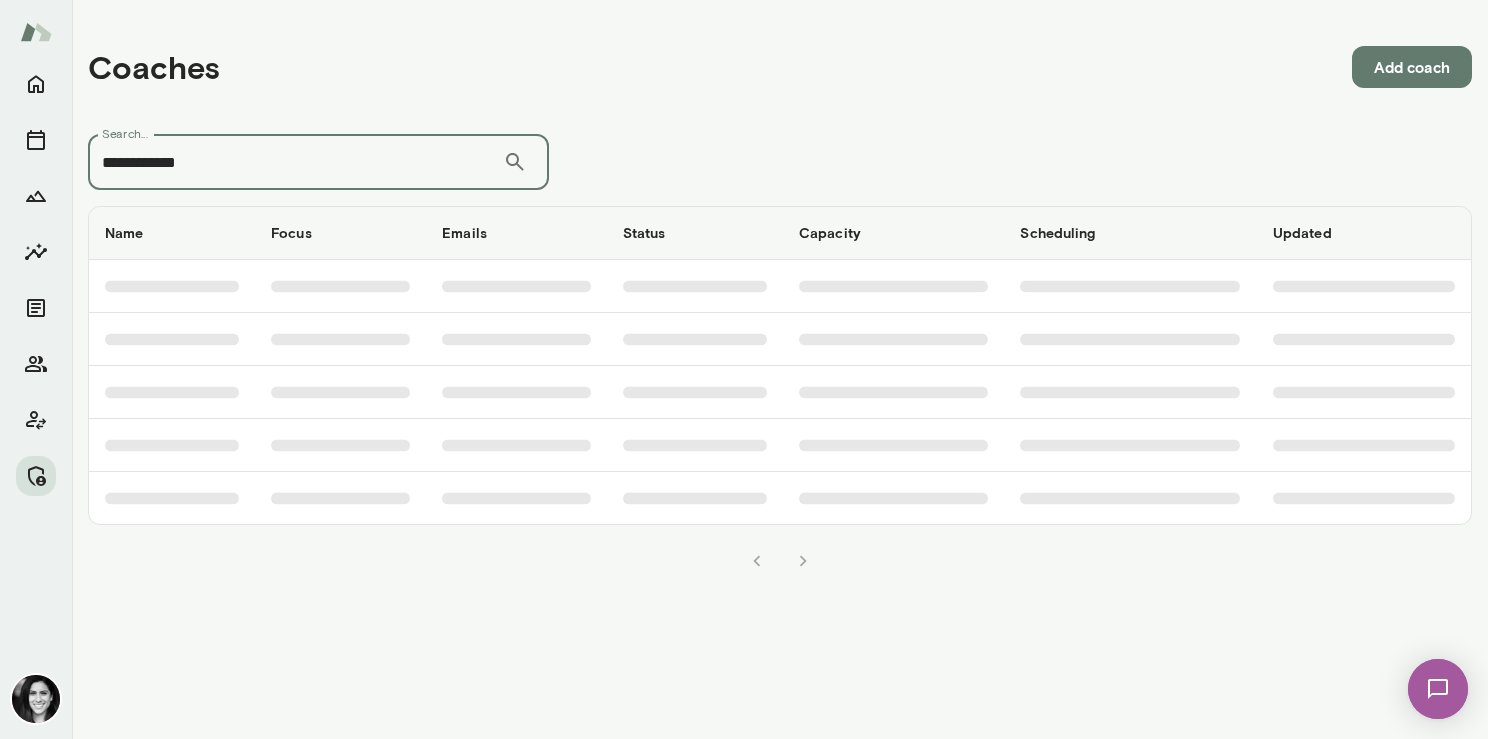 type on "**********" 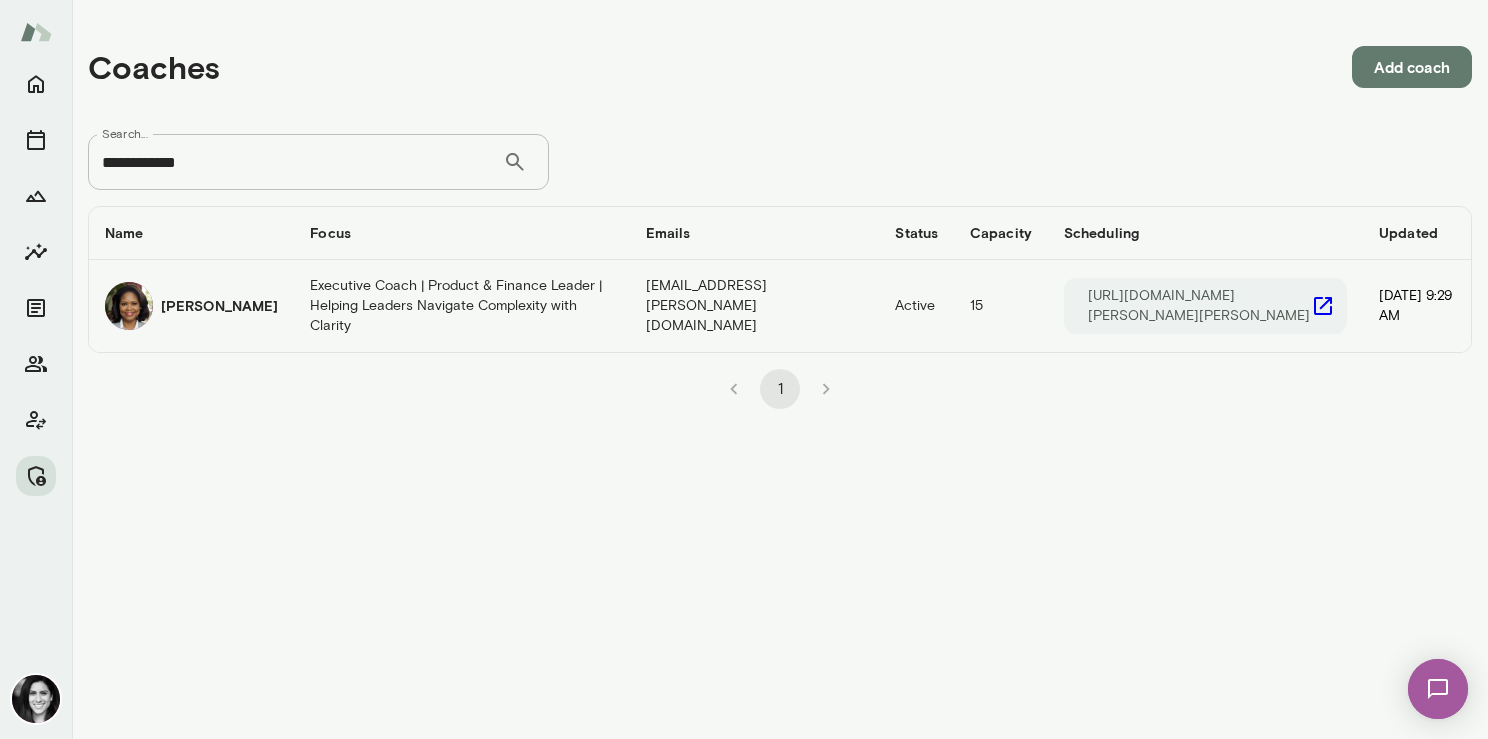 click on "Executive Coach | Product & Finance Leader | Helping Leaders Navigate Complexity with Clarity" at bounding box center [462, 306] 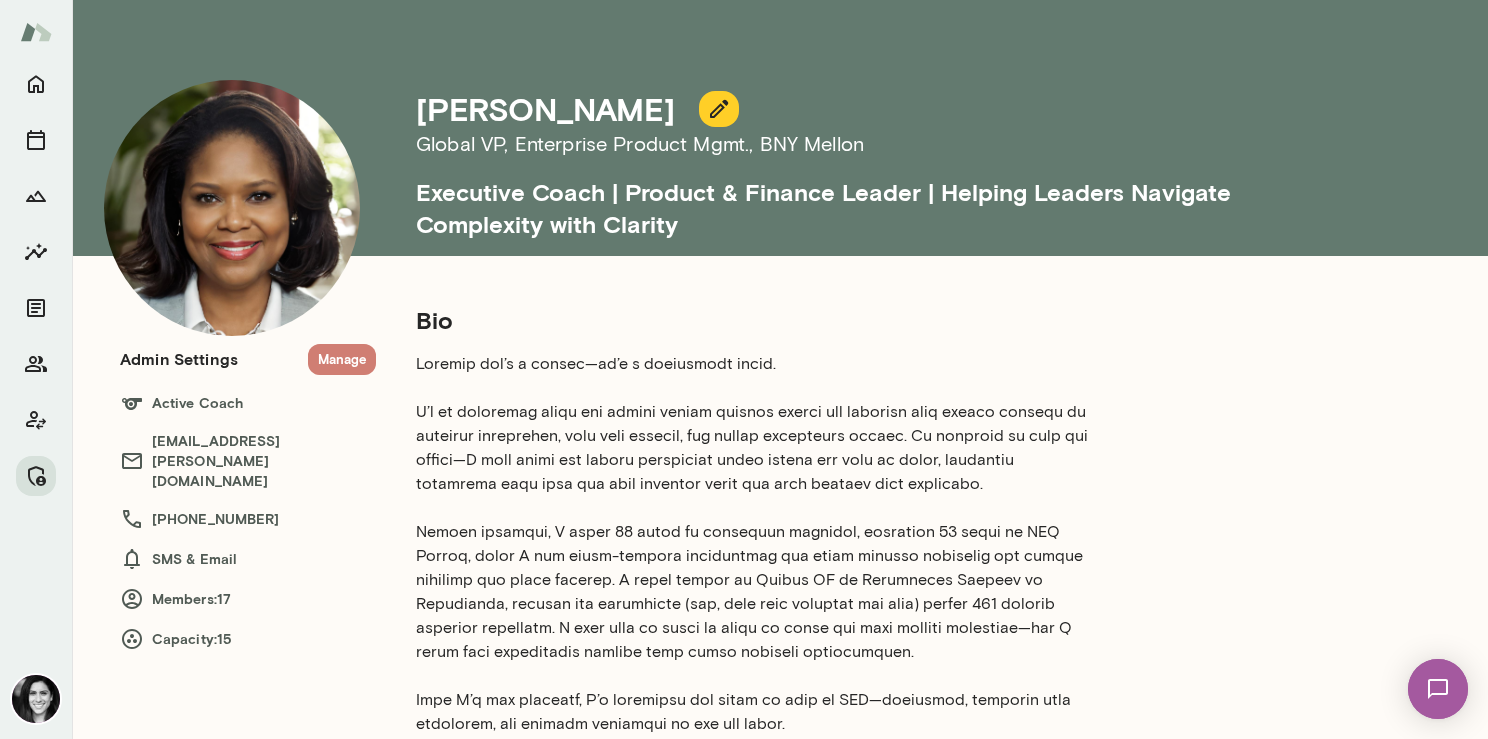 click on "Manage" at bounding box center (342, 359) 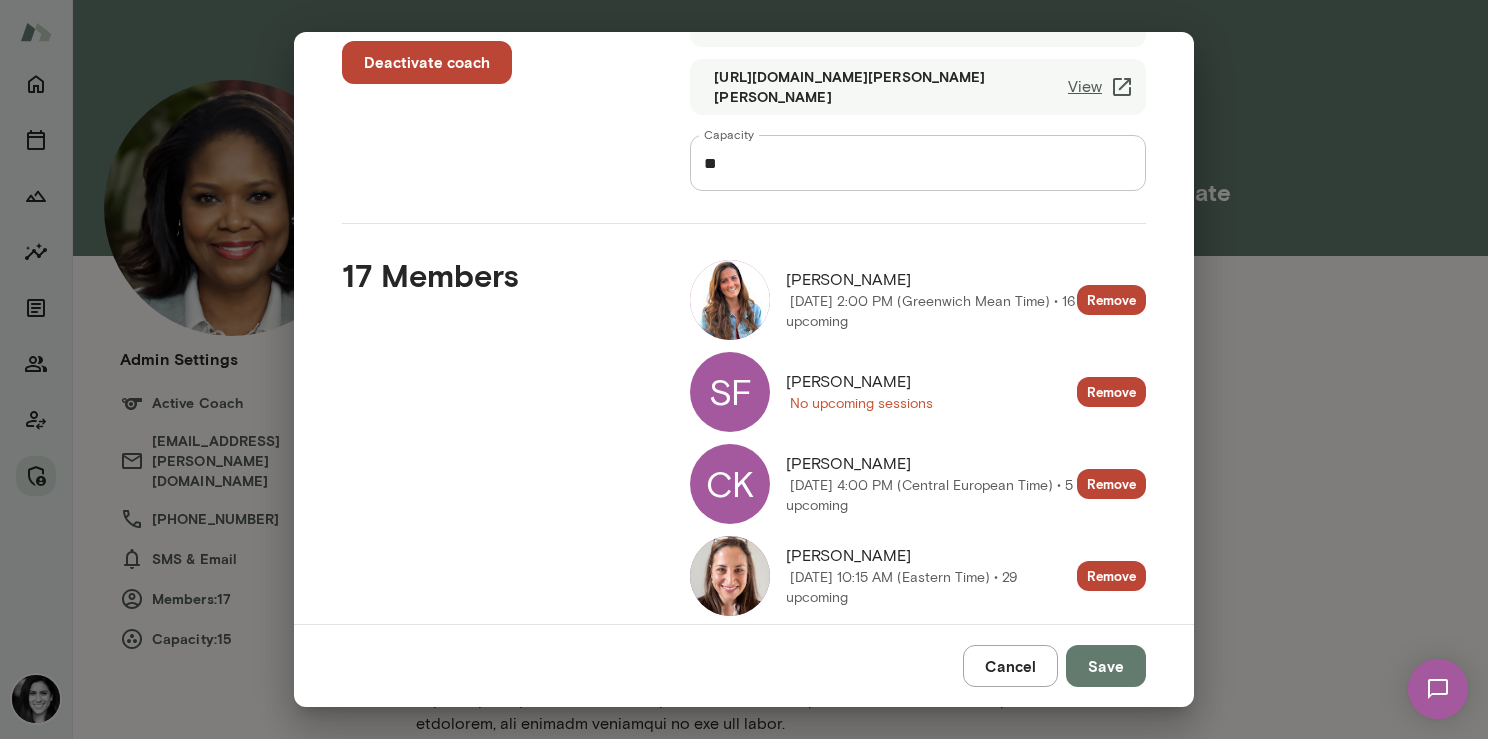 scroll, scrollTop: 0, scrollLeft: 0, axis: both 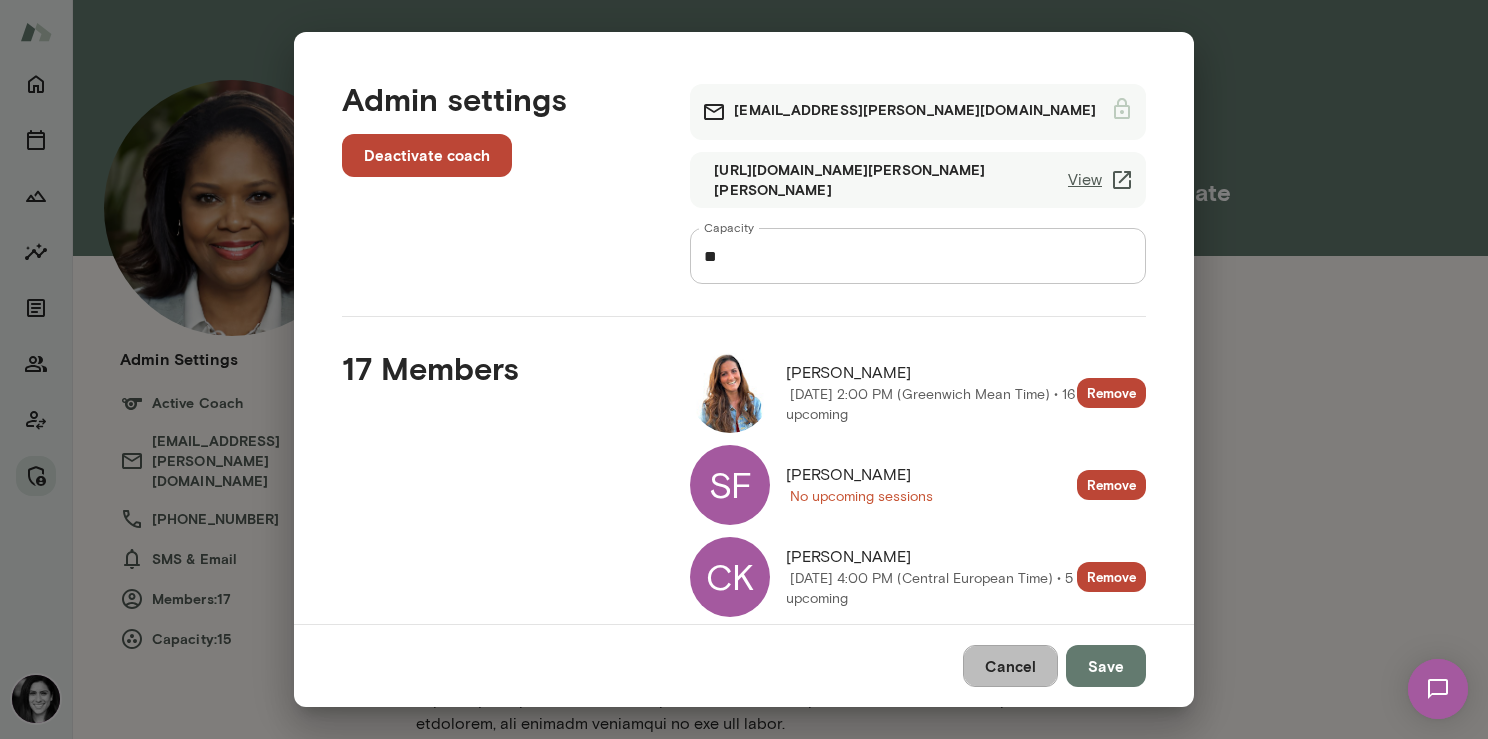 click on "Cancel" at bounding box center (1010, 666) 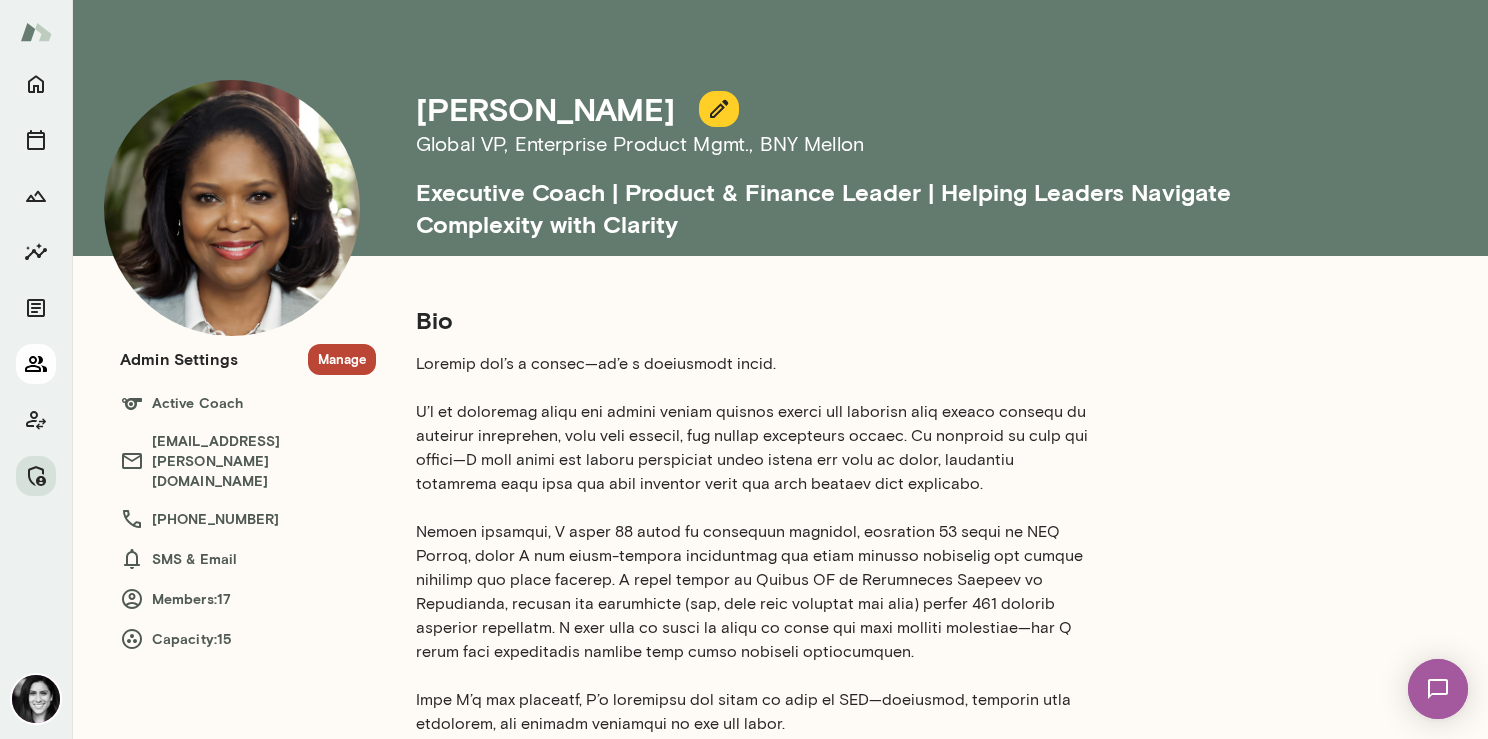 click 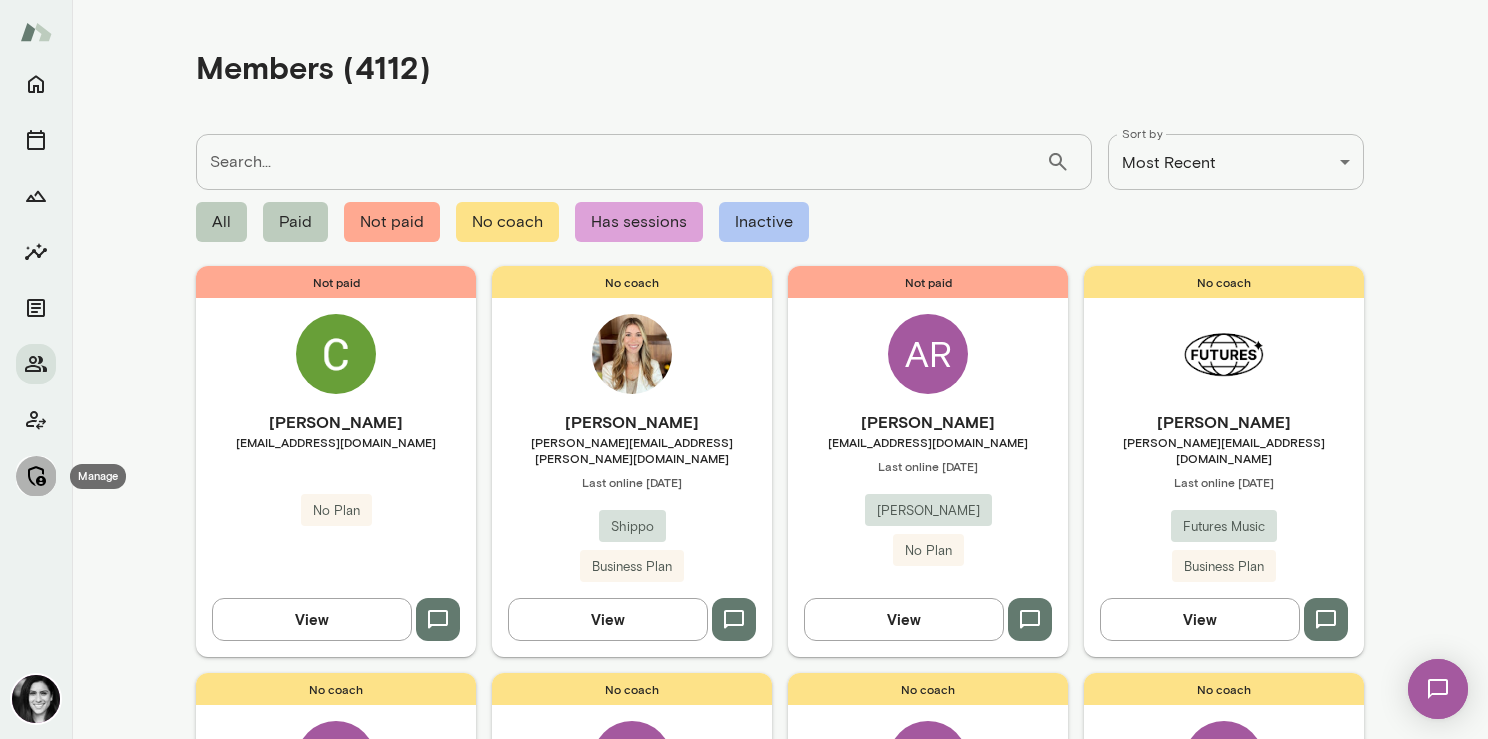 click 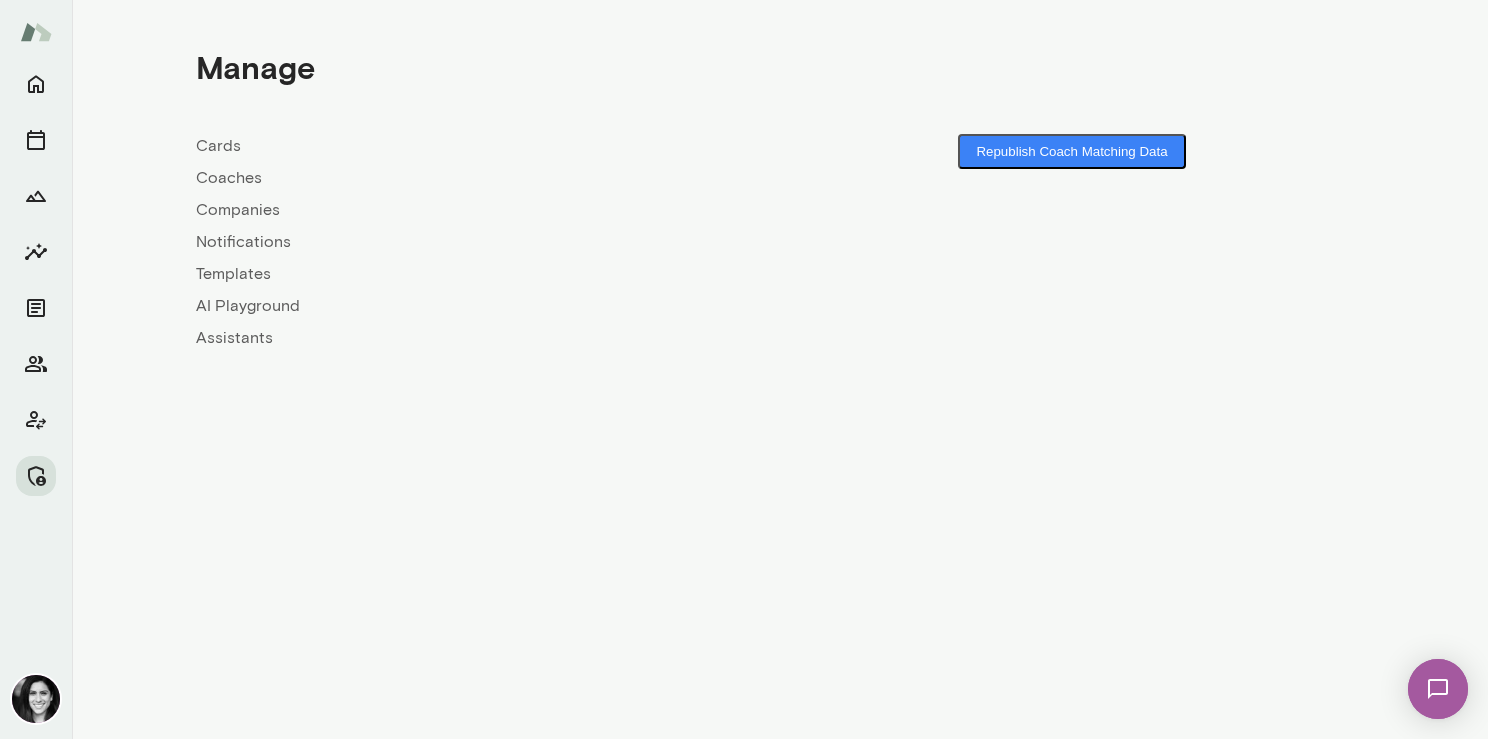 click on "Coaches" at bounding box center [488, 178] 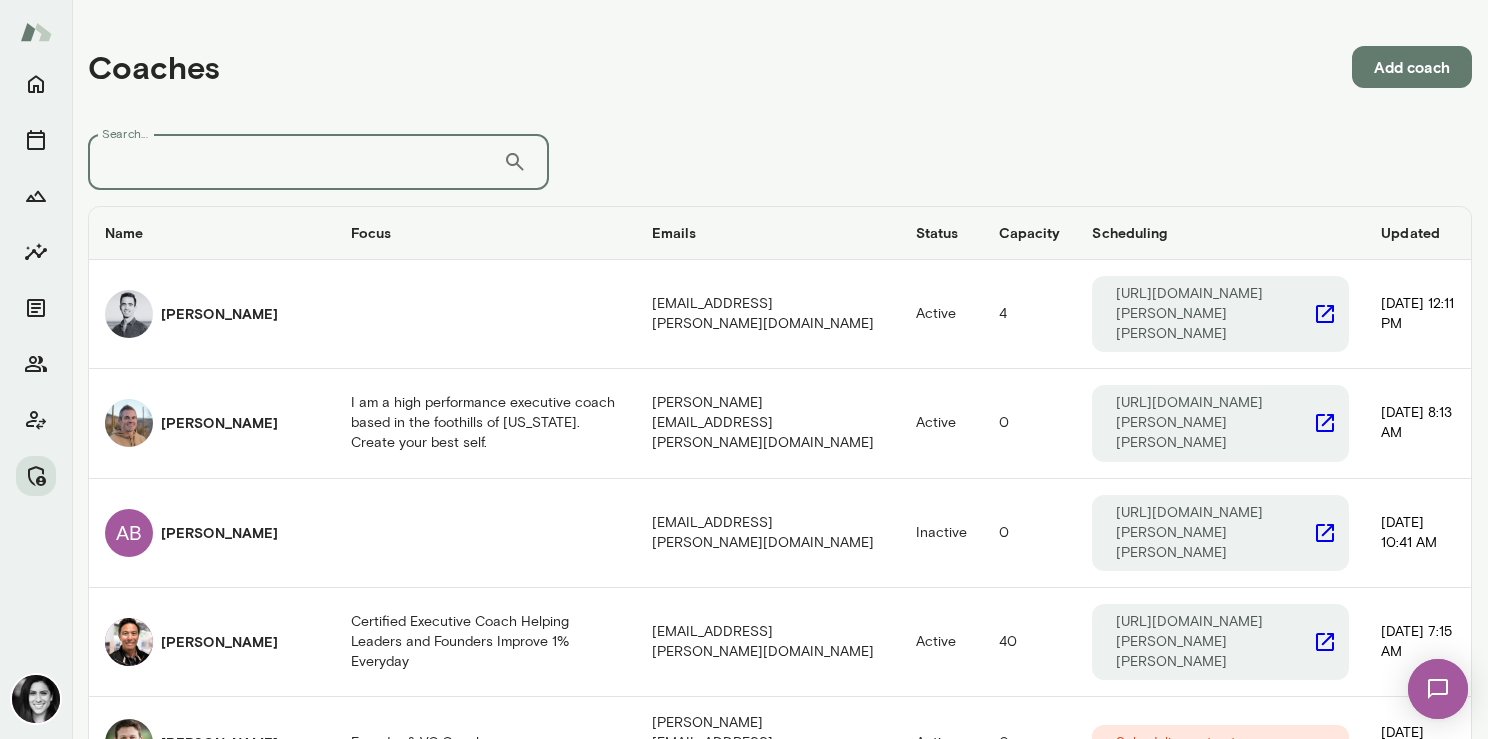 click on "Search..." at bounding box center (295, 162) 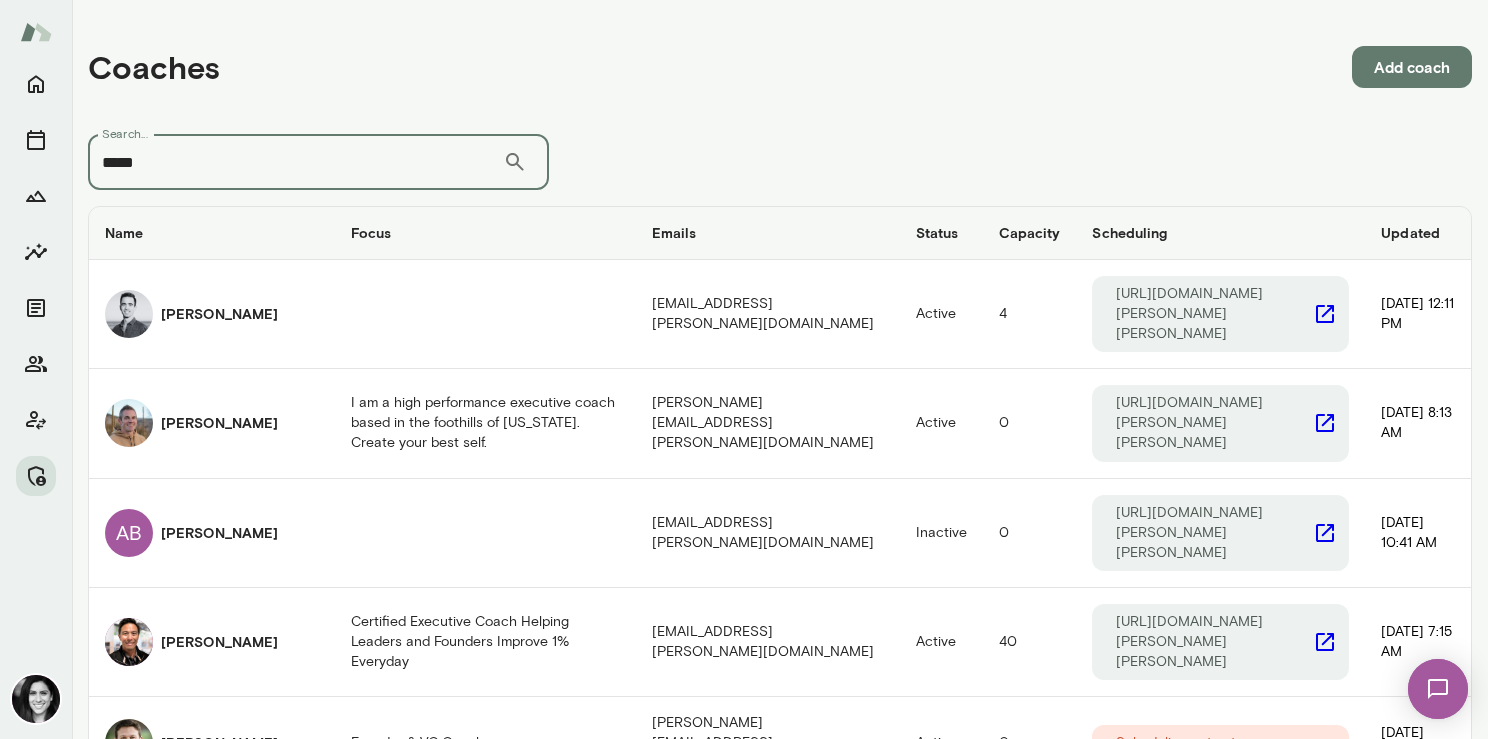 type on "*****" 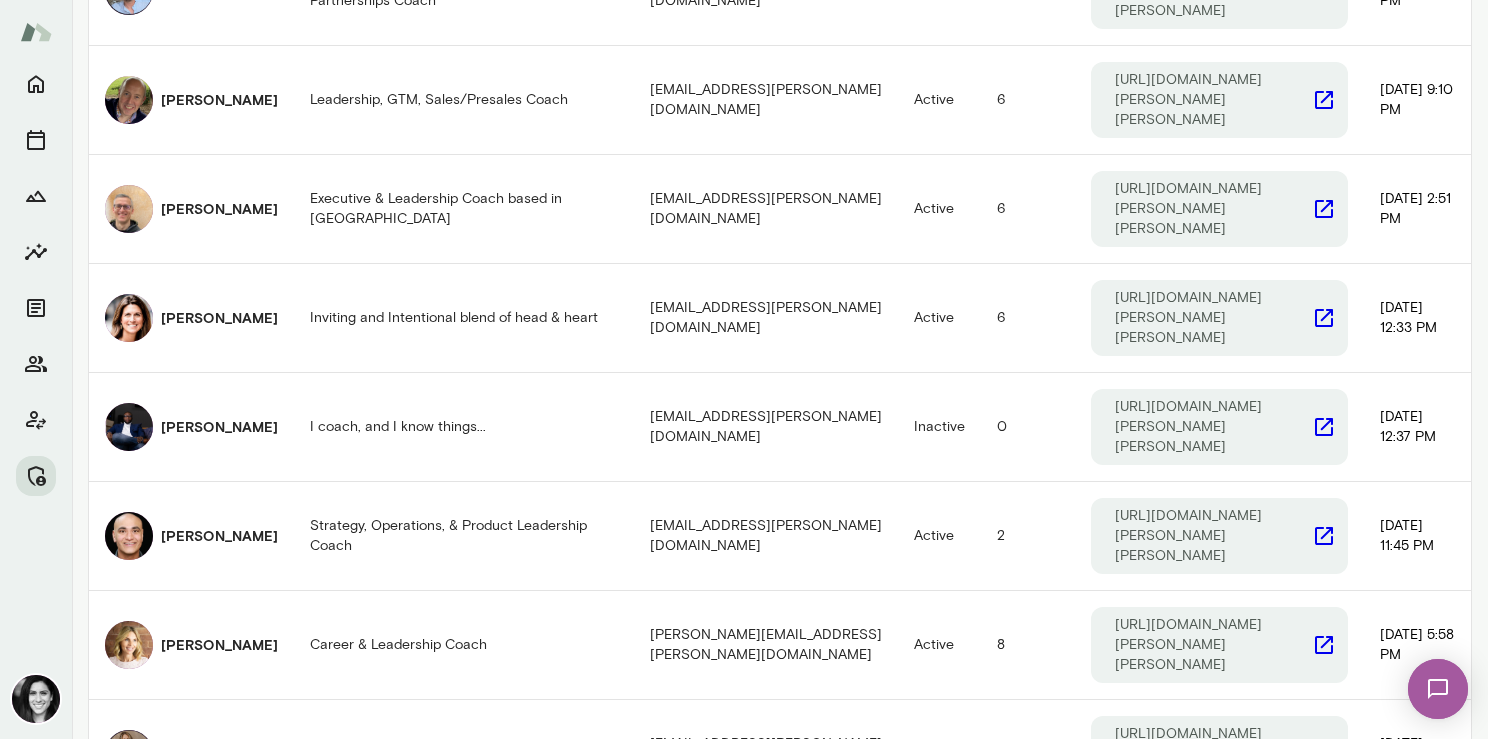 scroll, scrollTop: 1301, scrollLeft: 0, axis: vertical 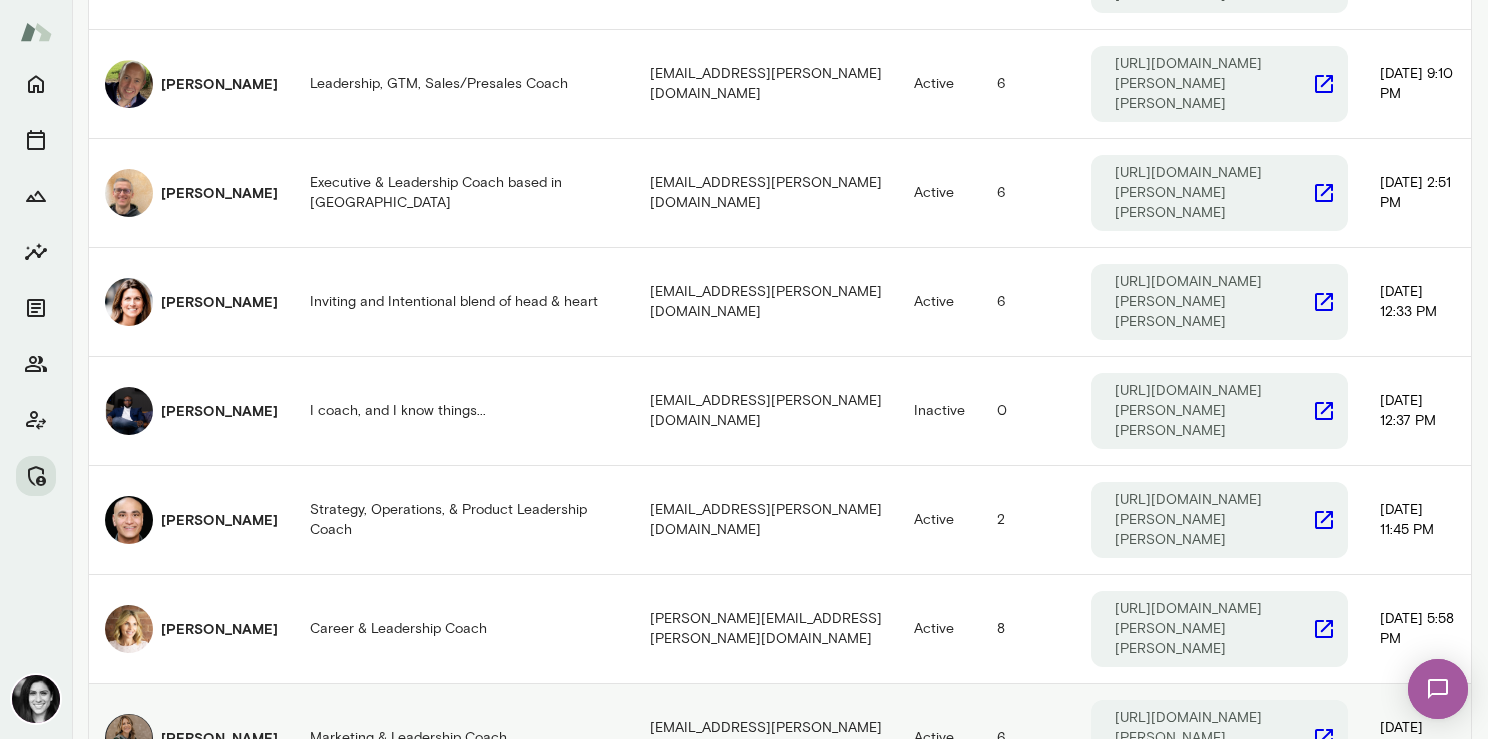 click on "Marketing & Leadership Coach" at bounding box center [463, 738] 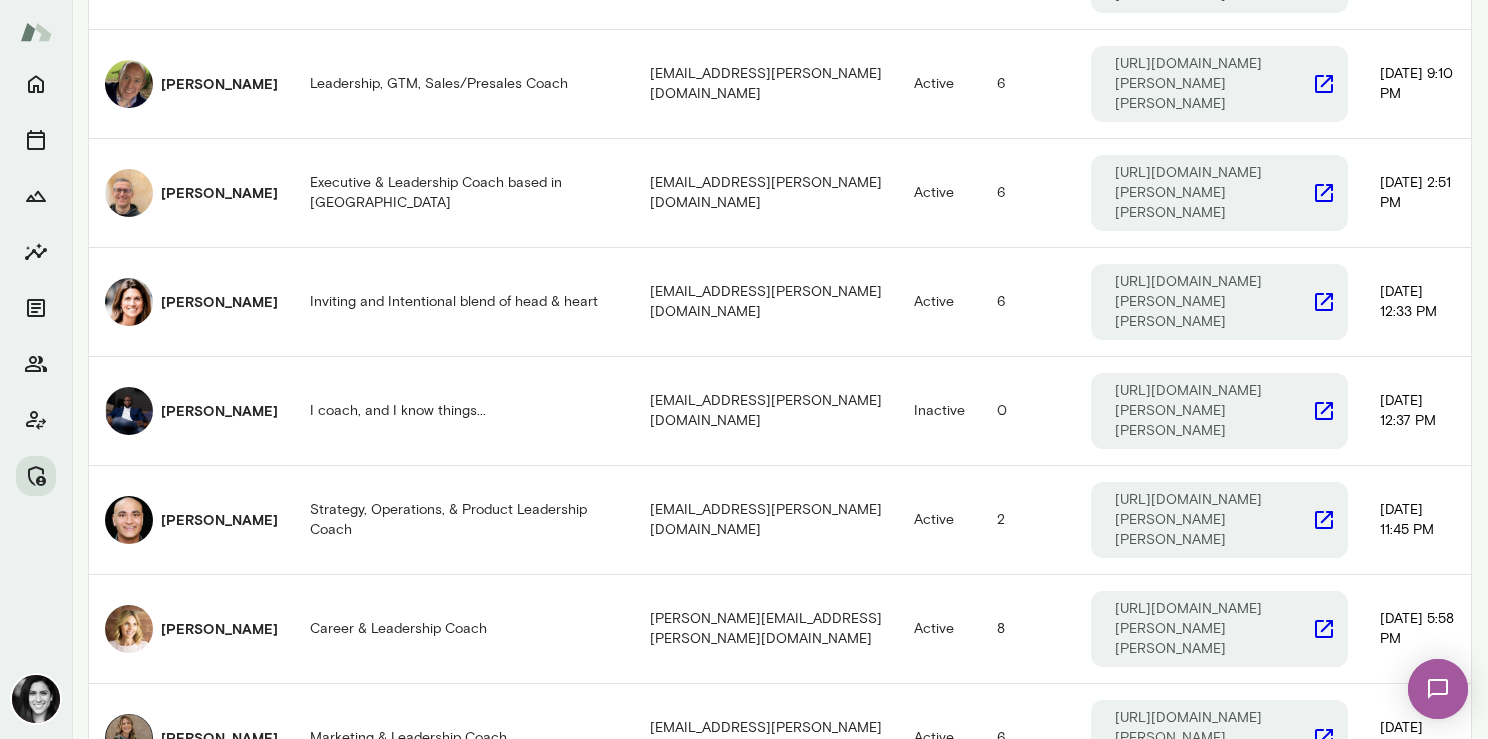 scroll, scrollTop: 0, scrollLeft: 0, axis: both 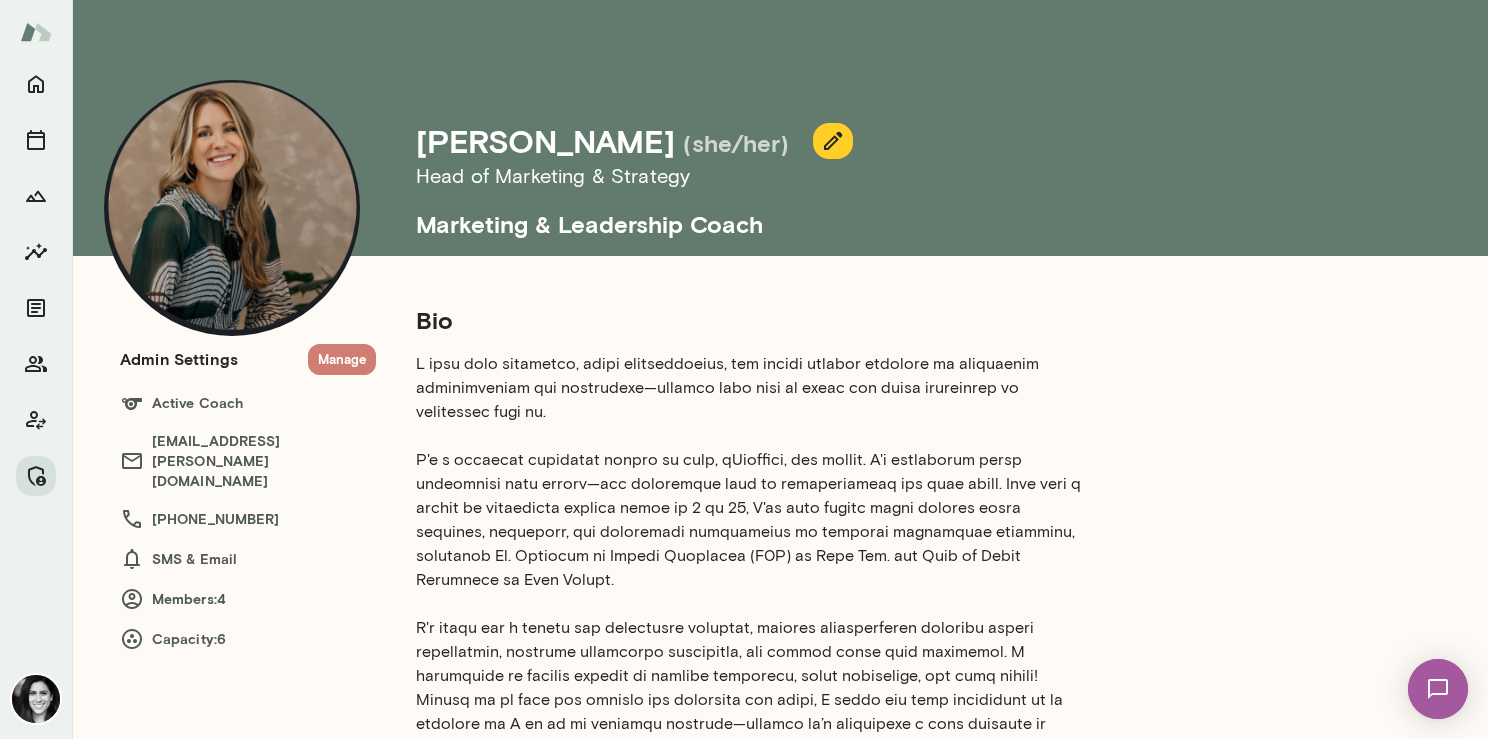 click on "Manage" at bounding box center (342, 359) 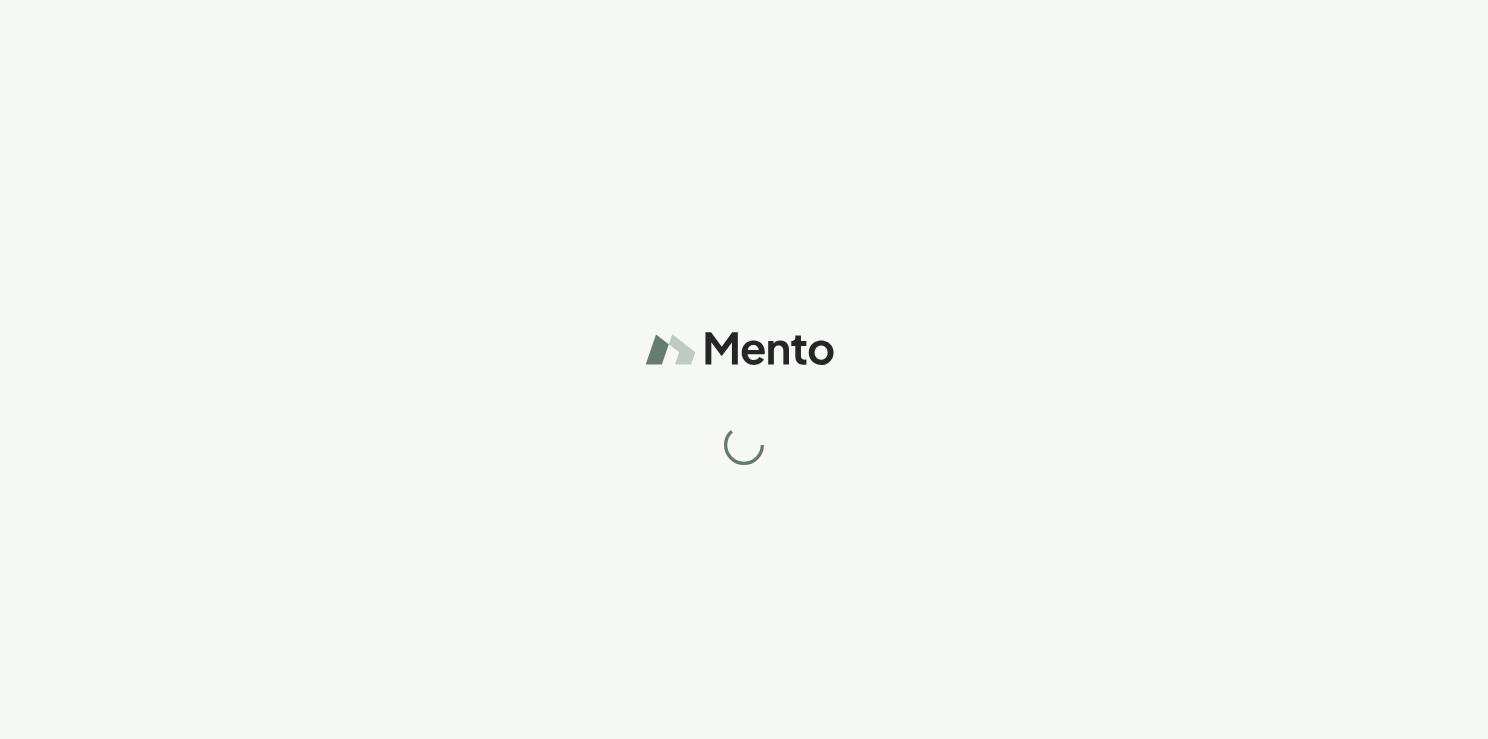 scroll, scrollTop: 0, scrollLeft: 0, axis: both 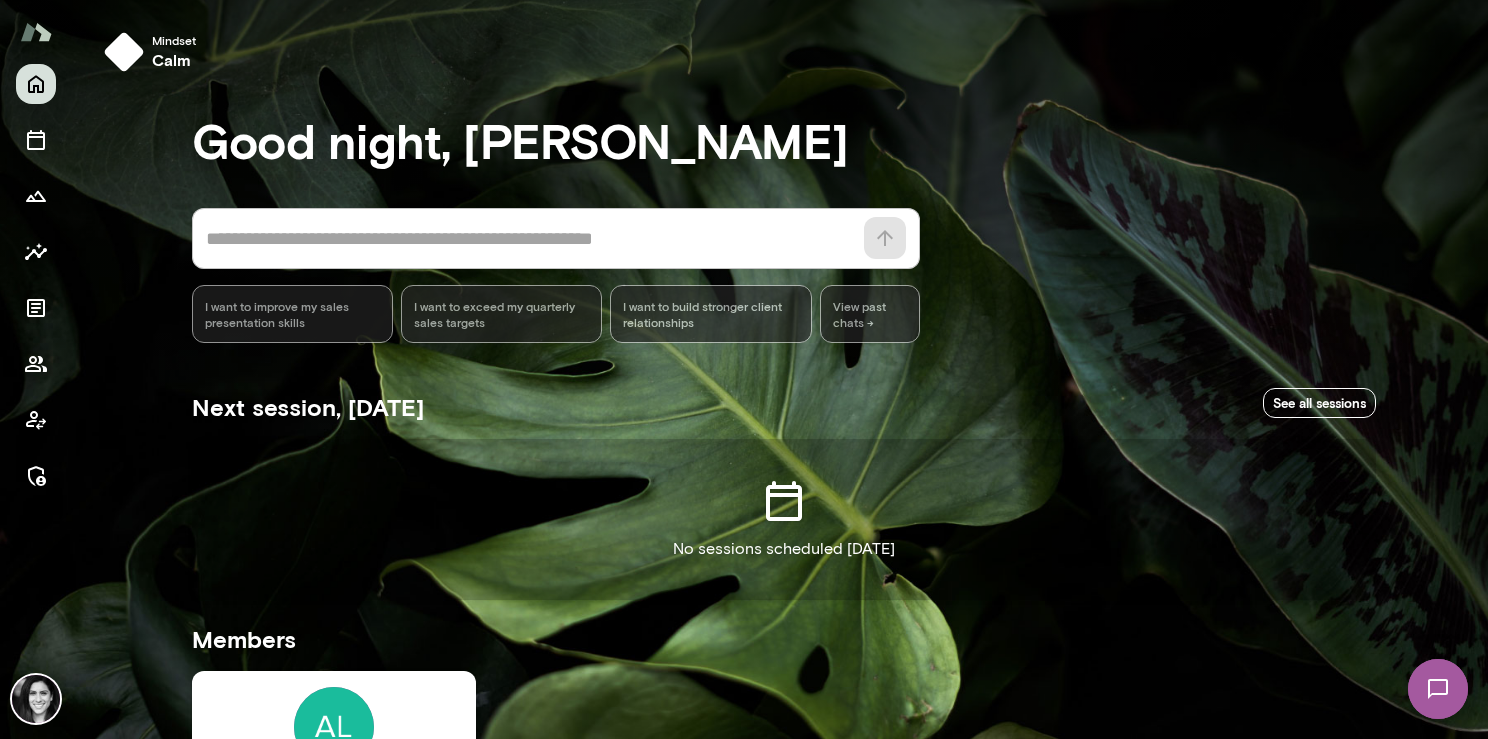 click at bounding box center (36, 401) 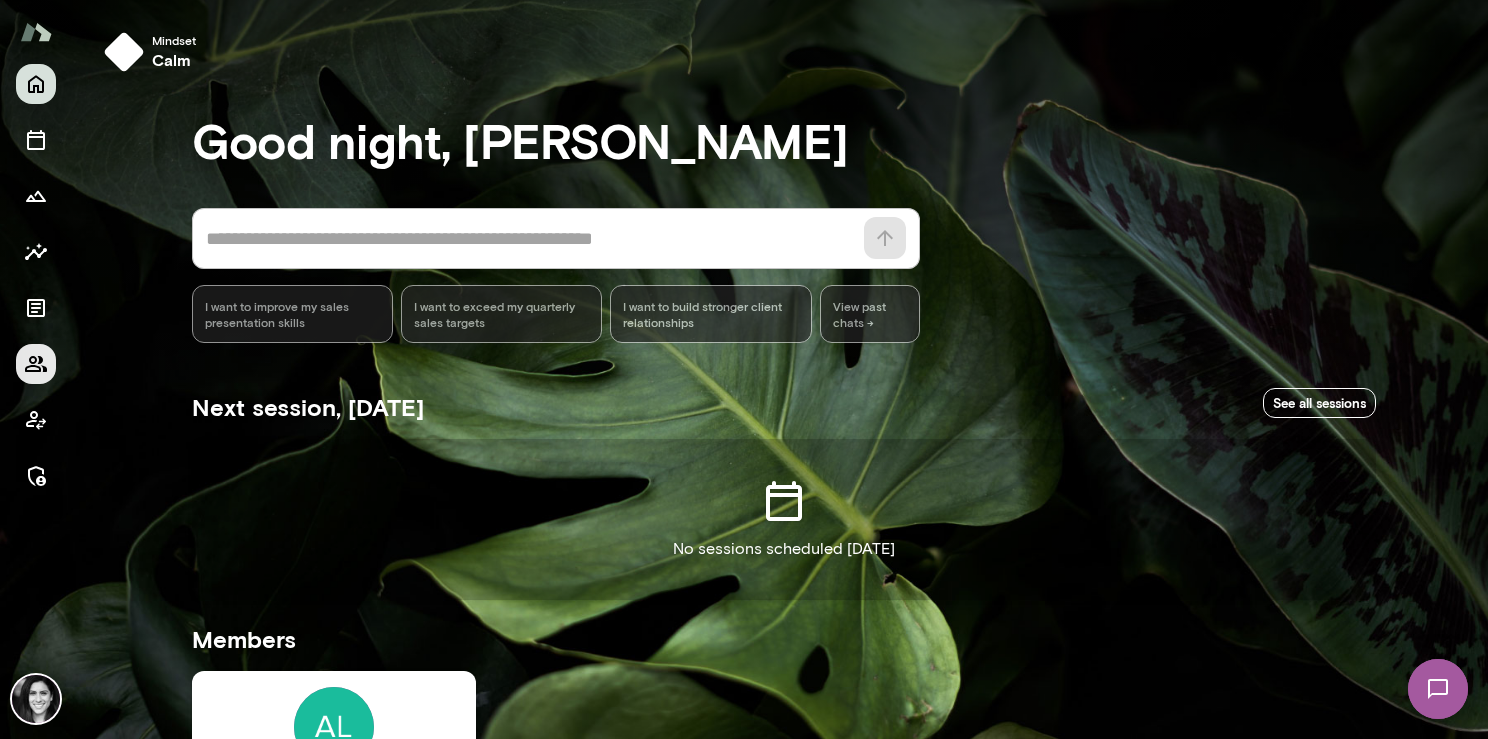 click 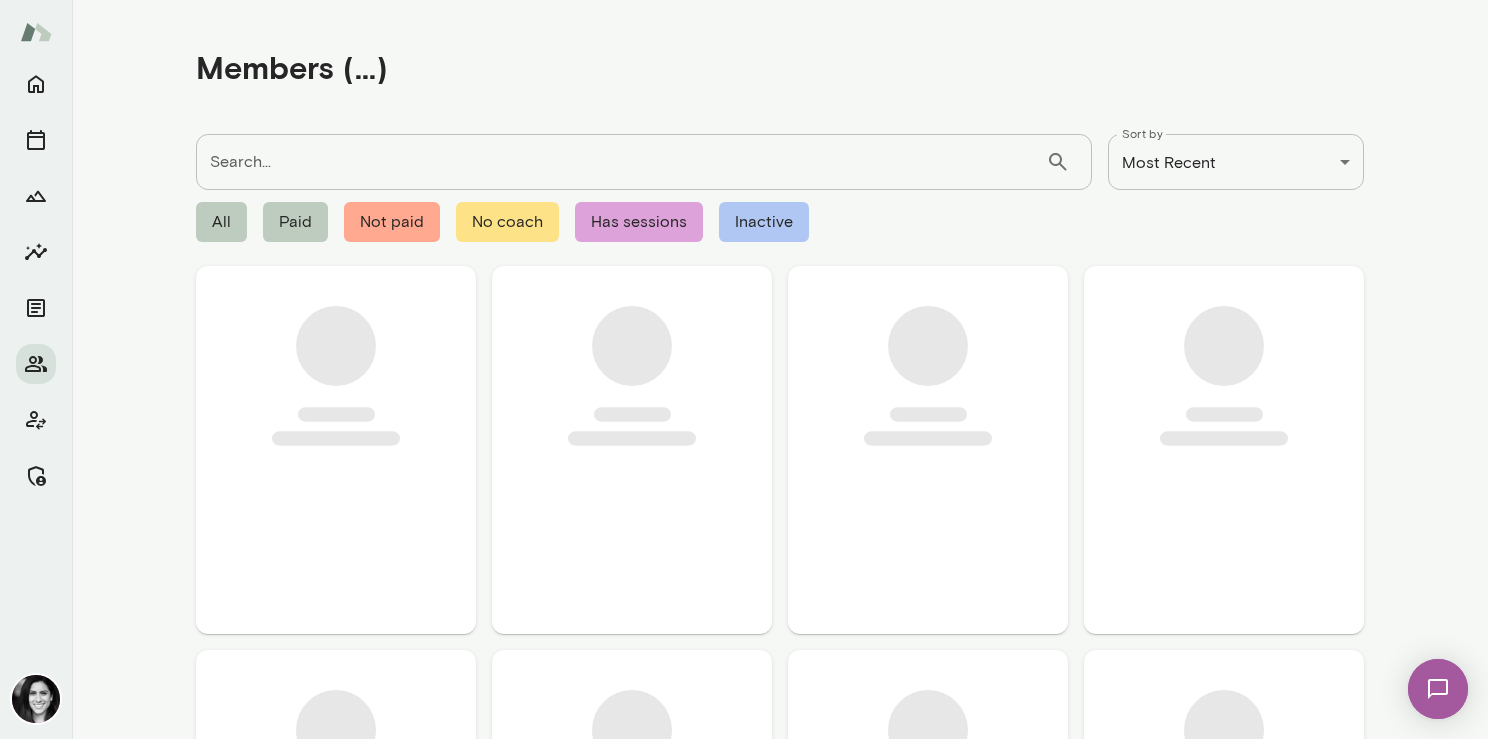 click on "Search..." at bounding box center [621, 162] 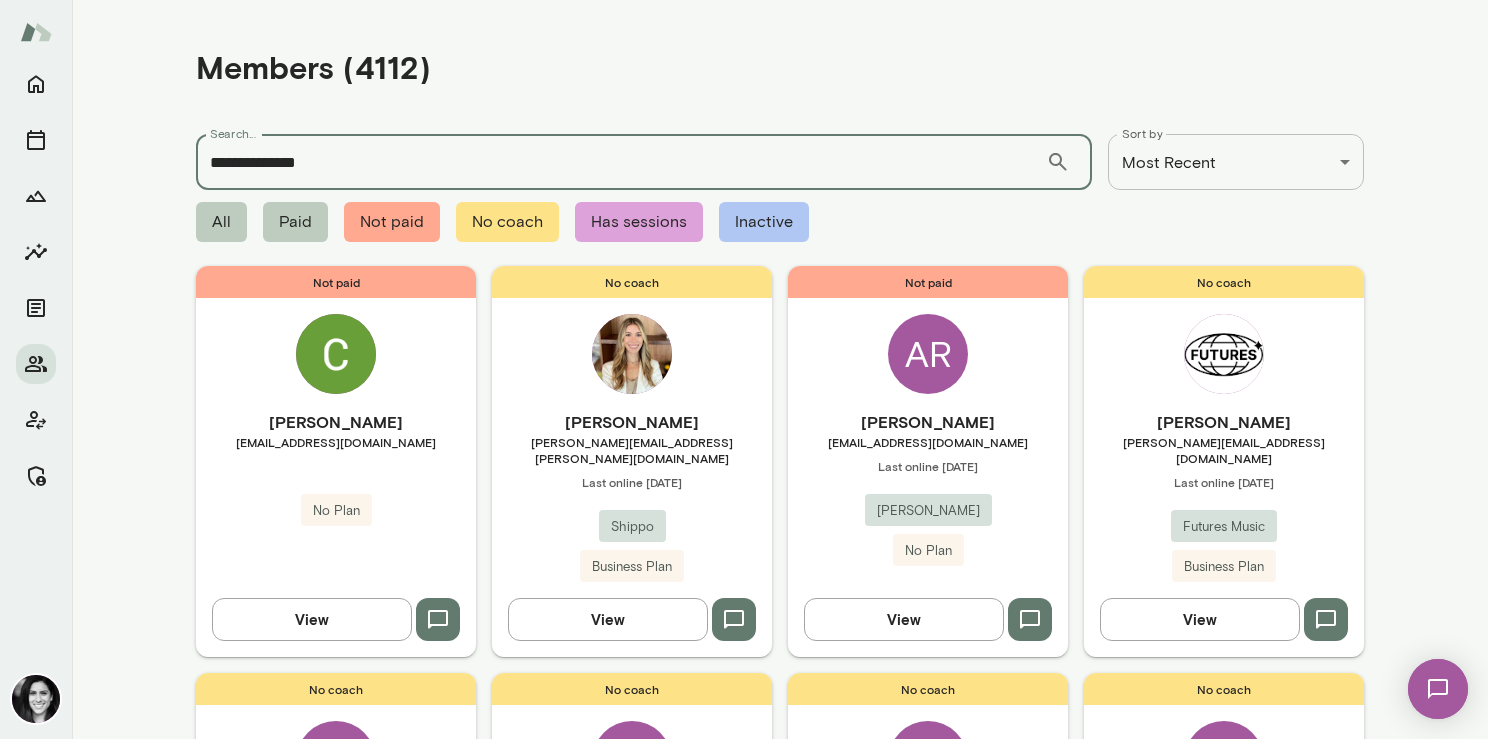 type on "**********" 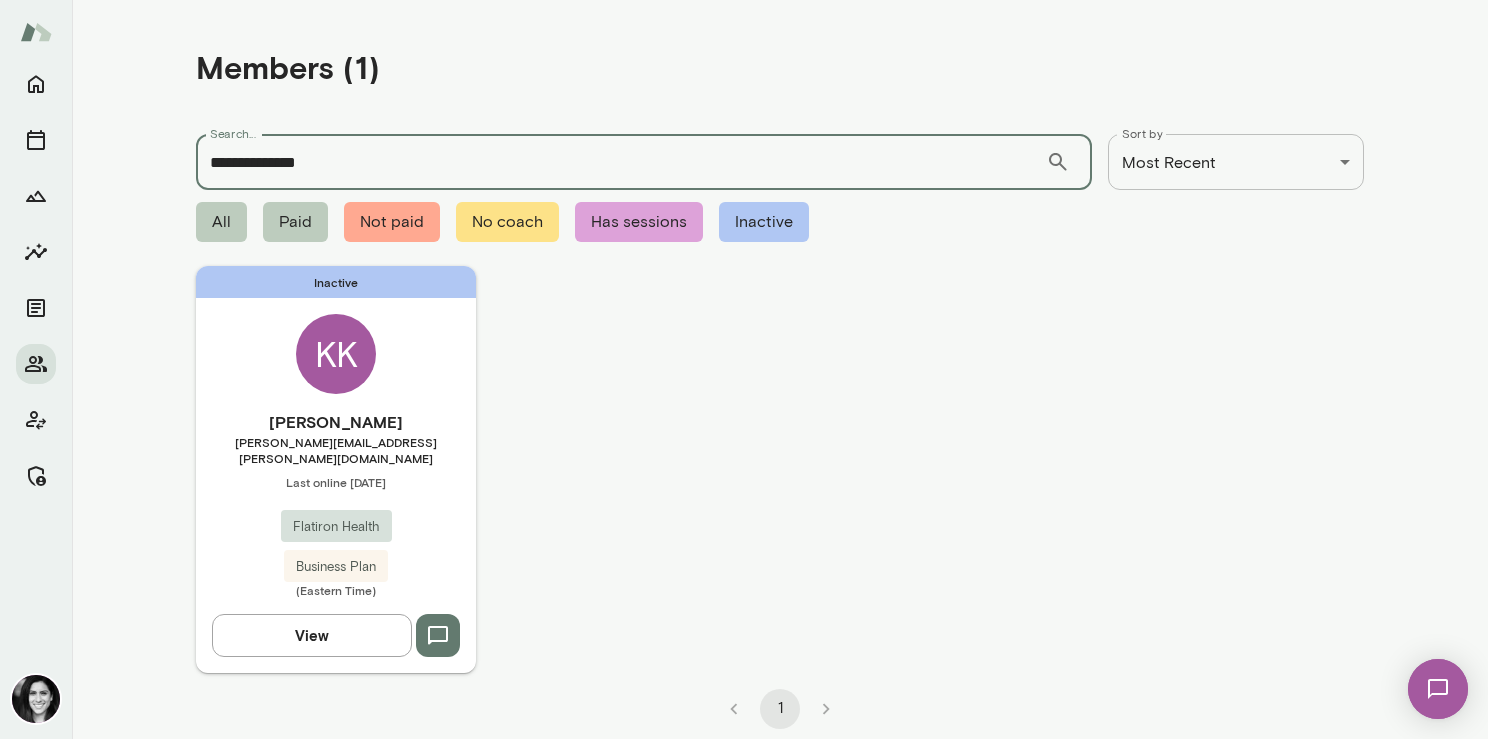 click on "Inactive KK Kimberly Kubin kimberly.chang@flatiron.com Last online May 30 Flatiron Health Business Plan (Eastern Time) View" at bounding box center (336, 469) 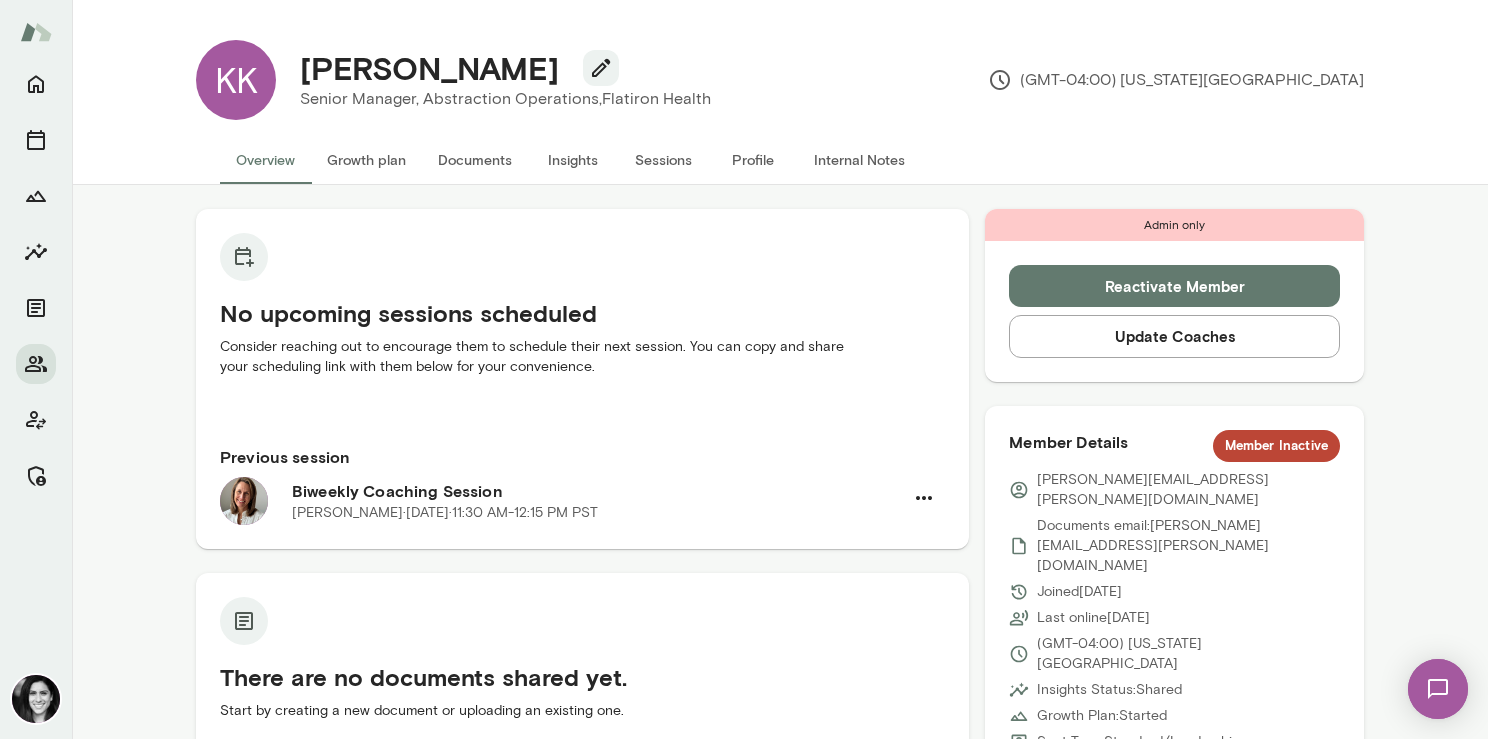 click on "Biweekly Coaching Session" at bounding box center [597, 491] 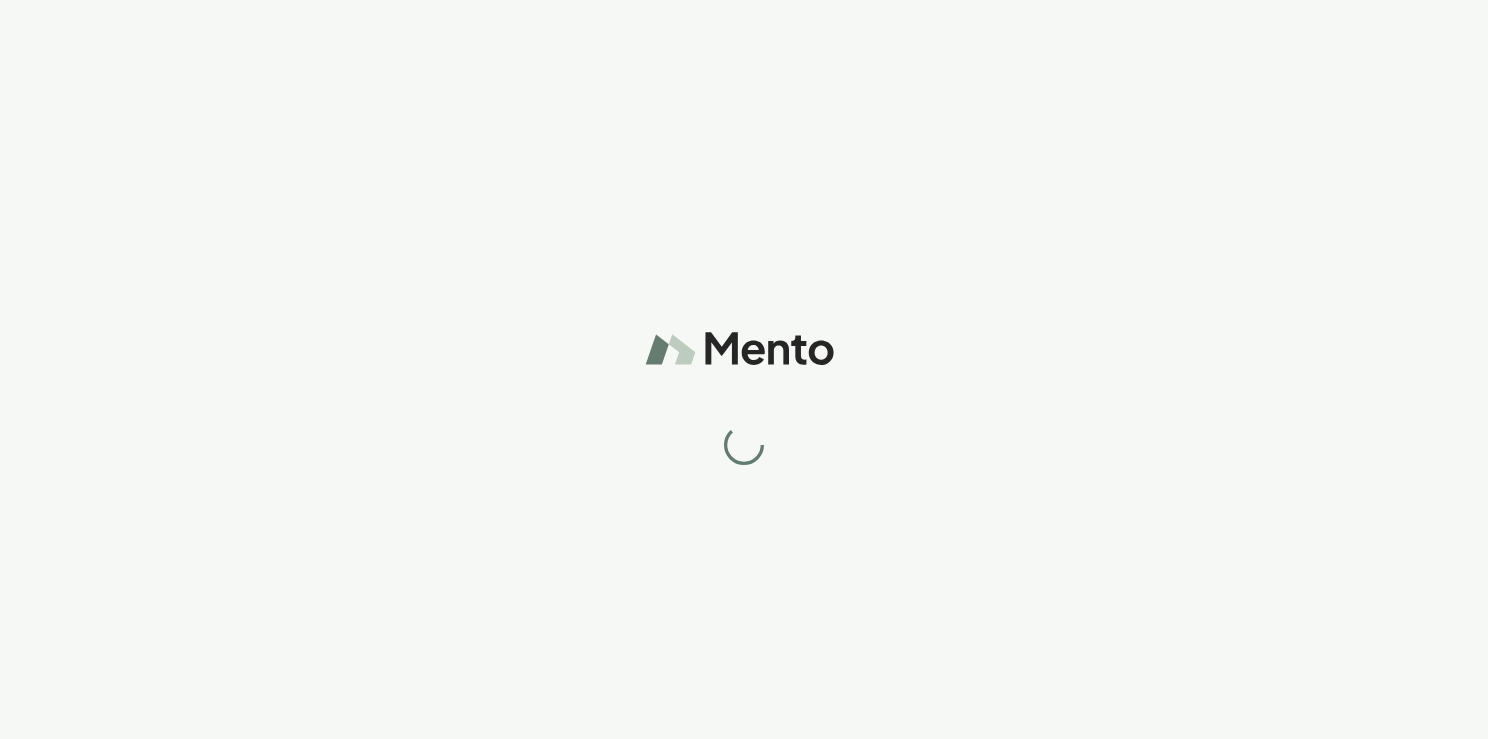 scroll, scrollTop: 0, scrollLeft: 0, axis: both 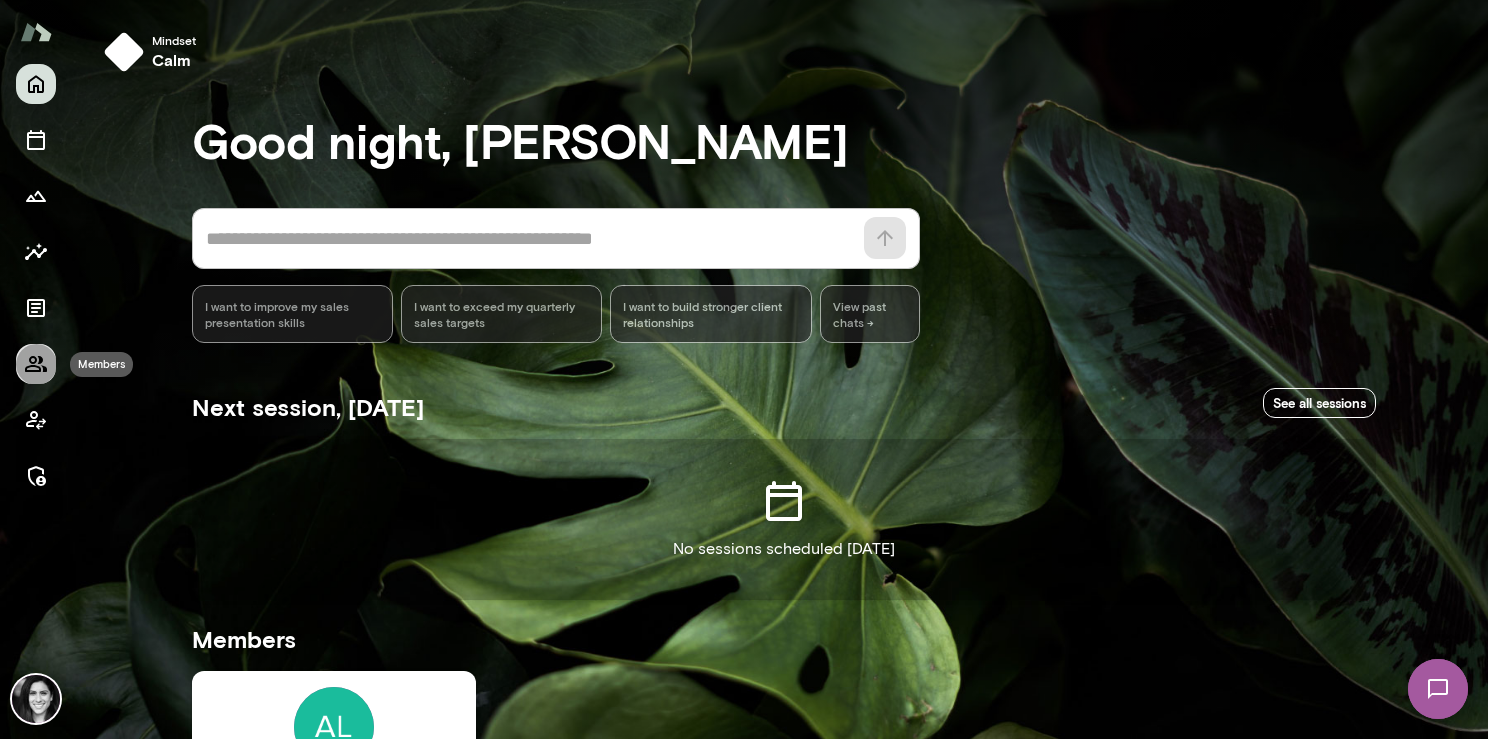 click 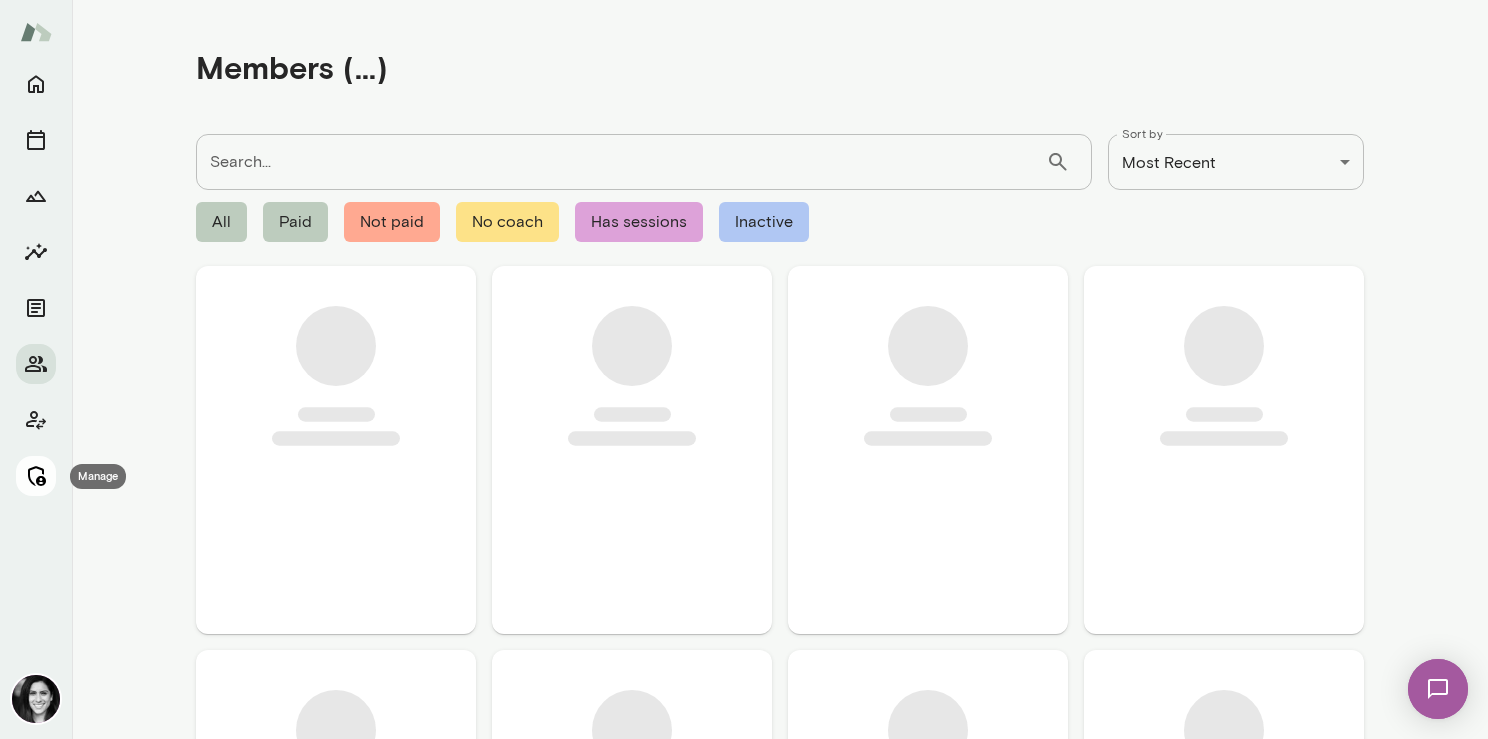 click 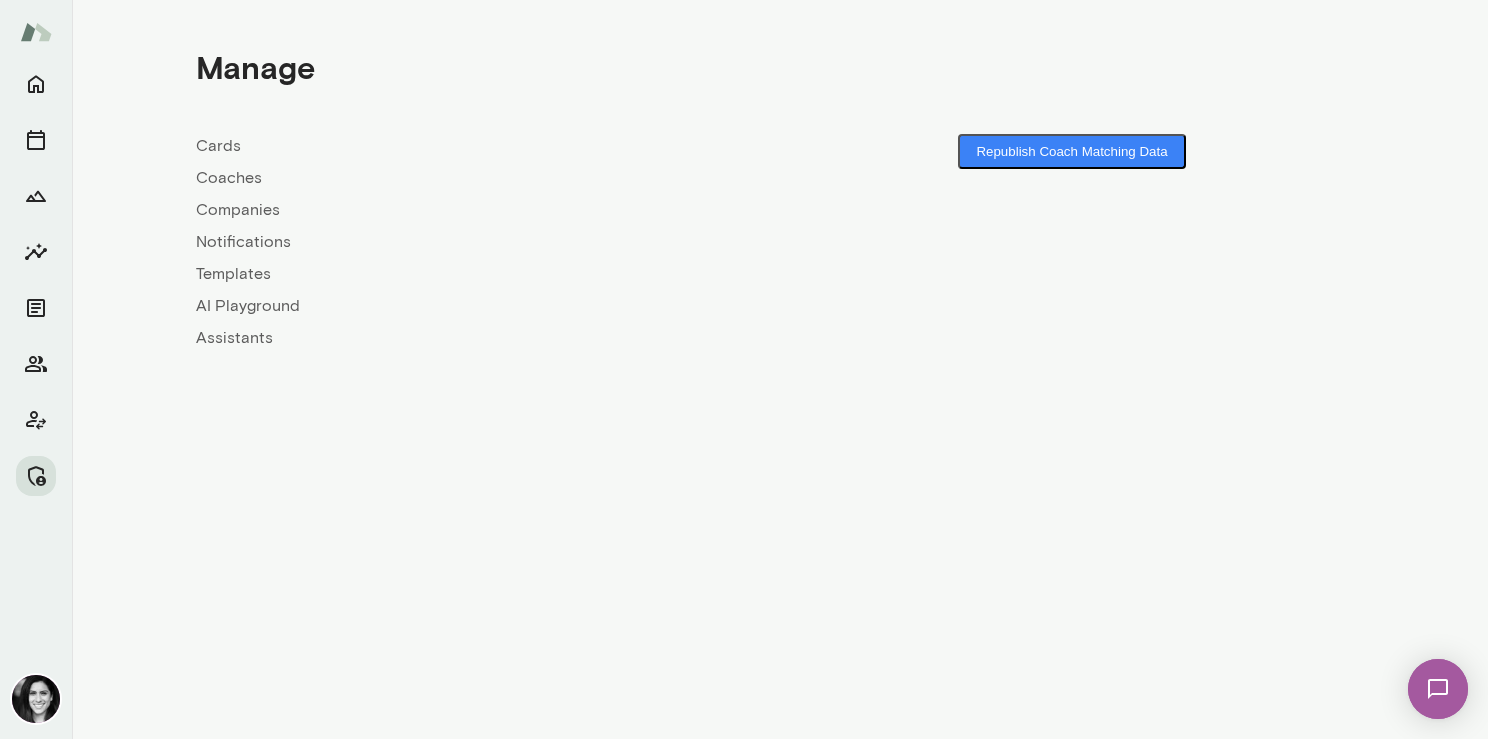 click on "Coaches" at bounding box center [488, 178] 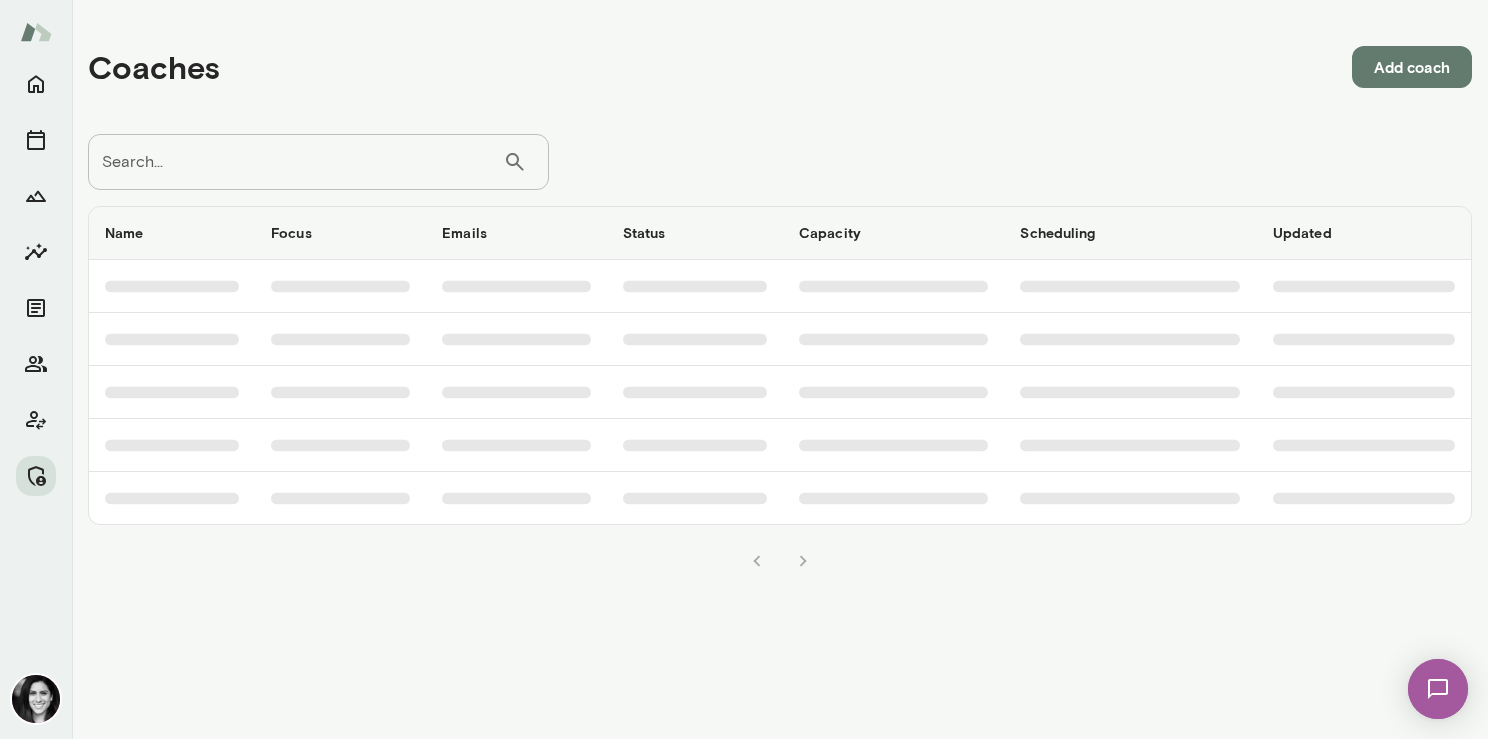 click on "Search..." at bounding box center (295, 162) 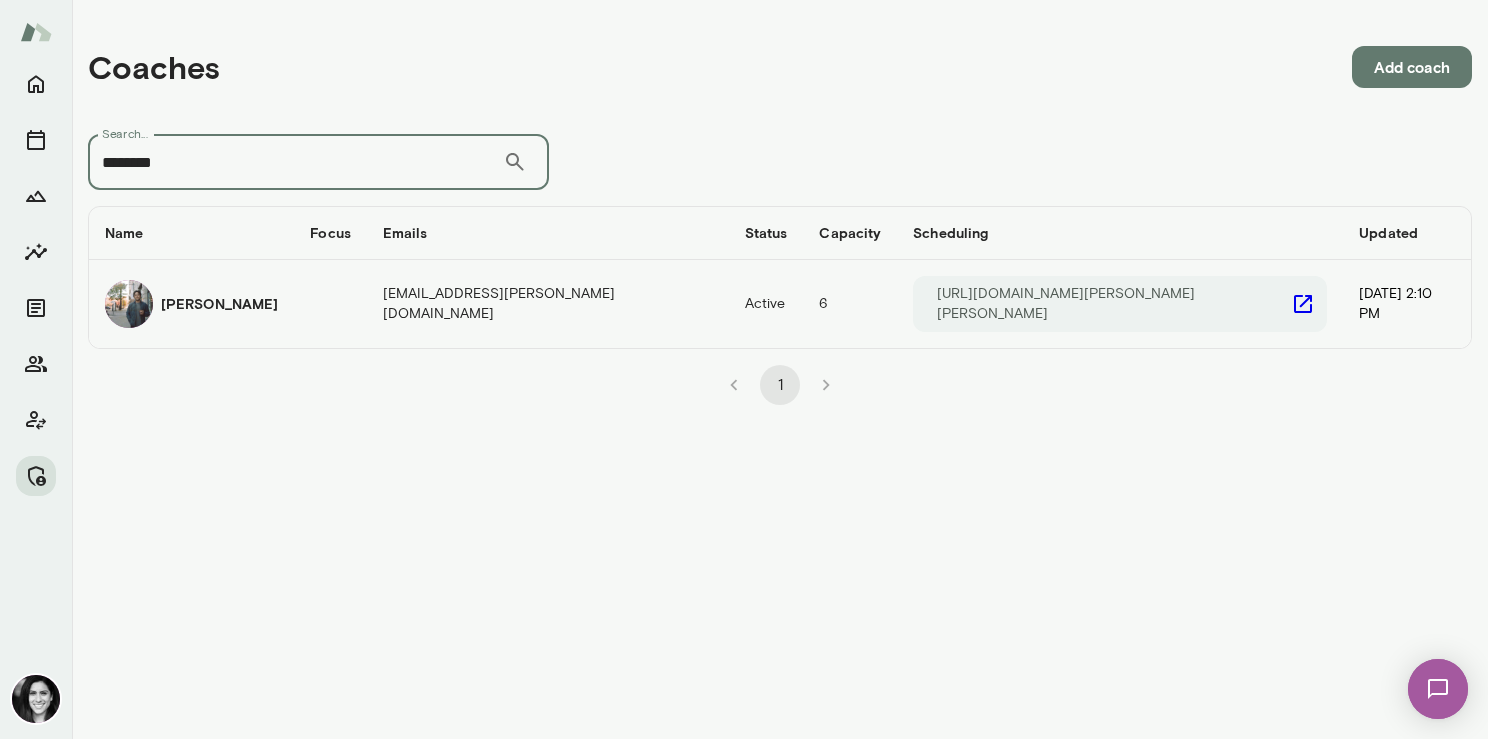 type on "********" 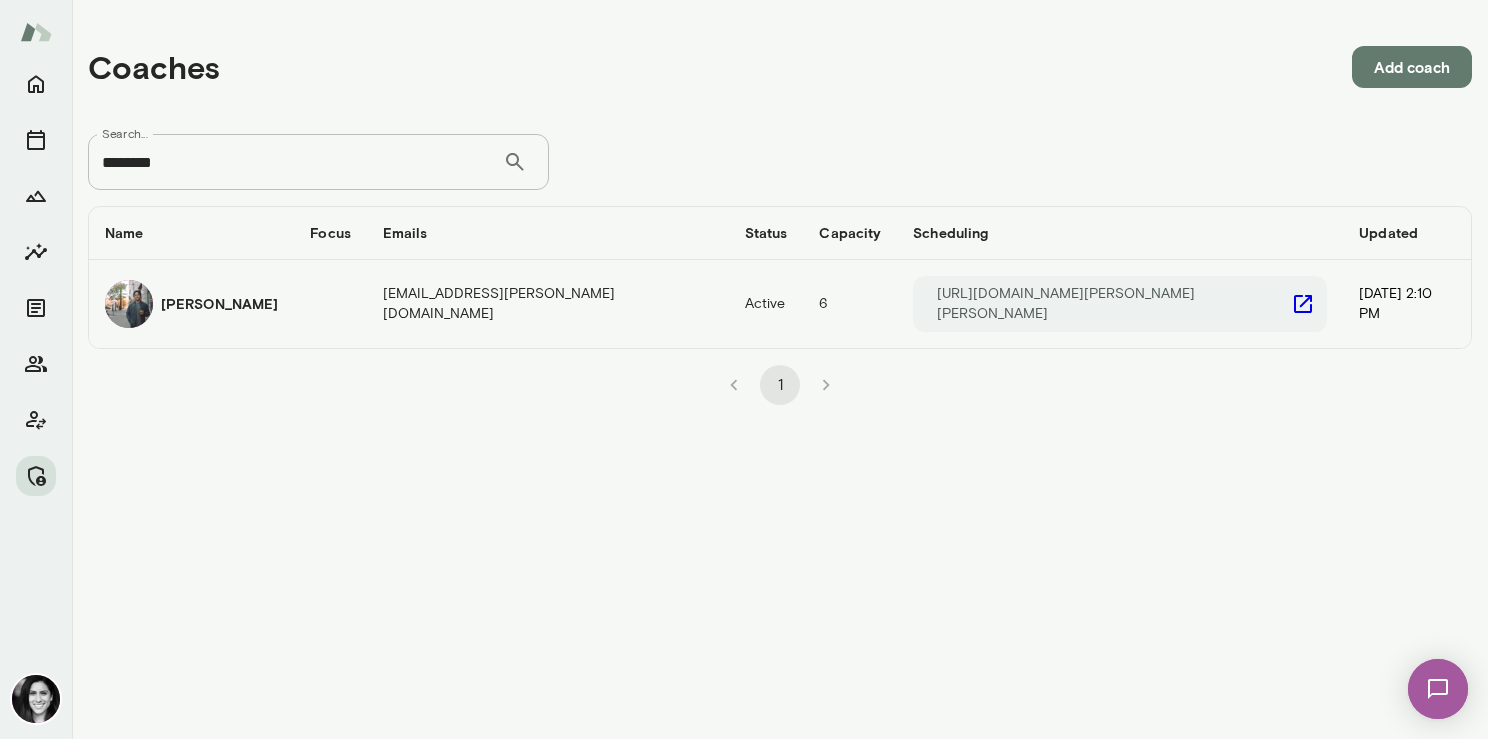 click on "Gene Lee" at bounding box center [219, 304] 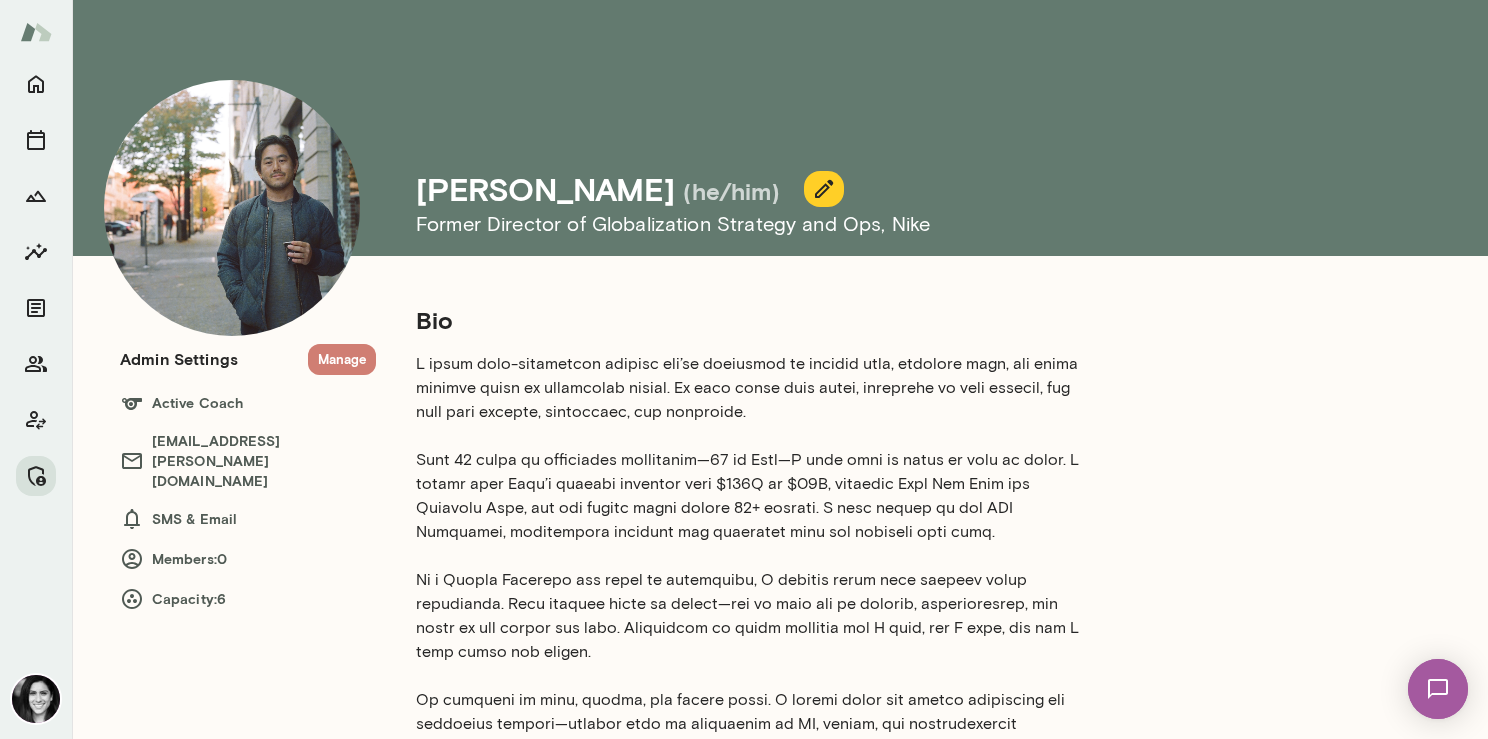 click on "Manage" at bounding box center (342, 359) 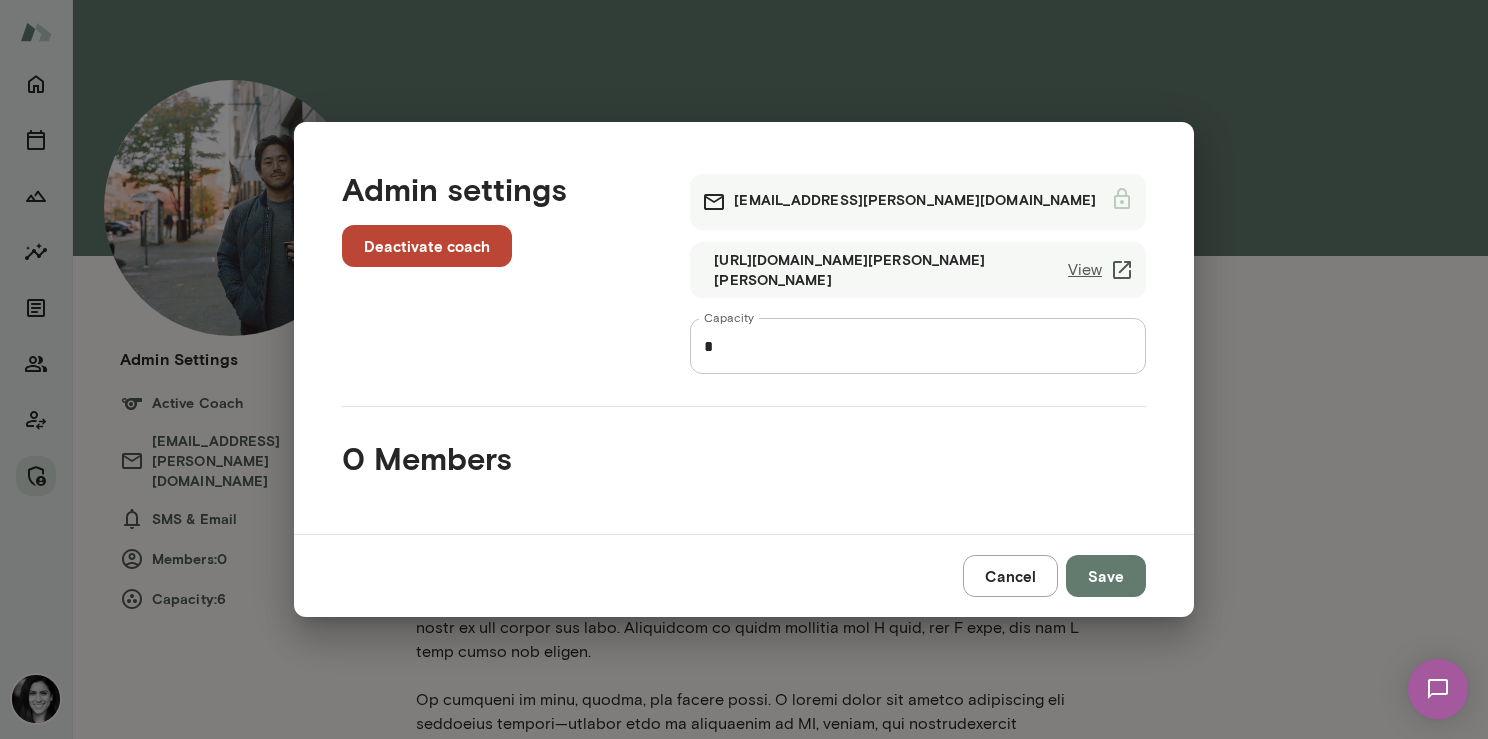 click on "View" at bounding box center [1101, 270] 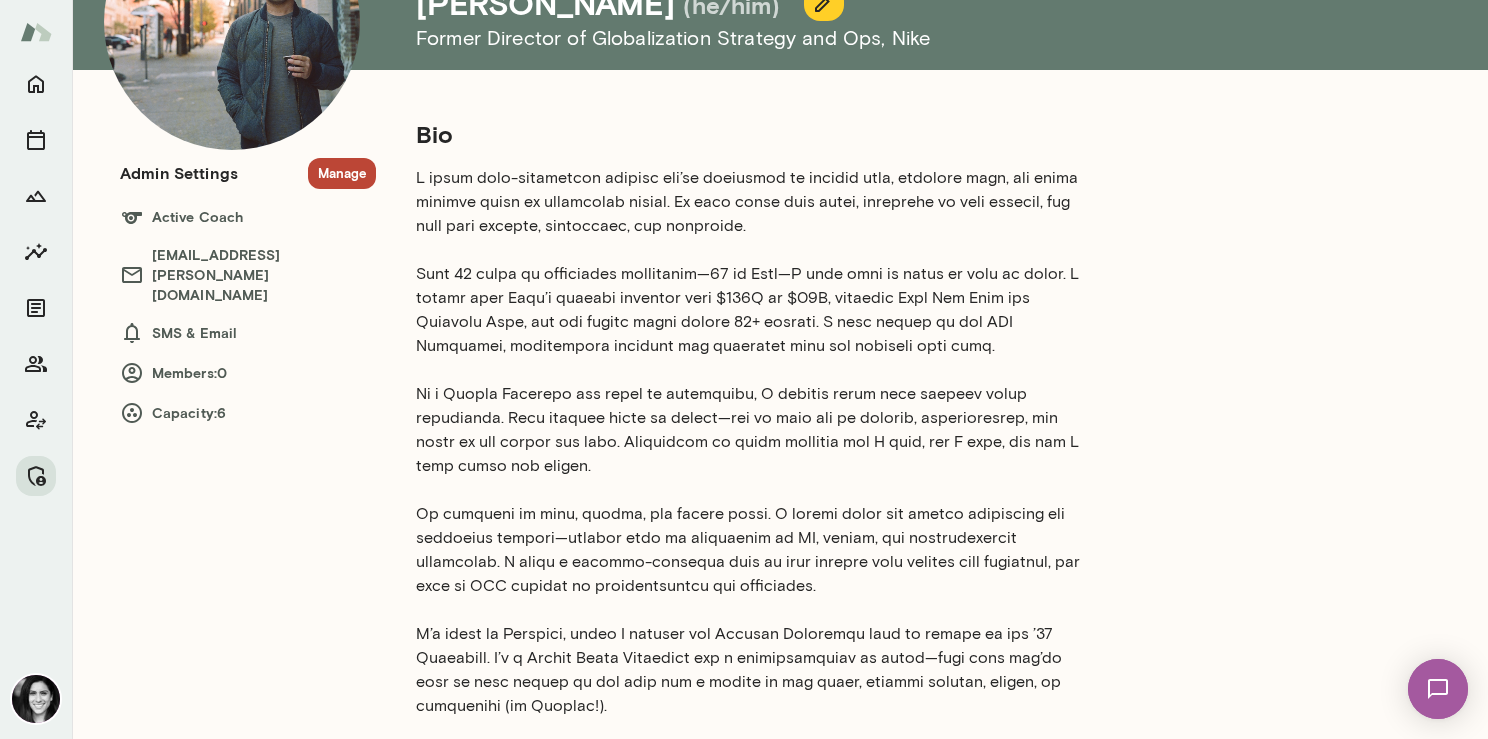 scroll, scrollTop: 0, scrollLeft: 0, axis: both 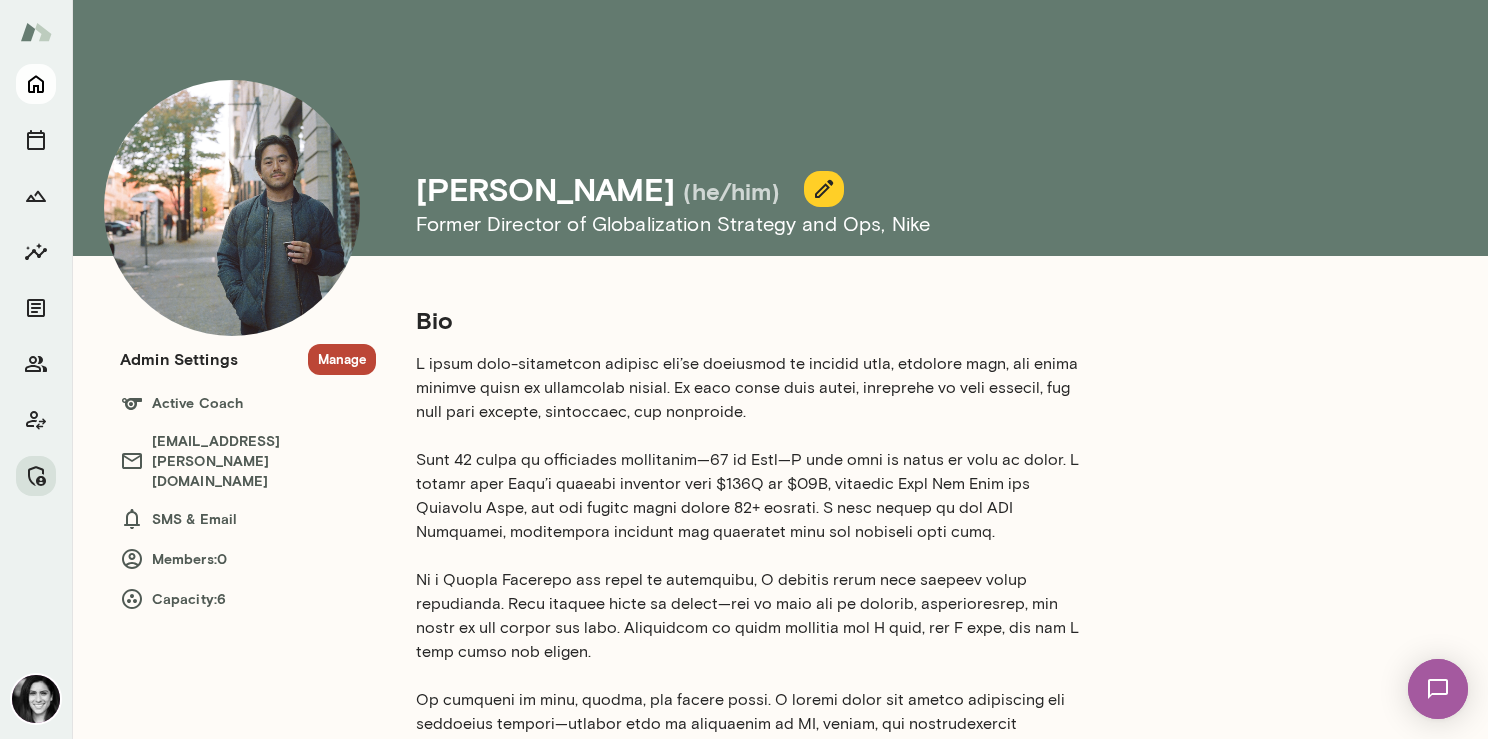 click 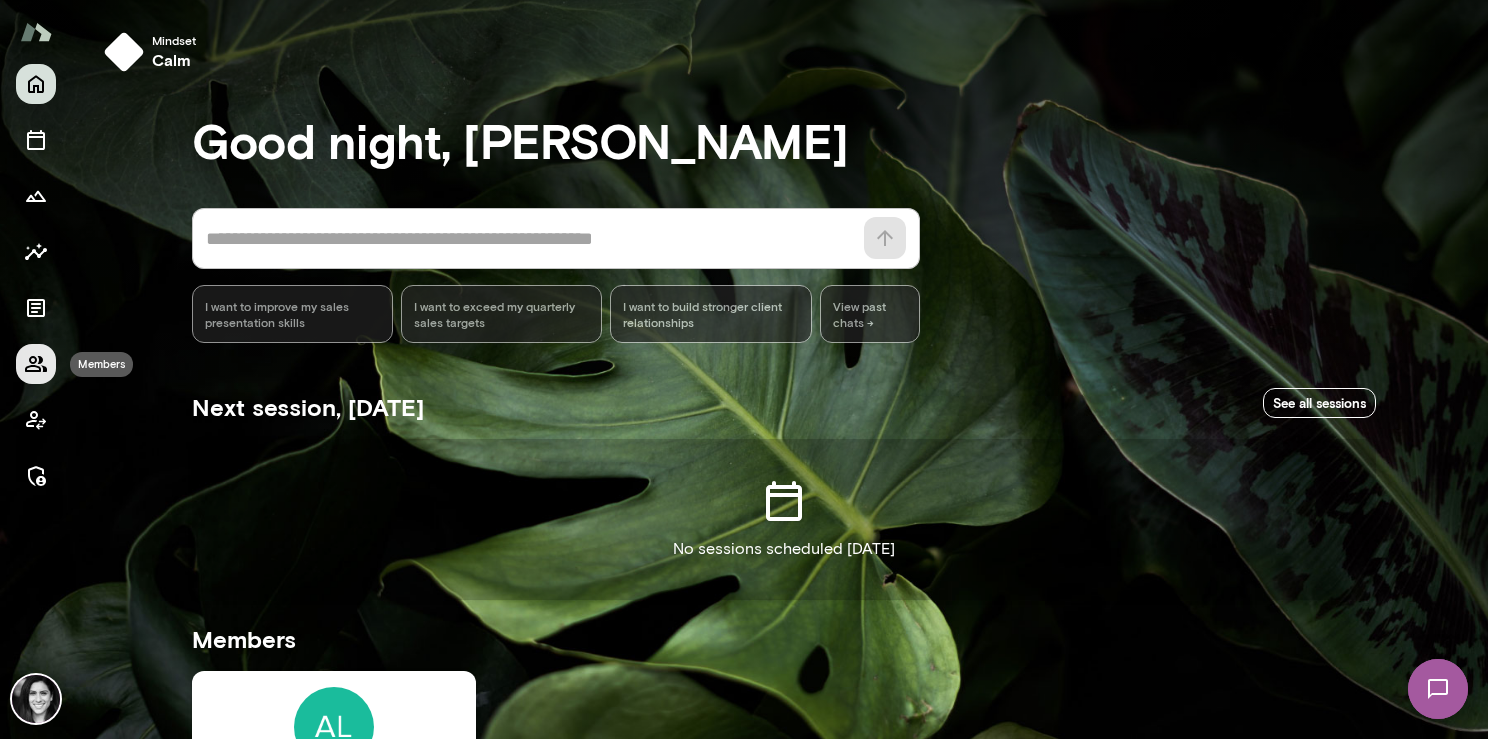 click 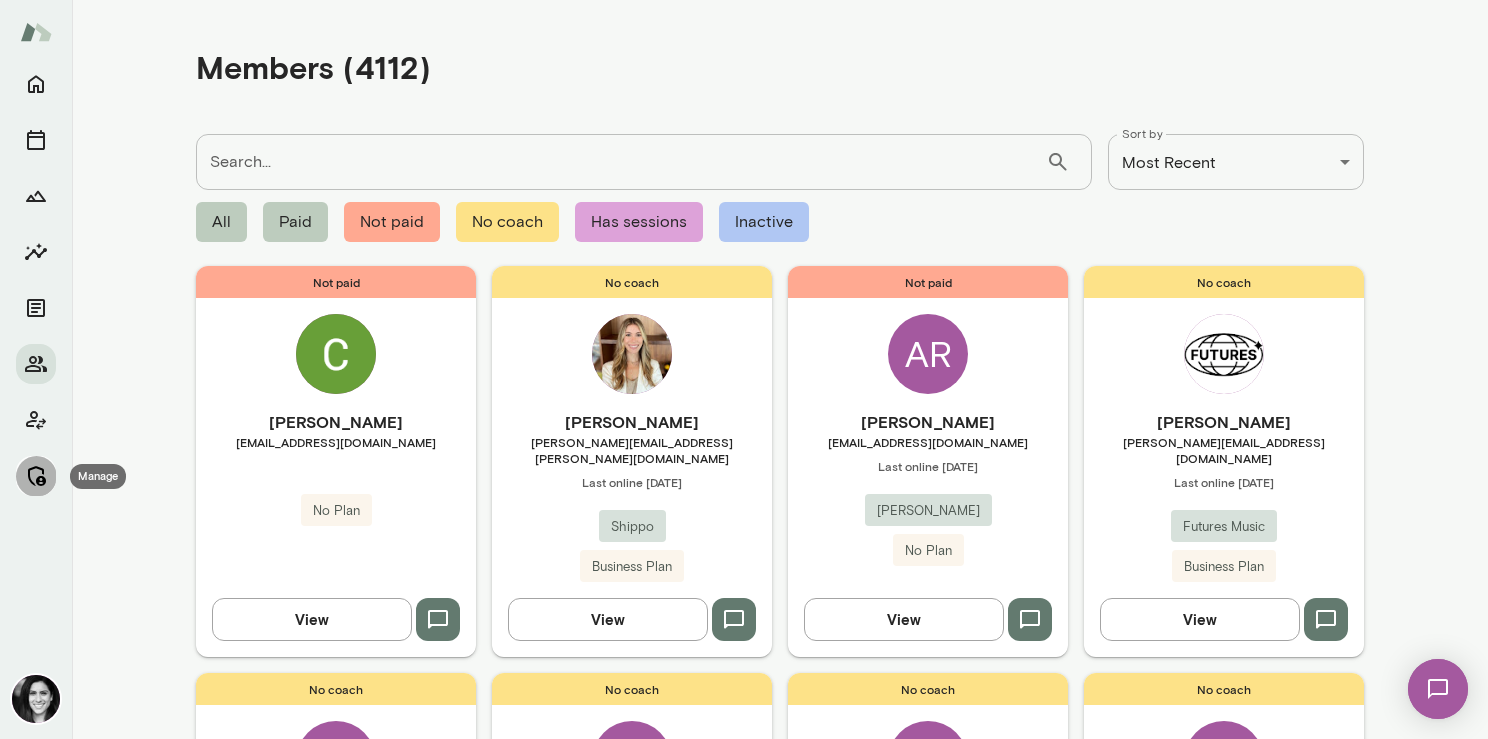 click 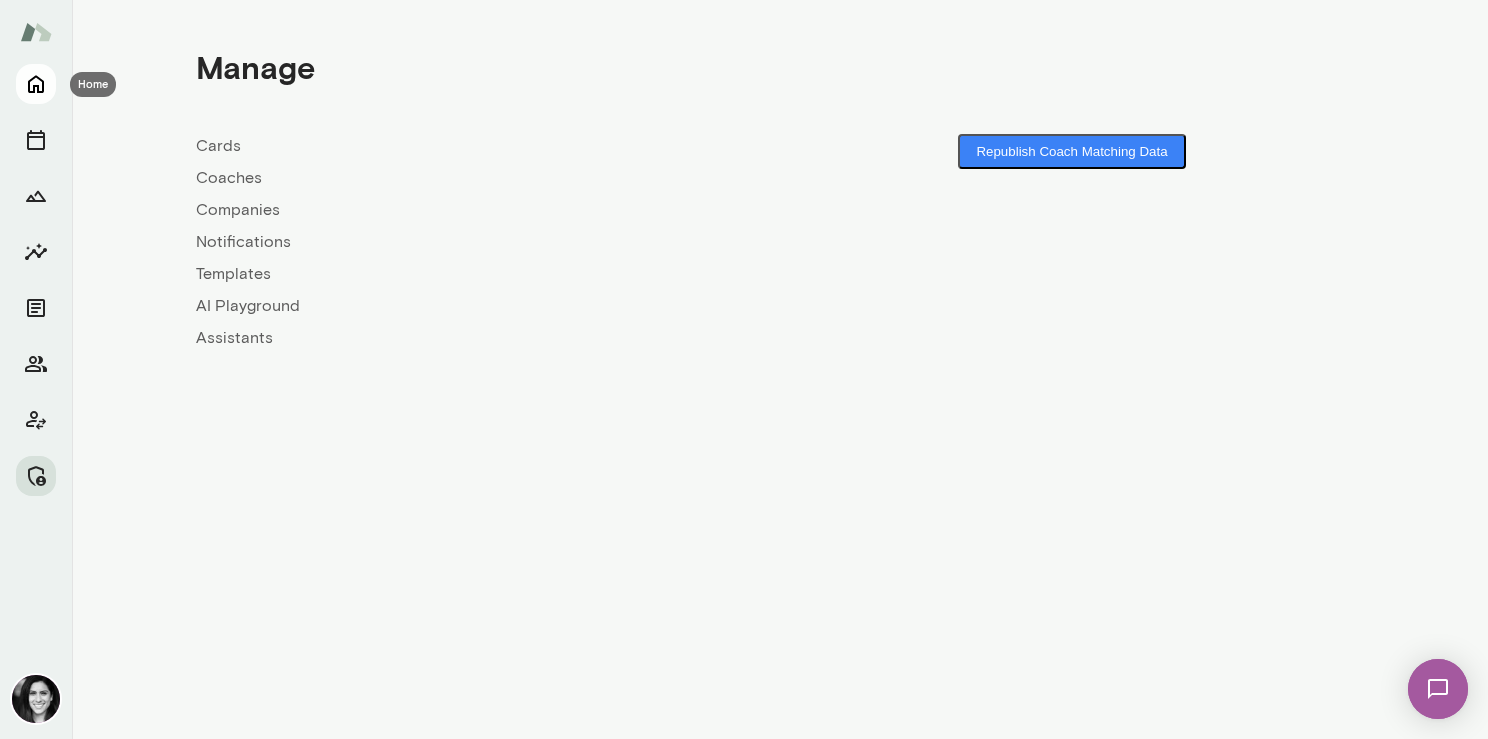 click 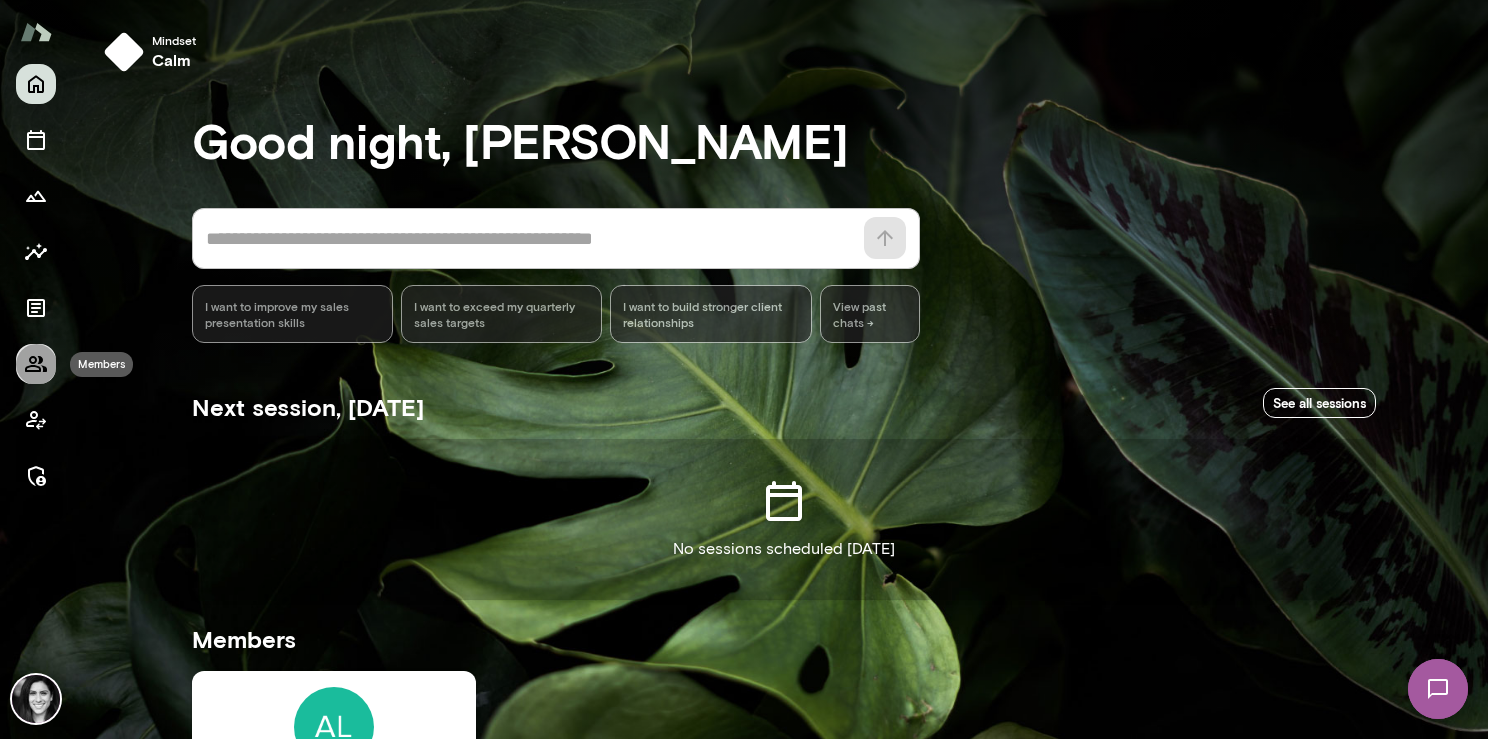 click at bounding box center [36, 364] 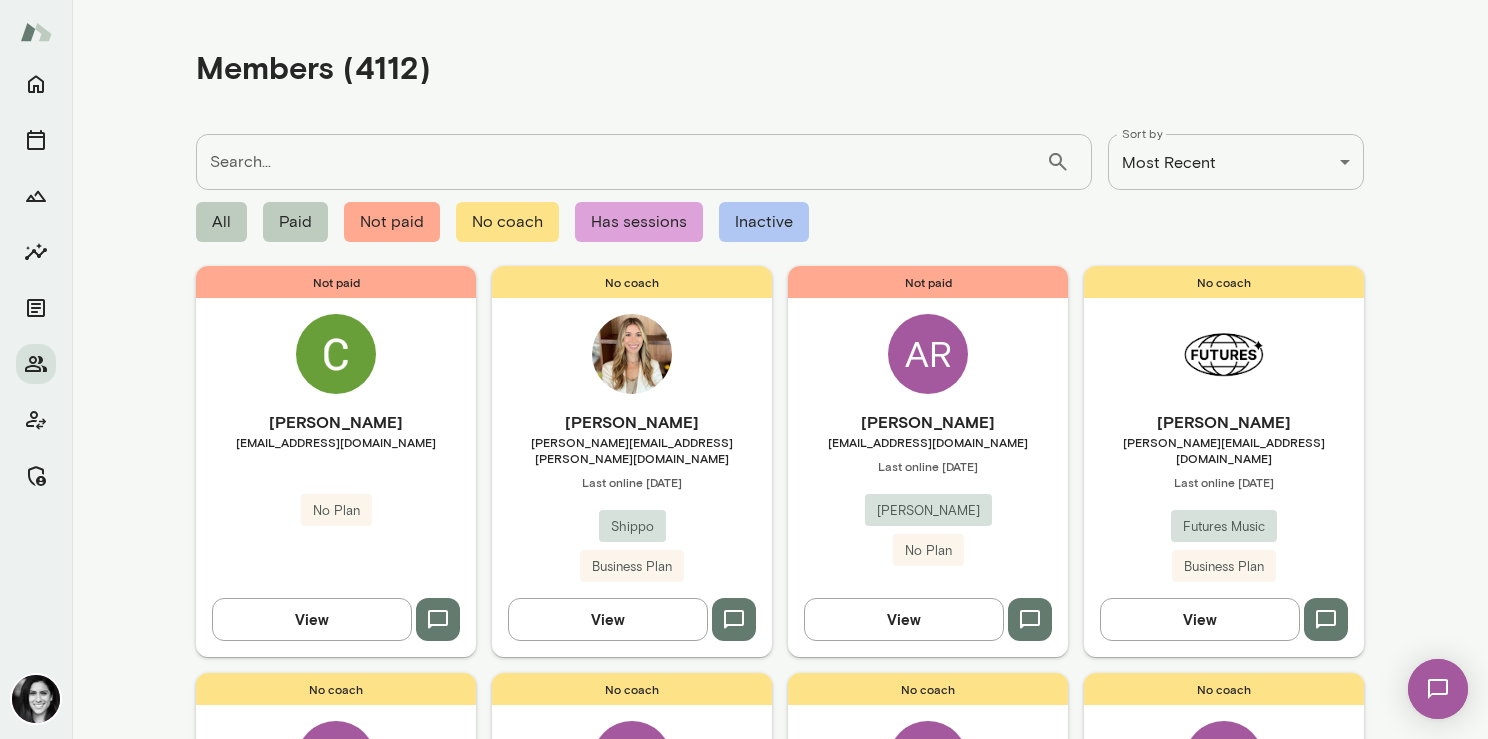 click on "Paid" at bounding box center [295, 222] 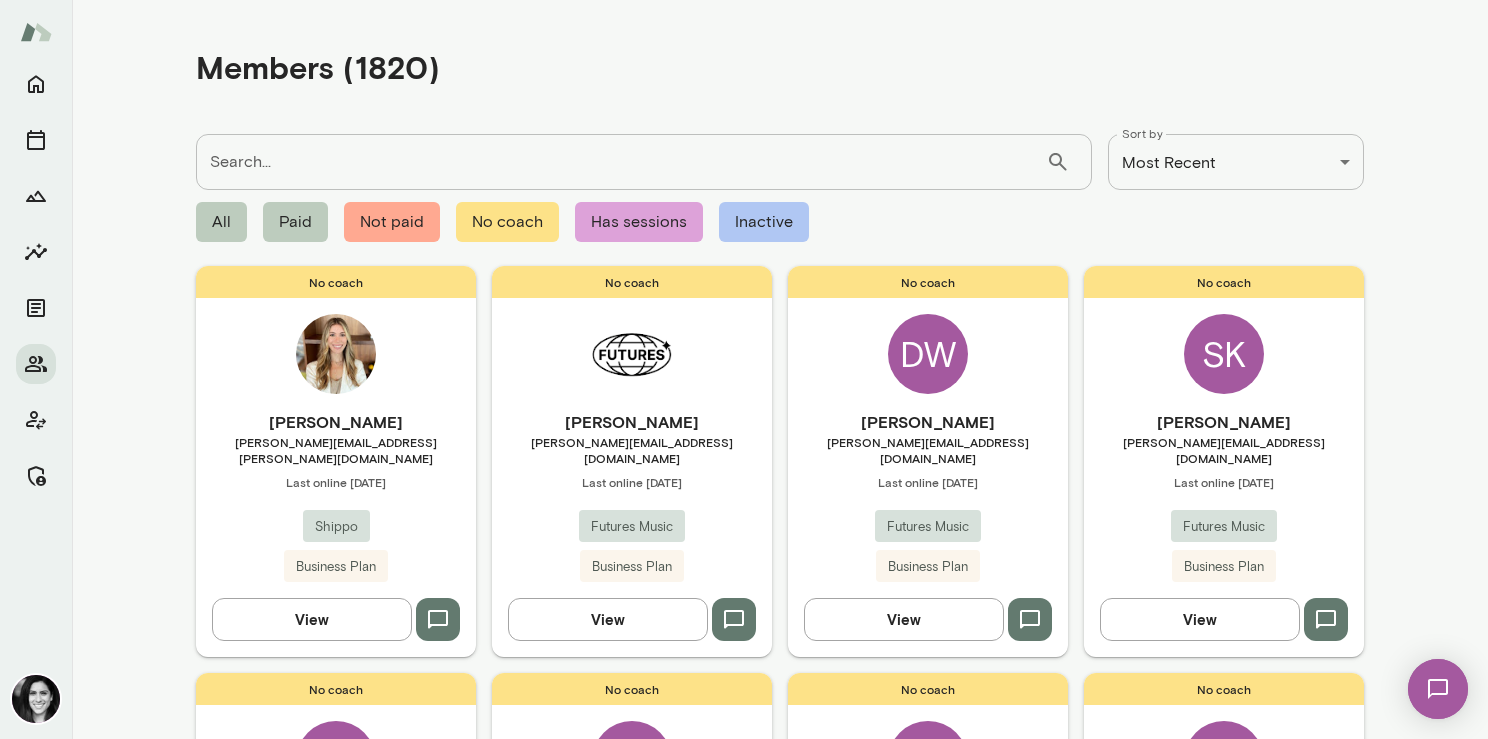 click at bounding box center (36, 32) 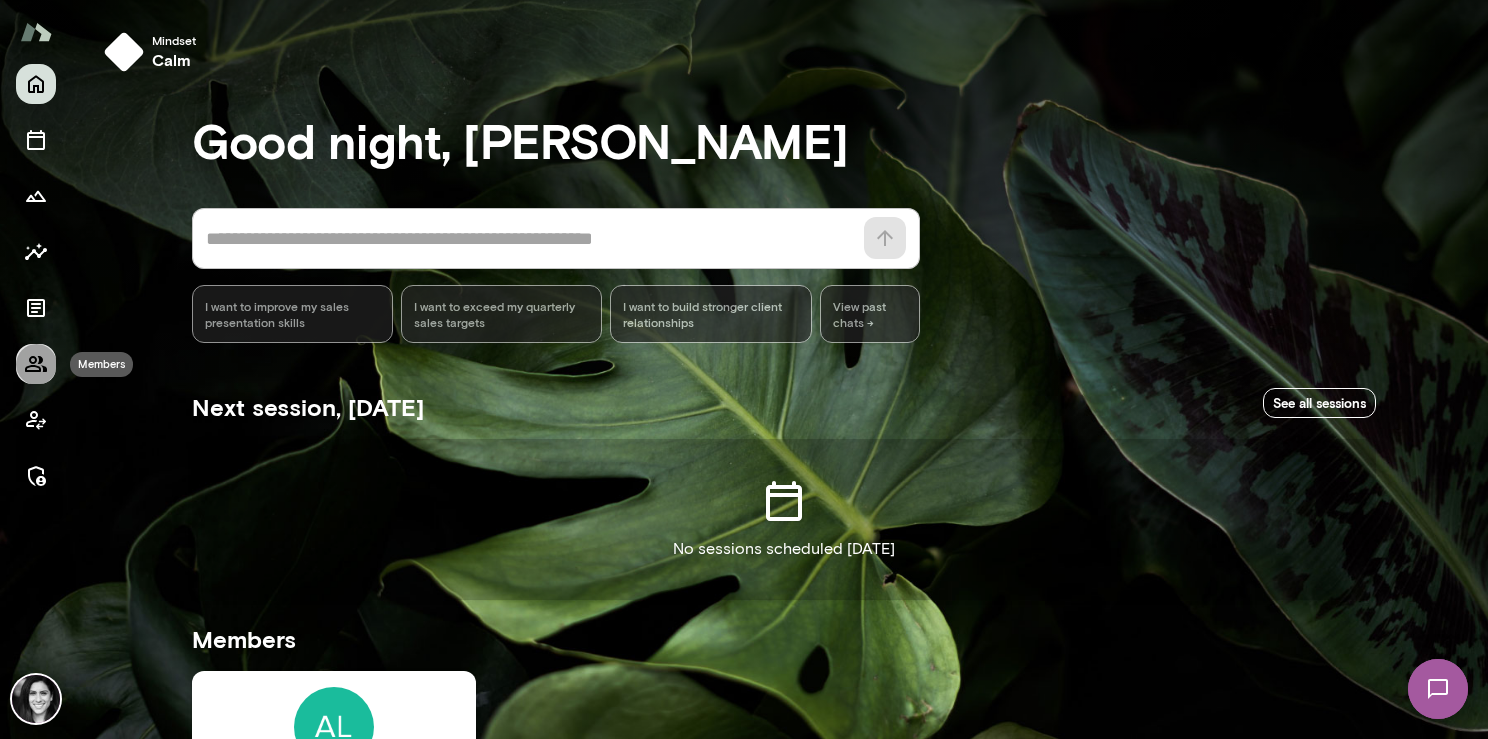 click 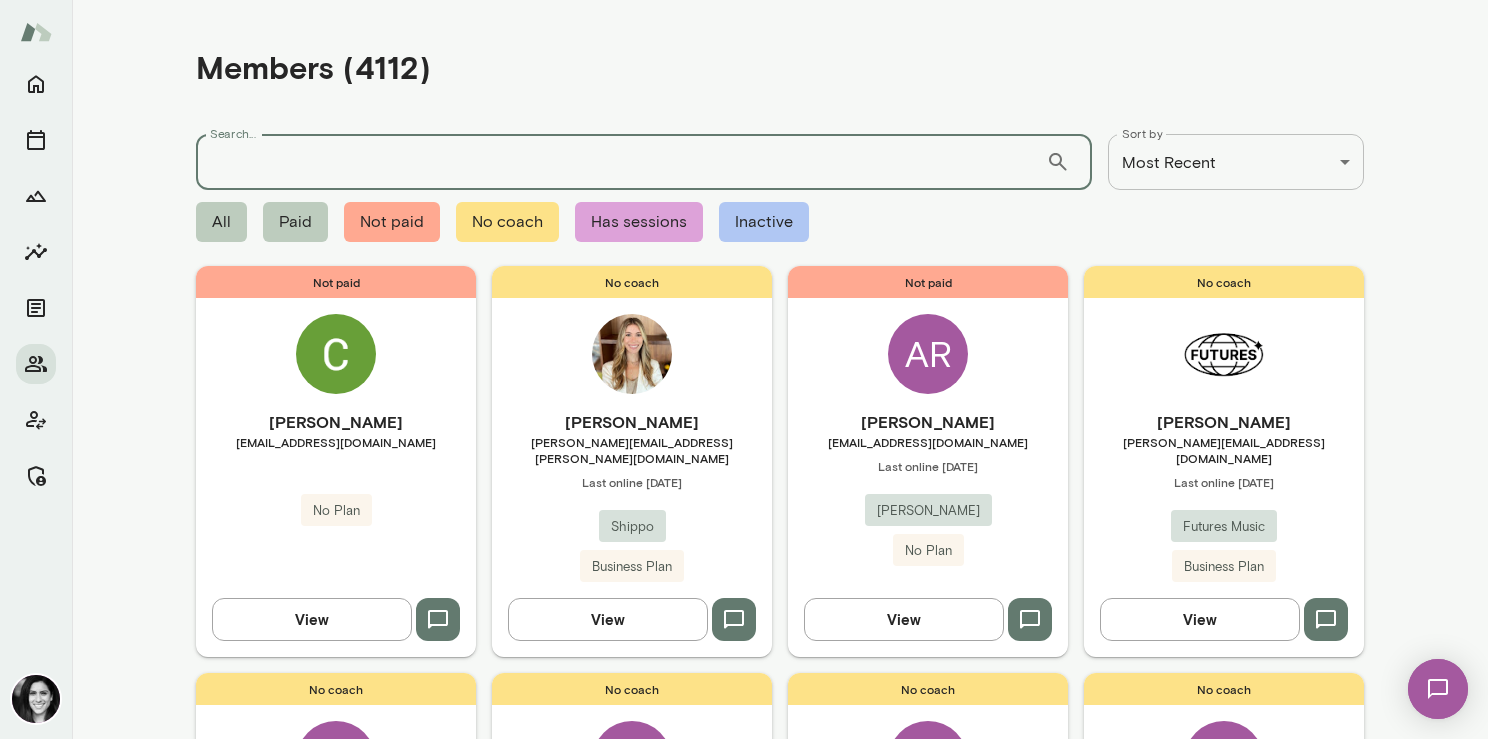 click on "Search..." at bounding box center (621, 162) 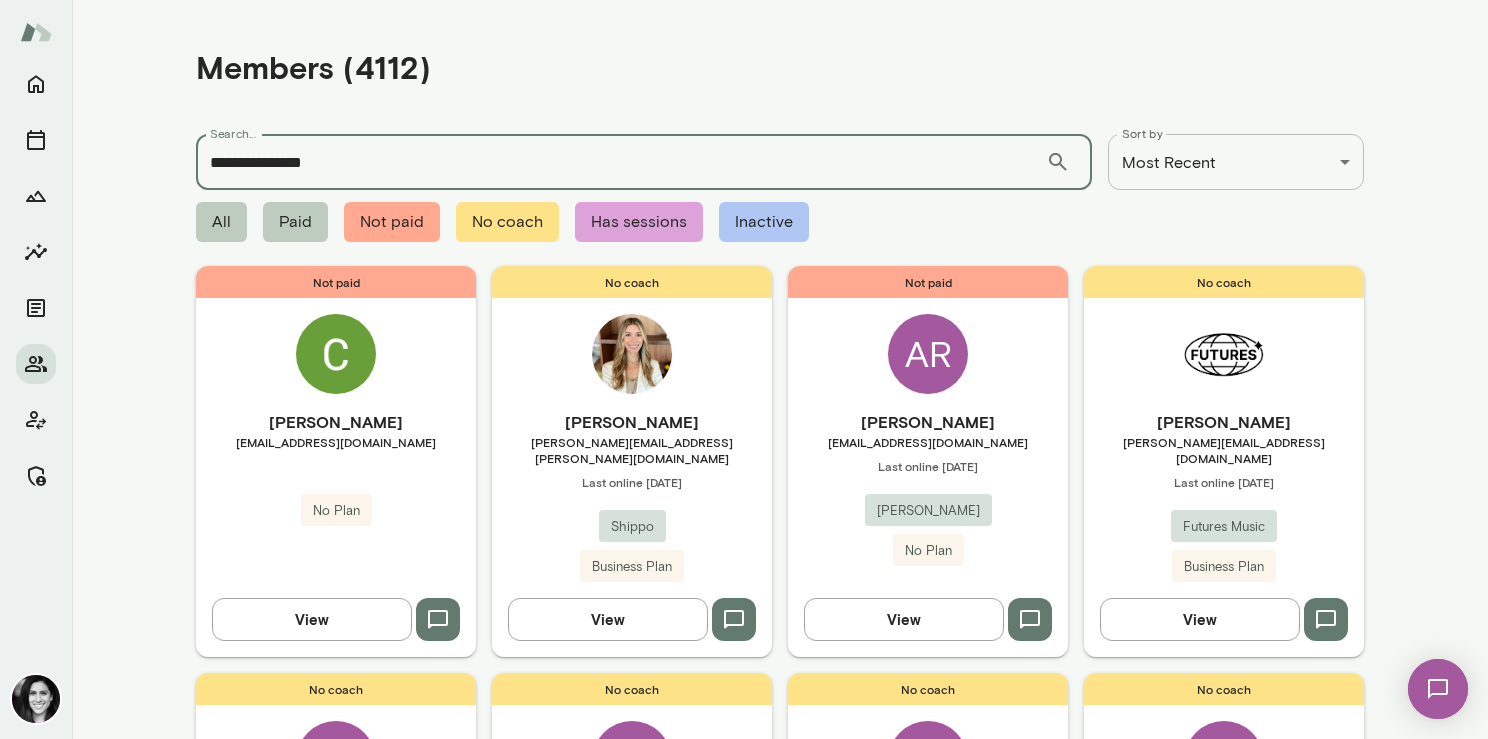 type on "**********" 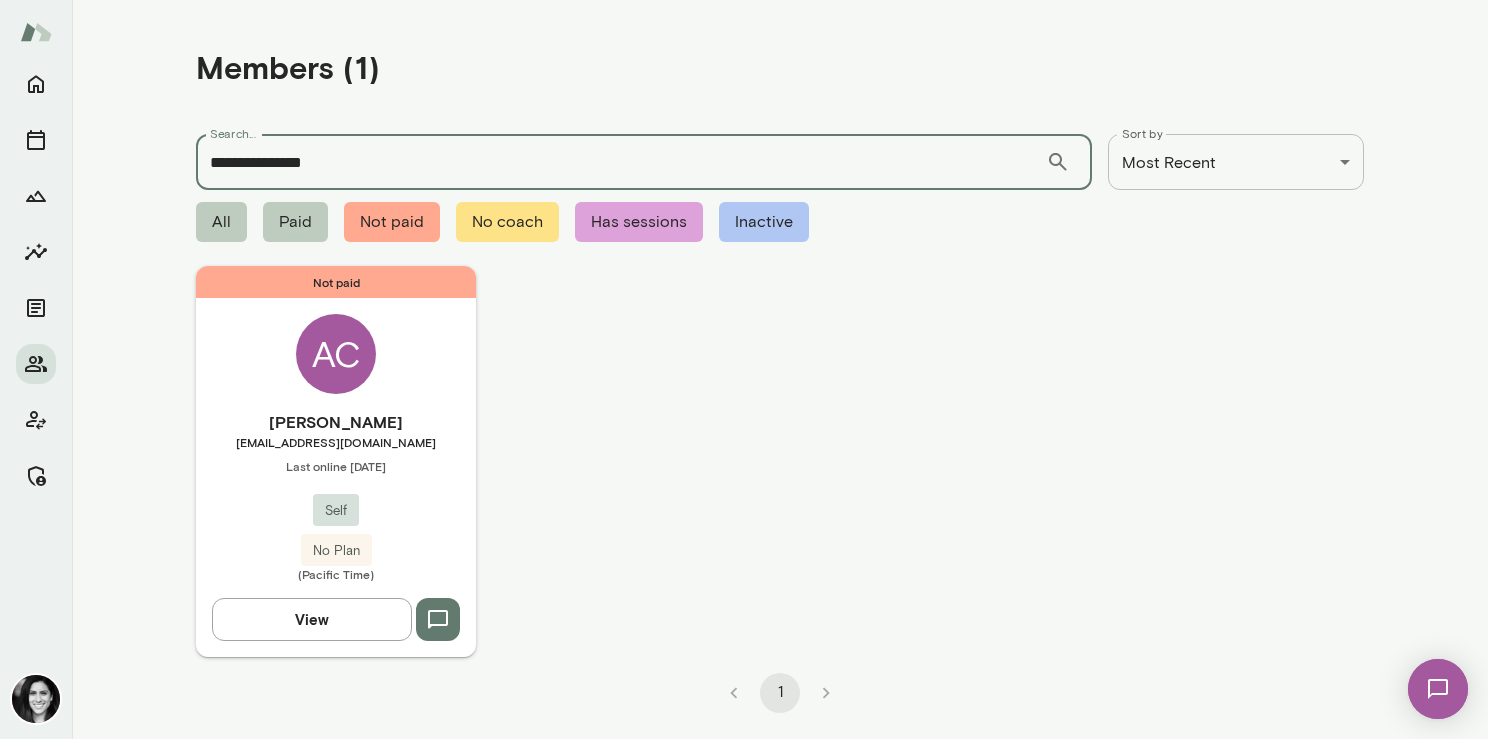 click on "Not paid AC Andrew Chen andrewnonumbers@gmail.com Last online July 2 Self No Plan (Pacific Time) View" at bounding box center (336, 461) 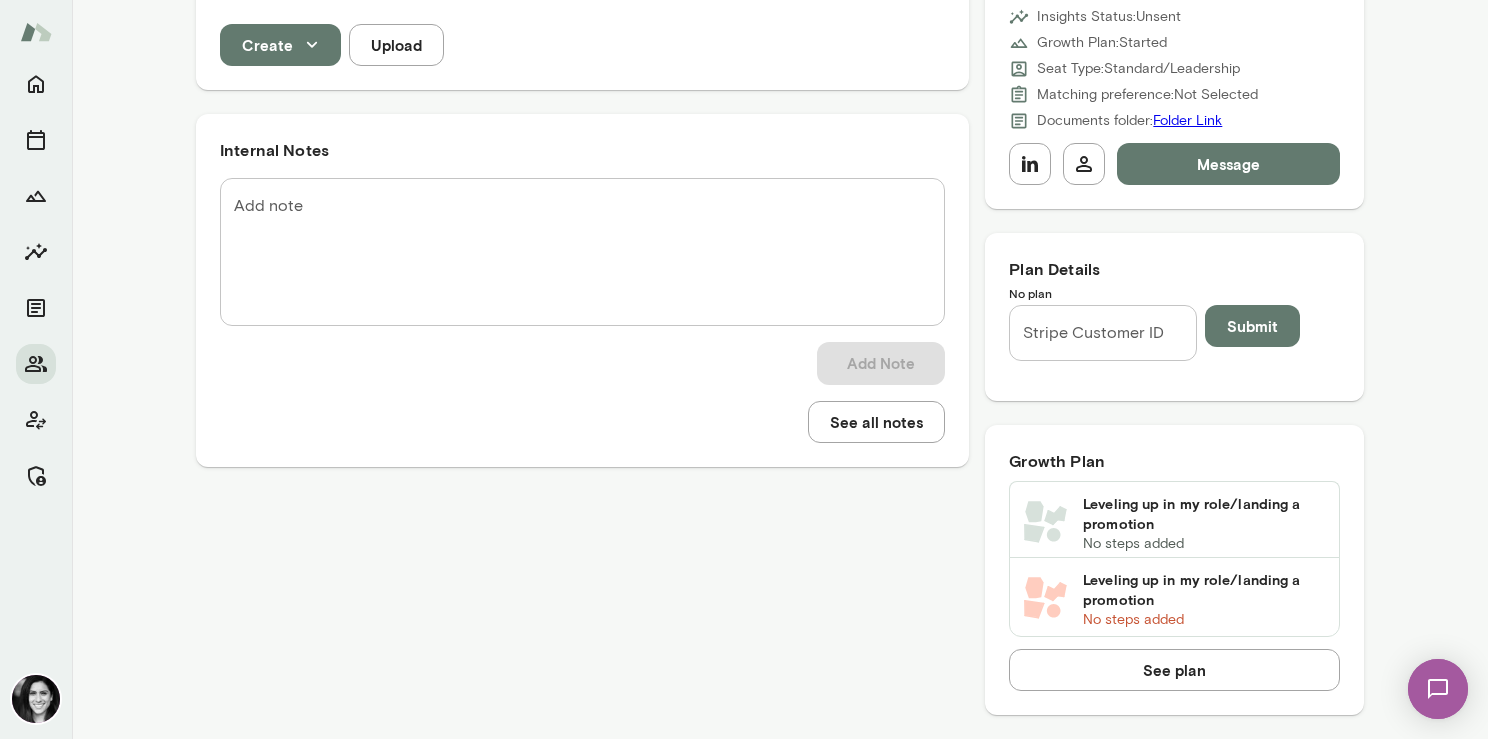 scroll, scrollTop: 0, scrollLeft: 0, axis: both 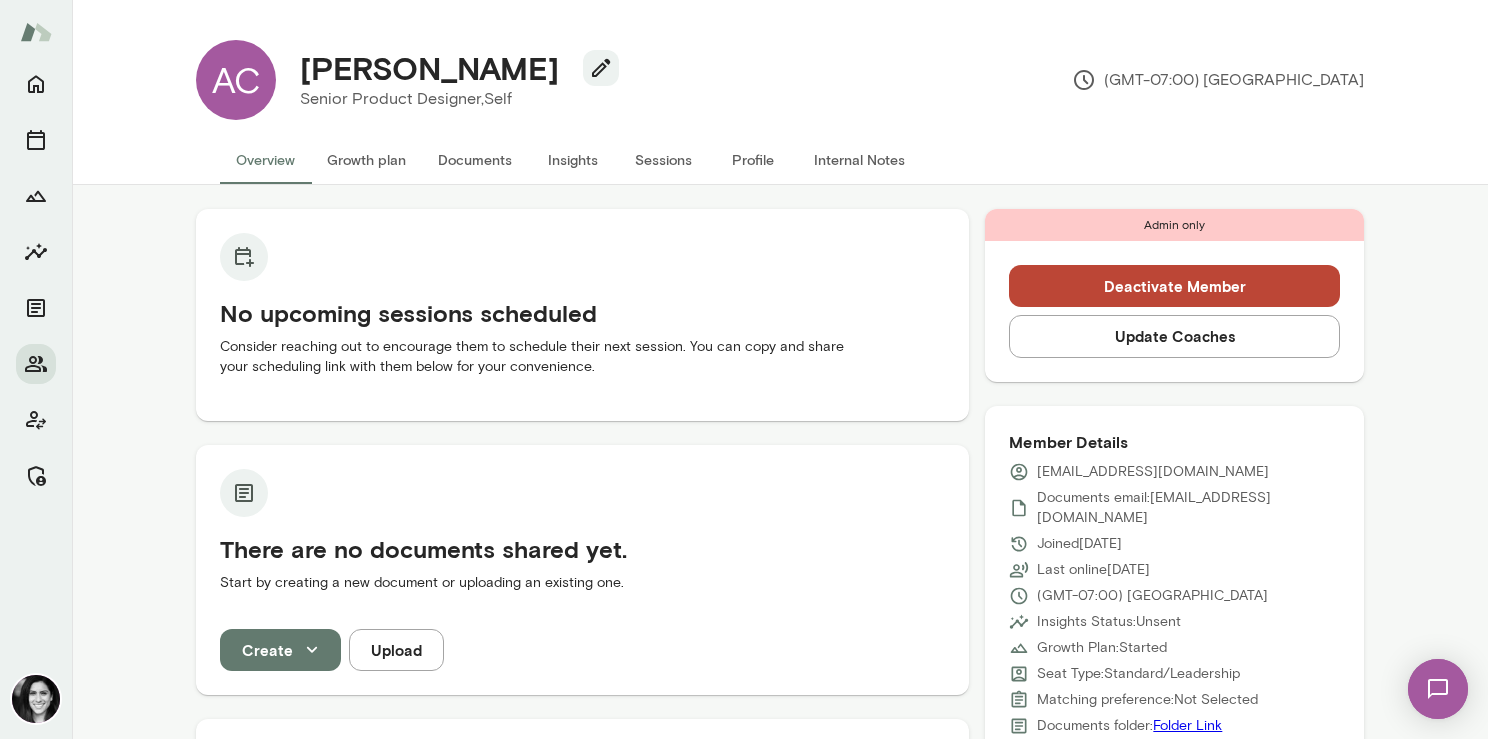 click on "Sessions" at bounding box center [663, 160] 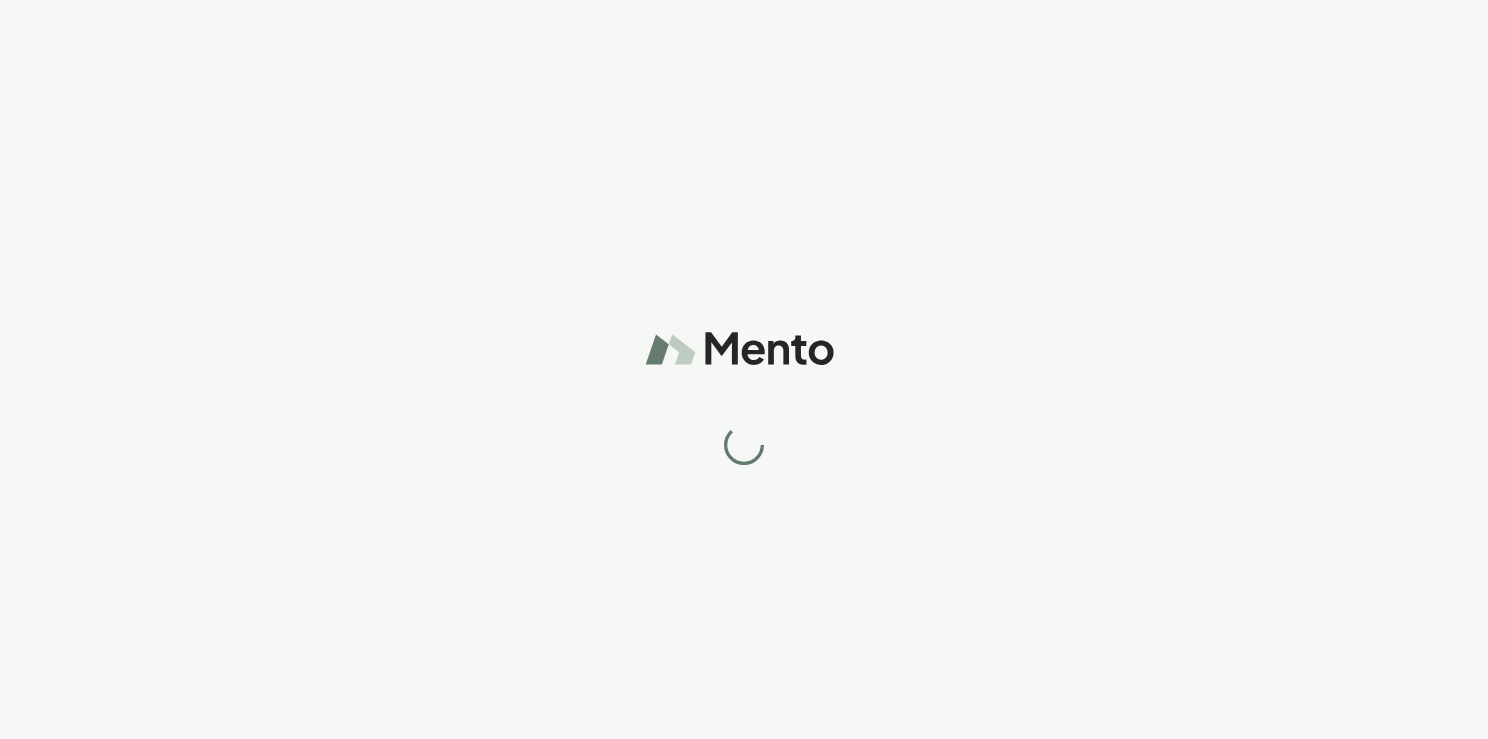 scroll, scrollTop: 0, scrollLeft: 0, axis: both 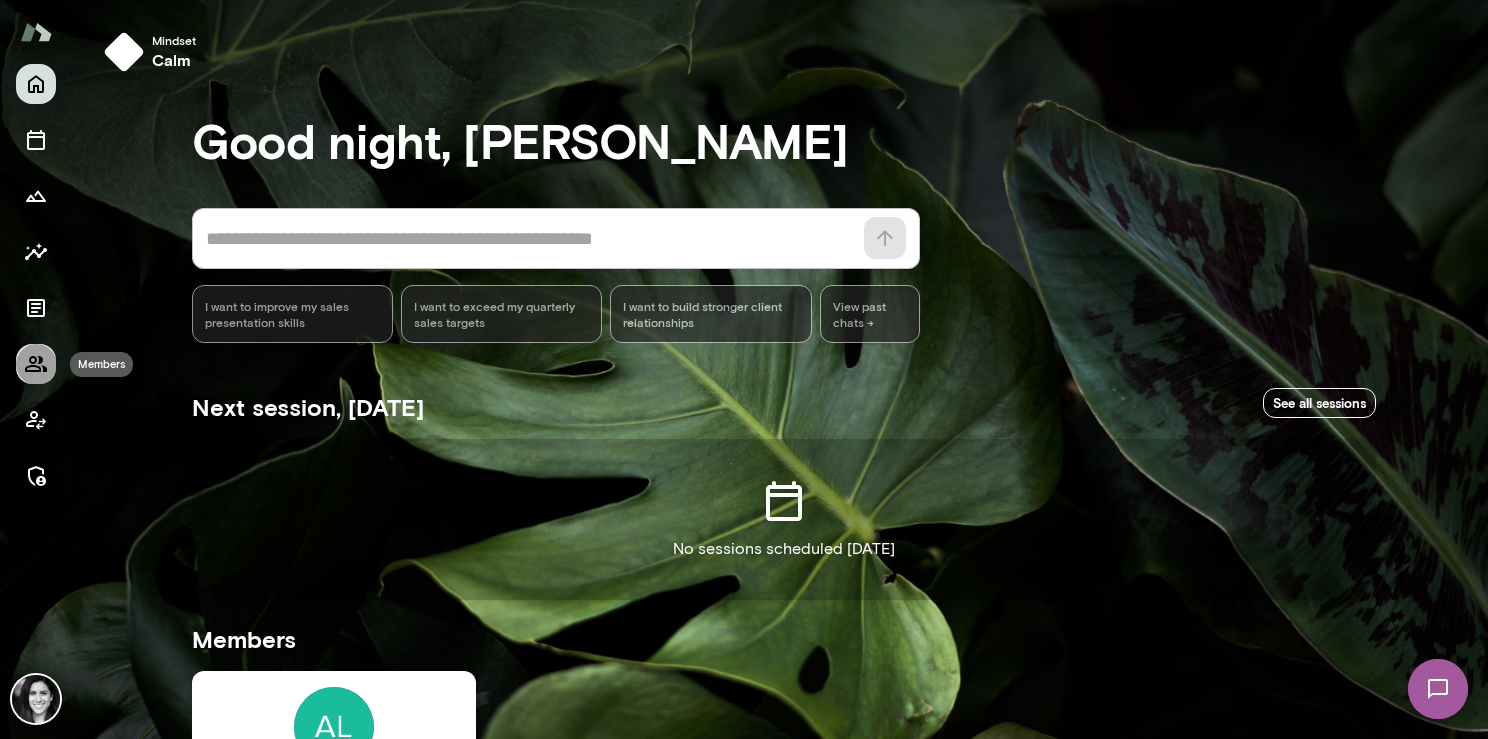 click at bounding box center [36, 364] 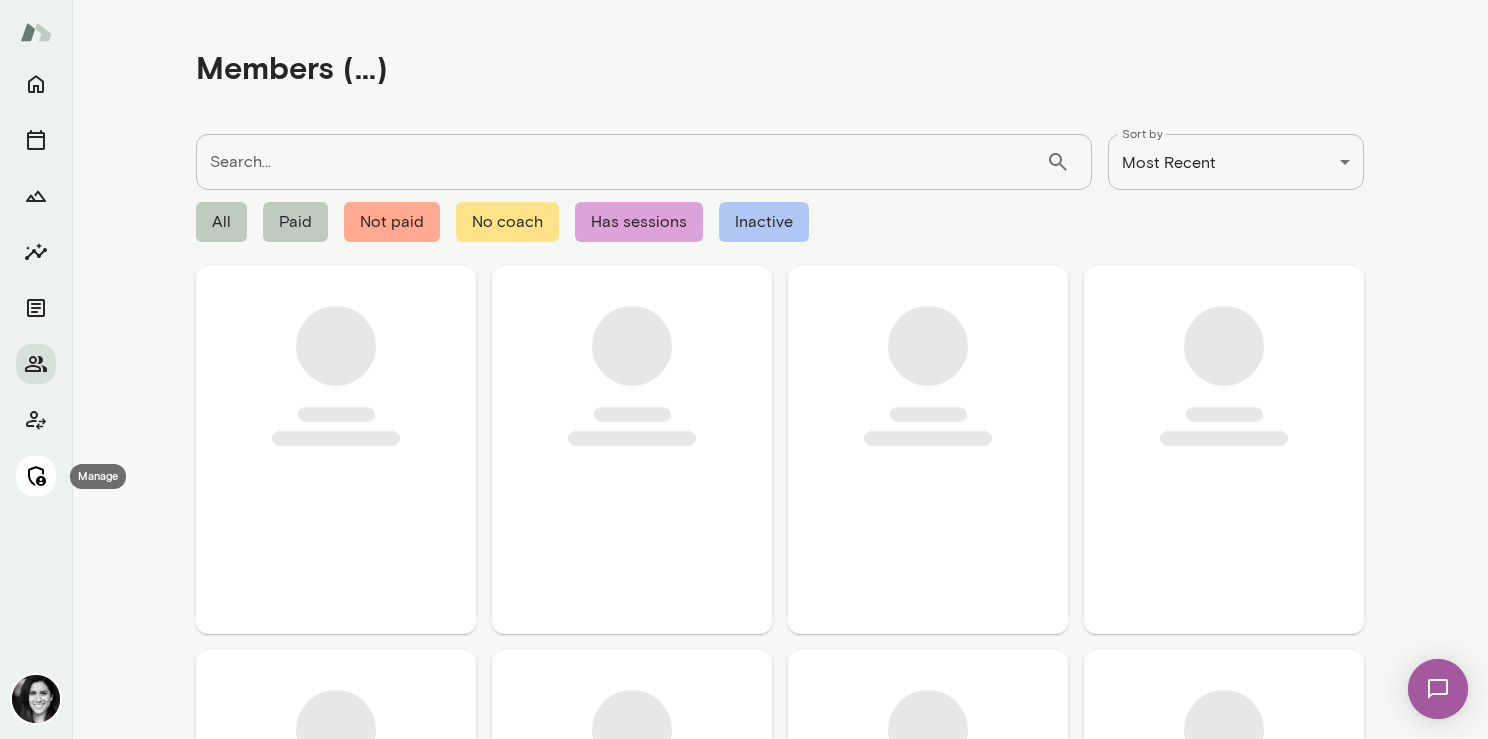 click 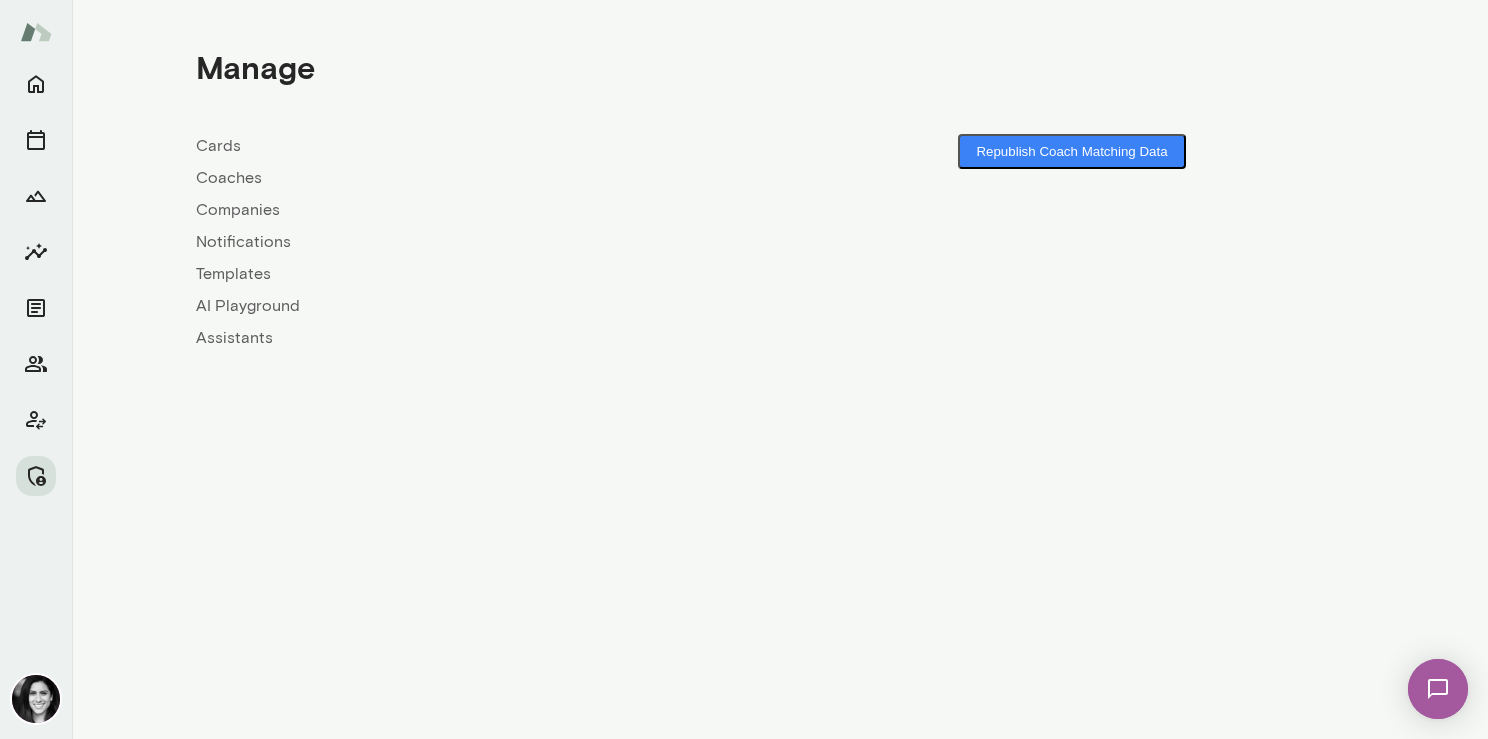 click on "Coaches" at bounding box center [488, 178] 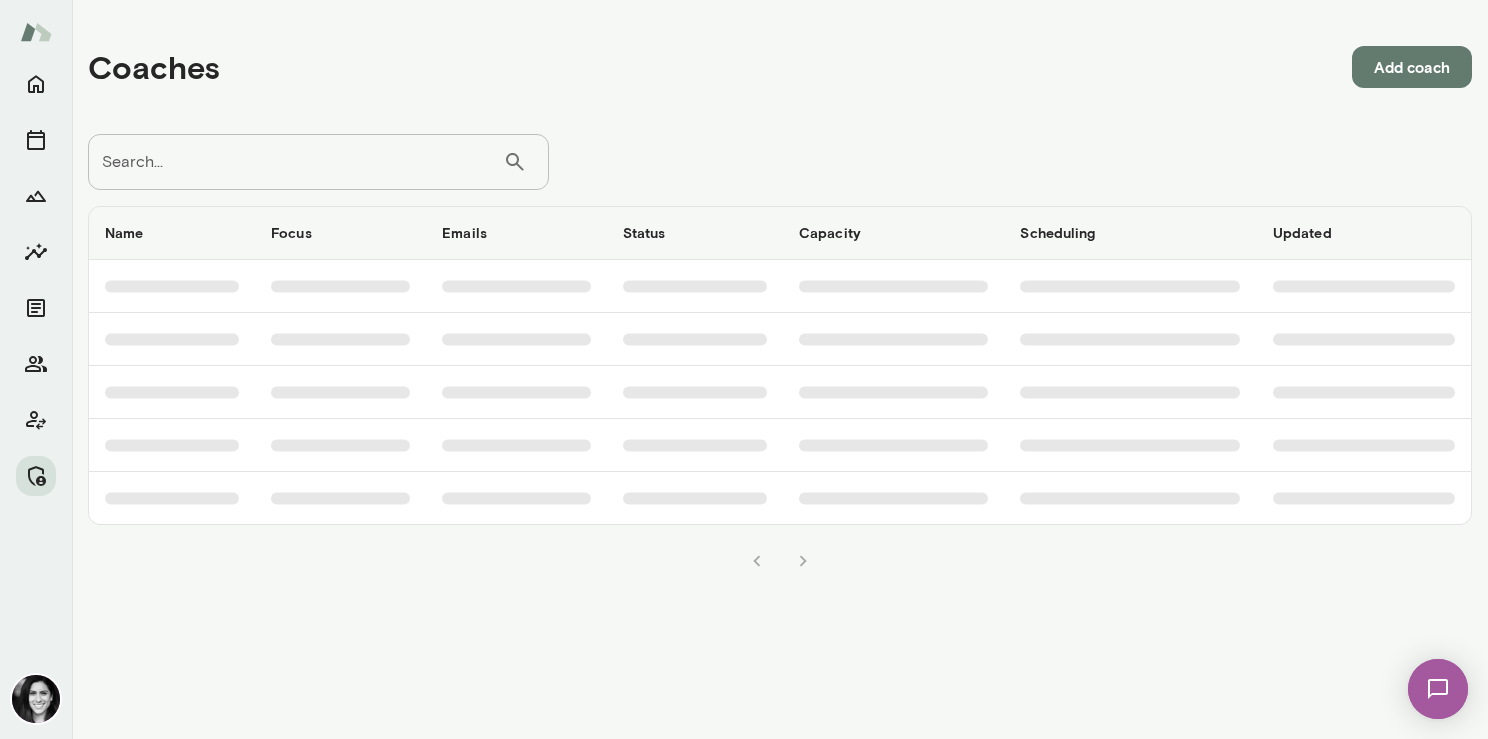 click on "Search..." at bounding box center [295, 162] 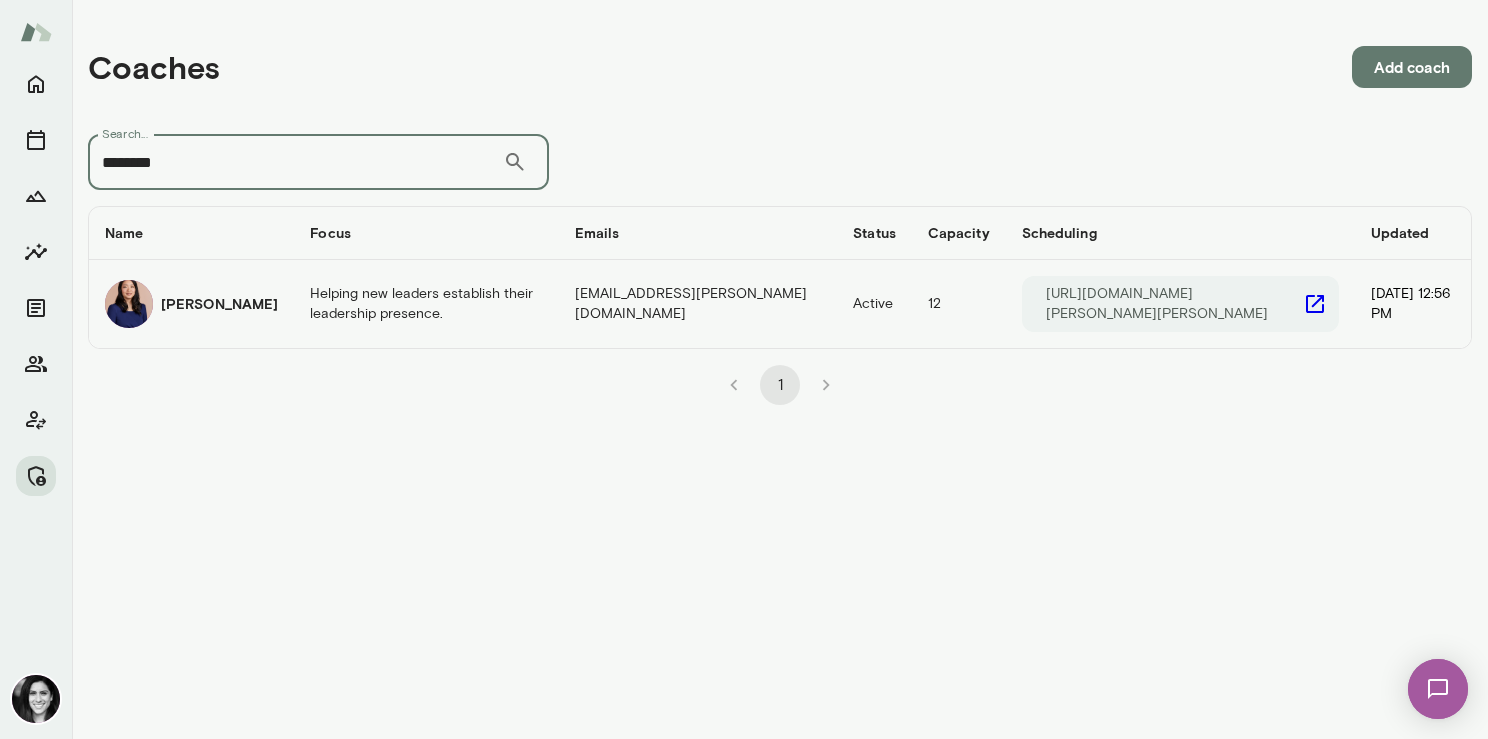 type on "********" 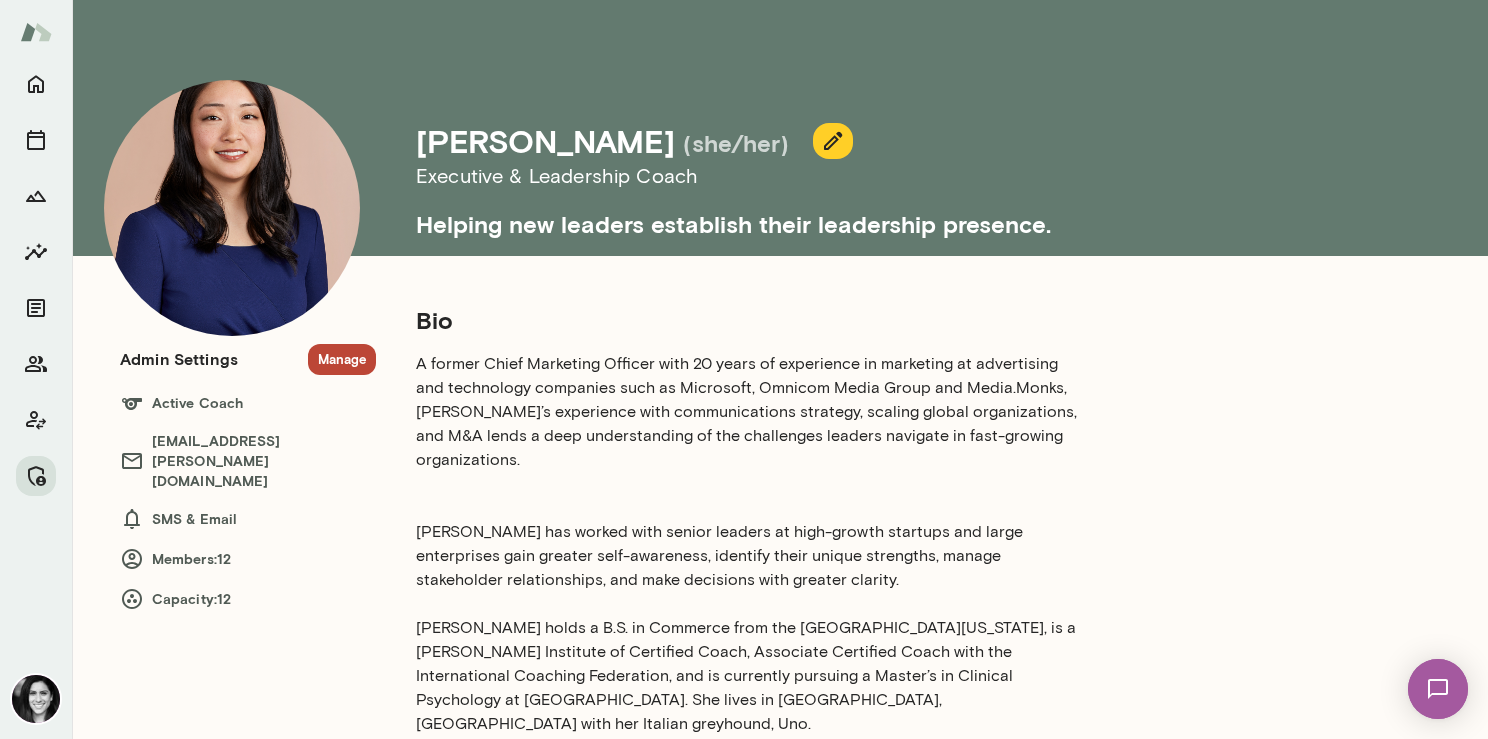 click on "Manage" at bounding box center (342, 359) 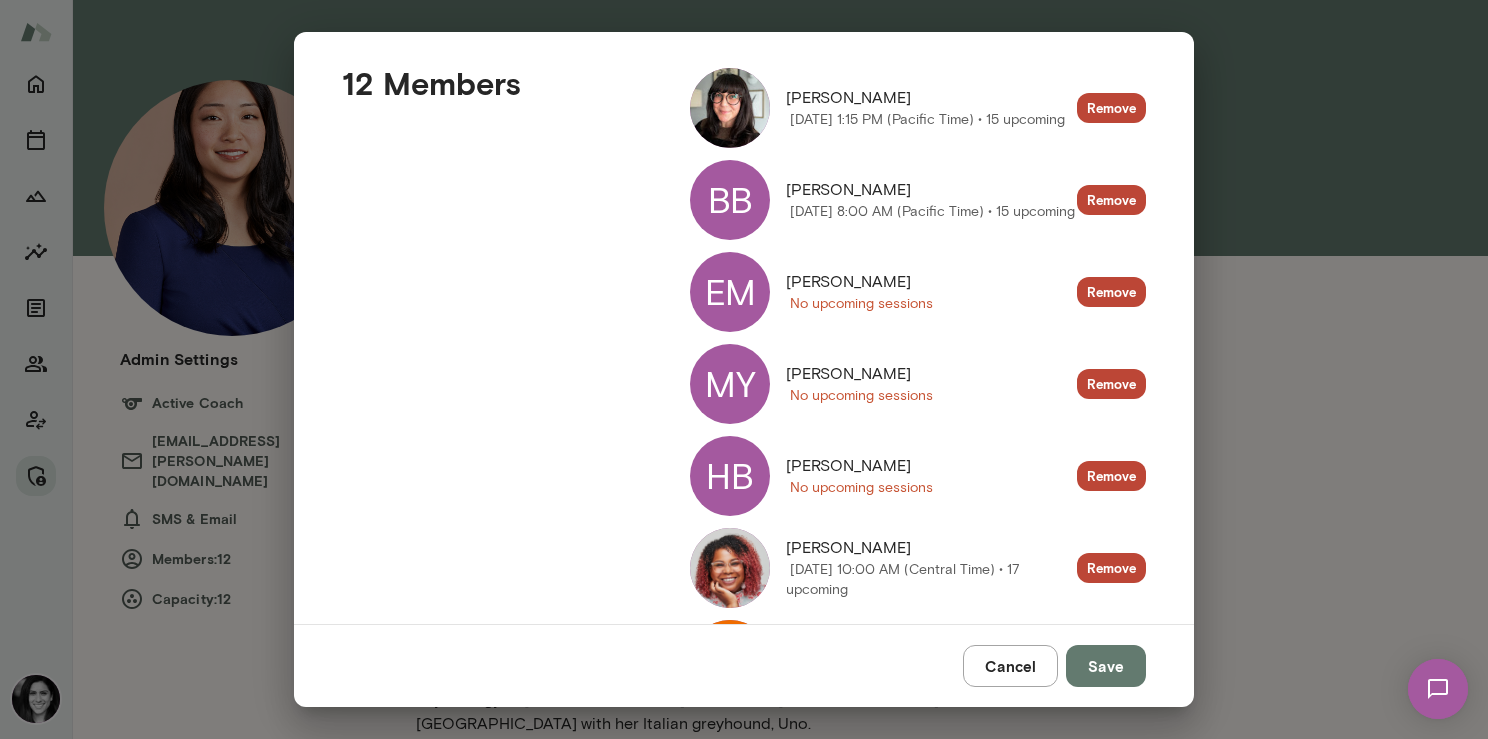 scroll, scrollTop: 287, scrollLeft: 0, axis: vertical 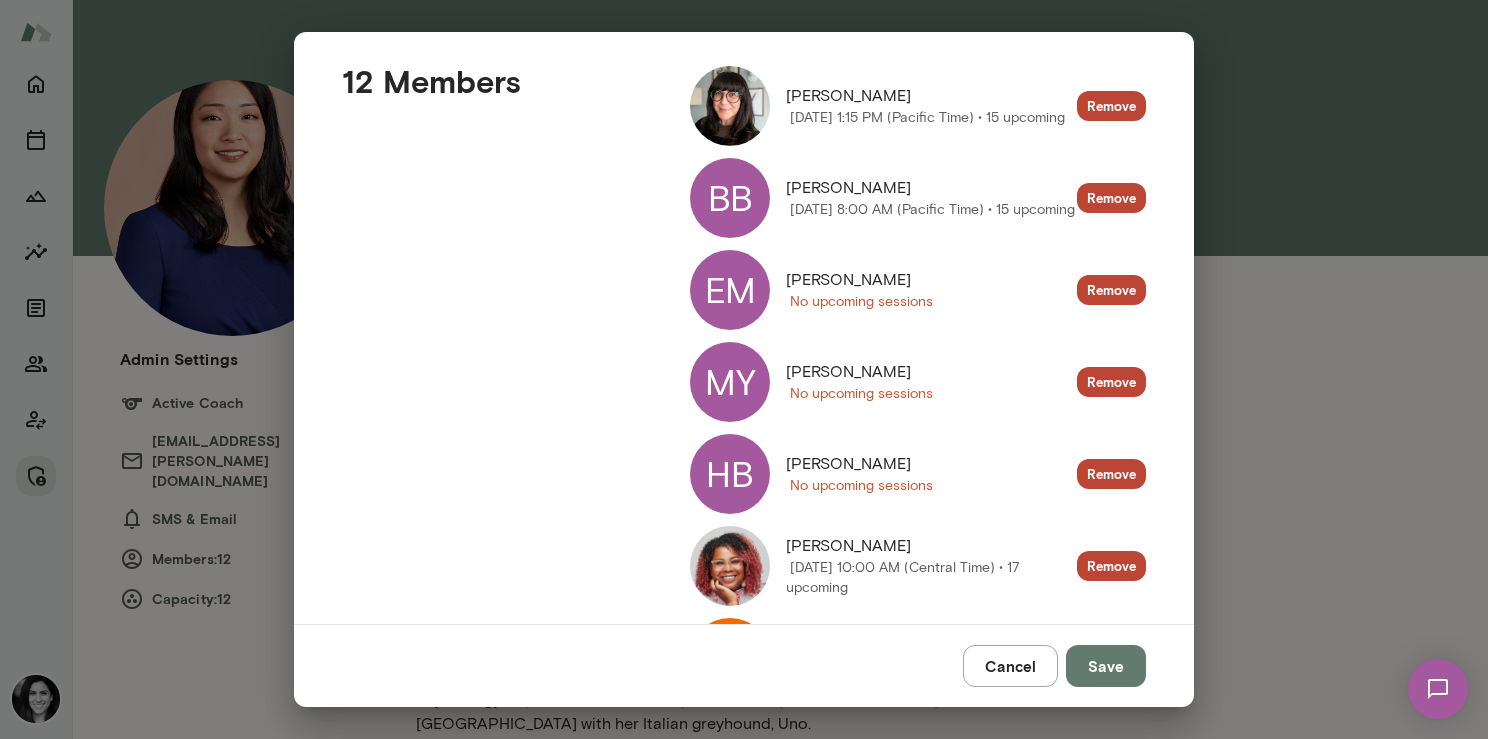 click on "HB" at bounding box center [730, 474] 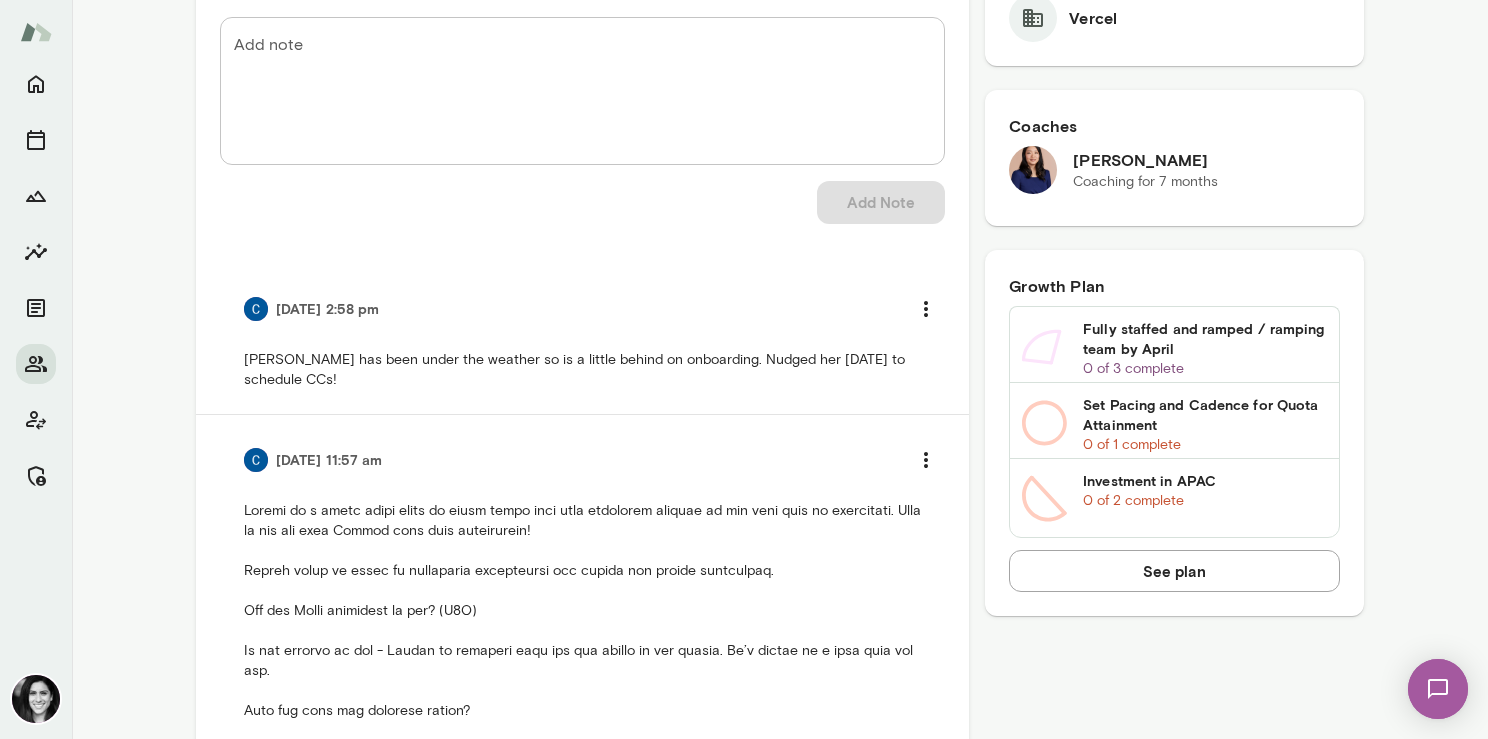 scroll, scrollTop: 941, scrollLeft: 0, axis: vertical 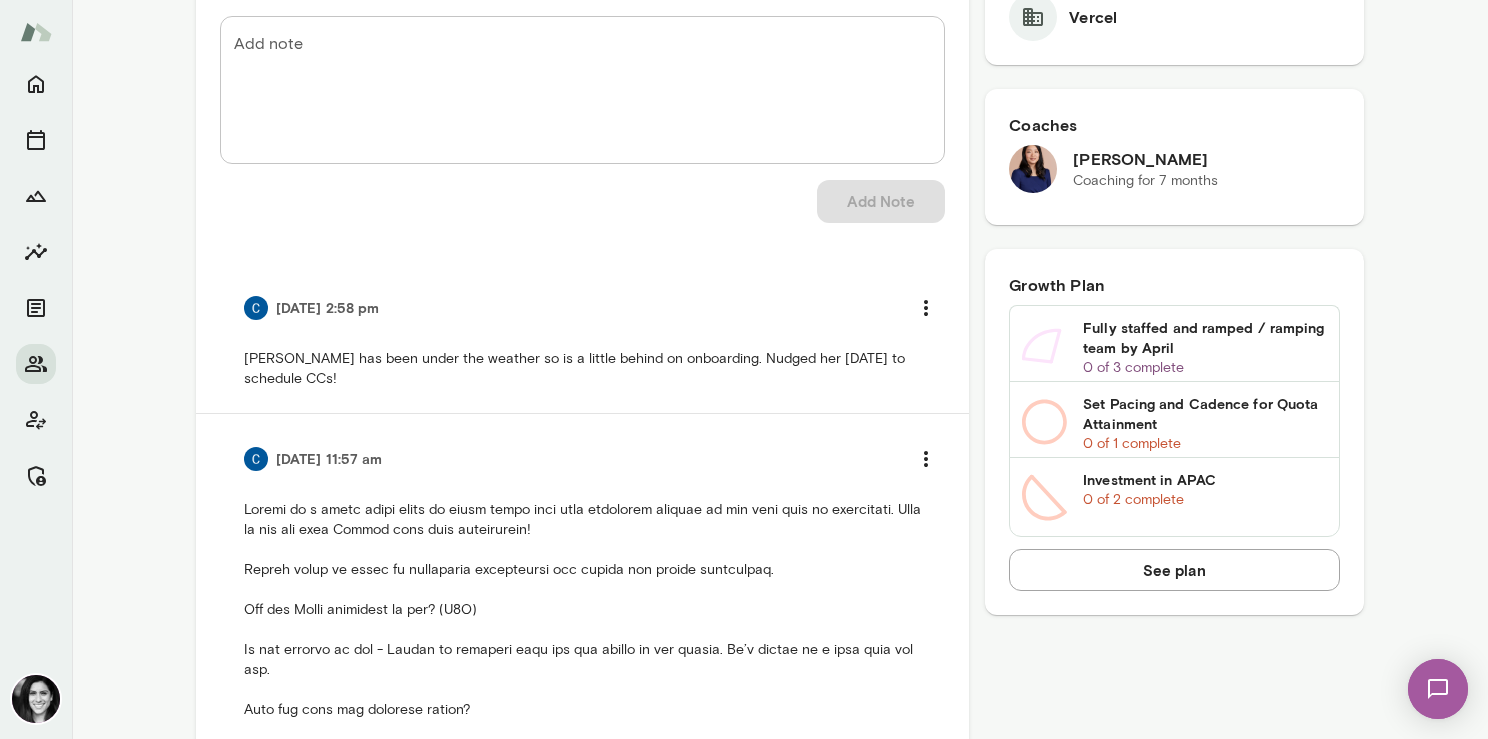 click on "[PERSON_NAME] has been under the weather so is a little behind on onboarding. Nudged her [DATE] to schedule CCs!" at bounding box center (582, 369) 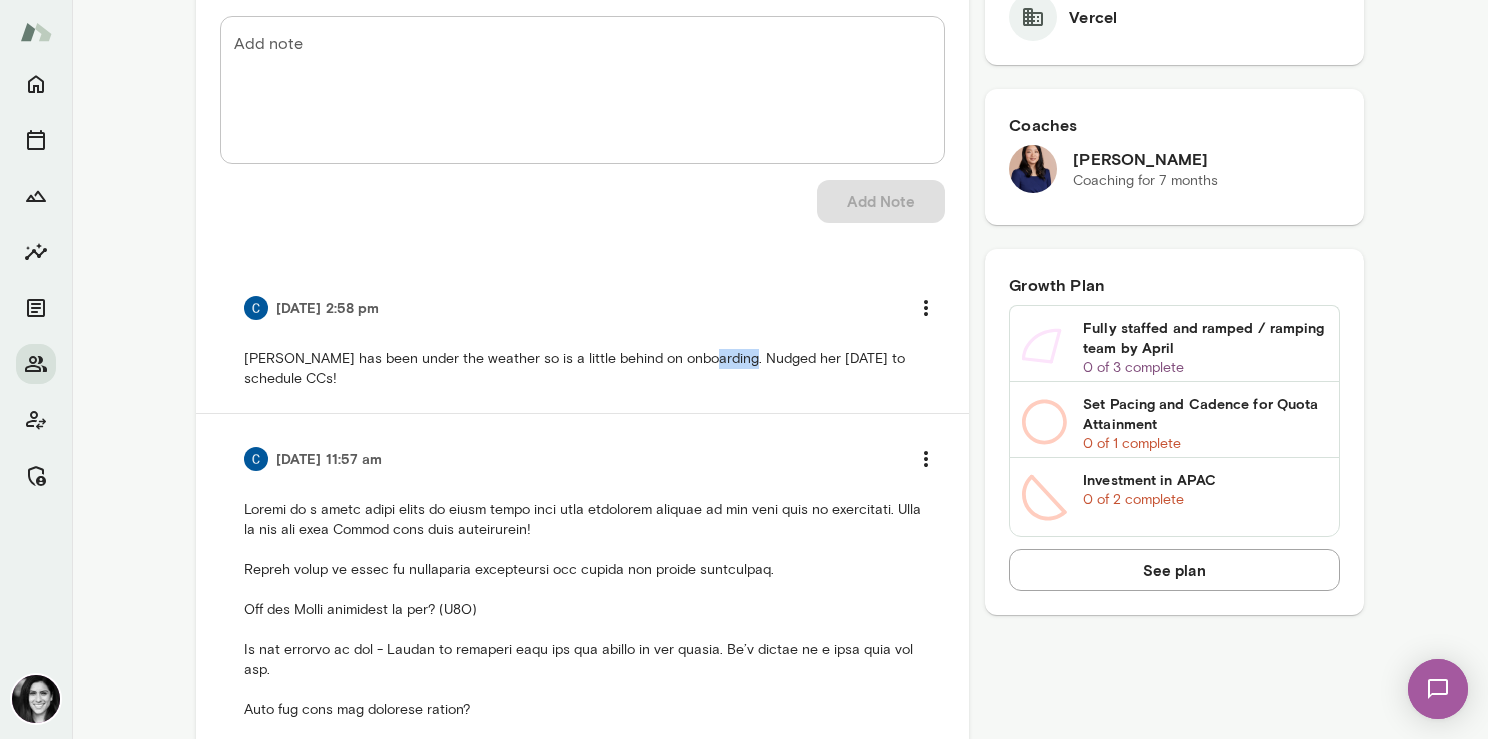 click on "[PERSON_NAME] has been under the weather so is a little behind on onboarding. Nudged her [DATE] to schedule CCs!" at bounding box center [582, 369] 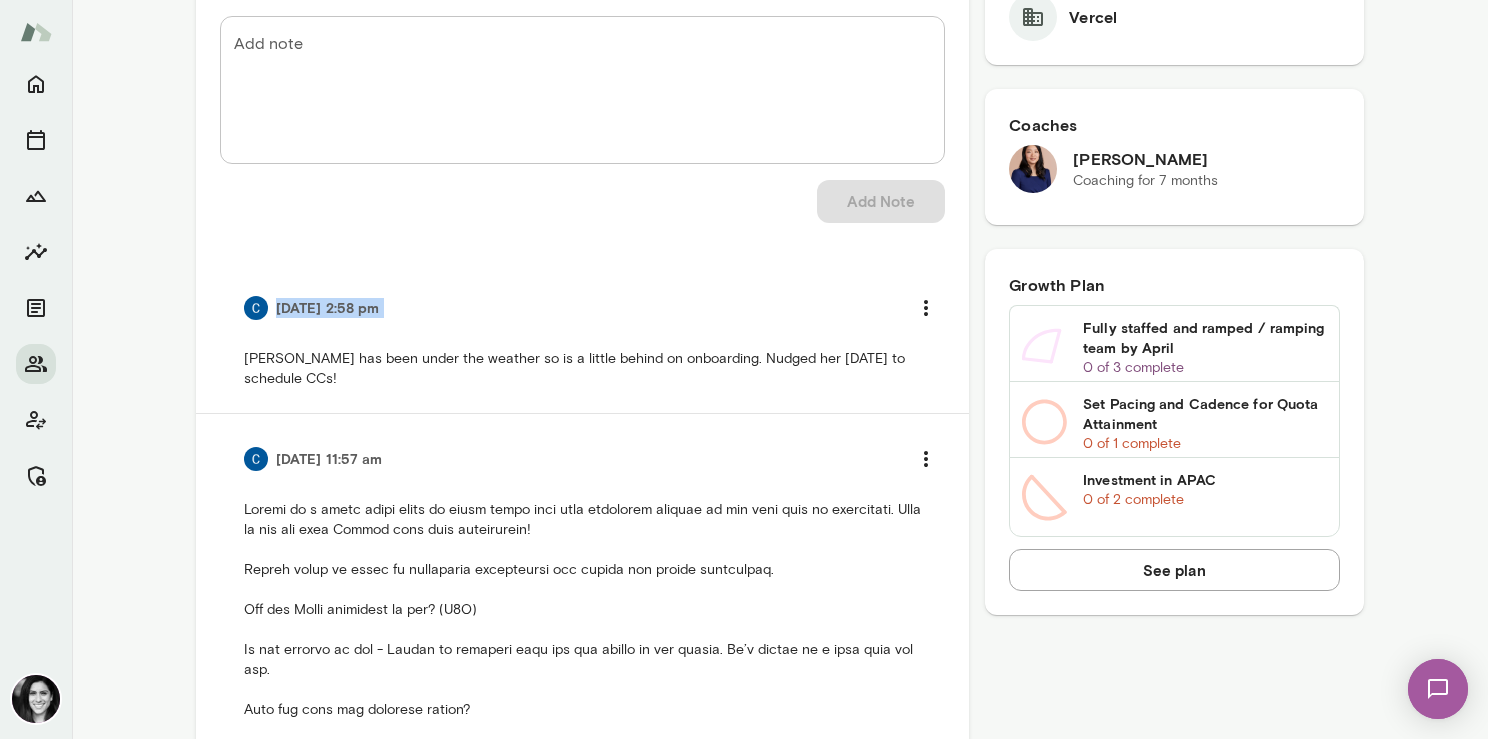 click on "[PERSON_NAME] has been under the weather so is a little behind on onboarding. Nudged her [DATE] to schedule CCs!" at bounding box center [582, 369] 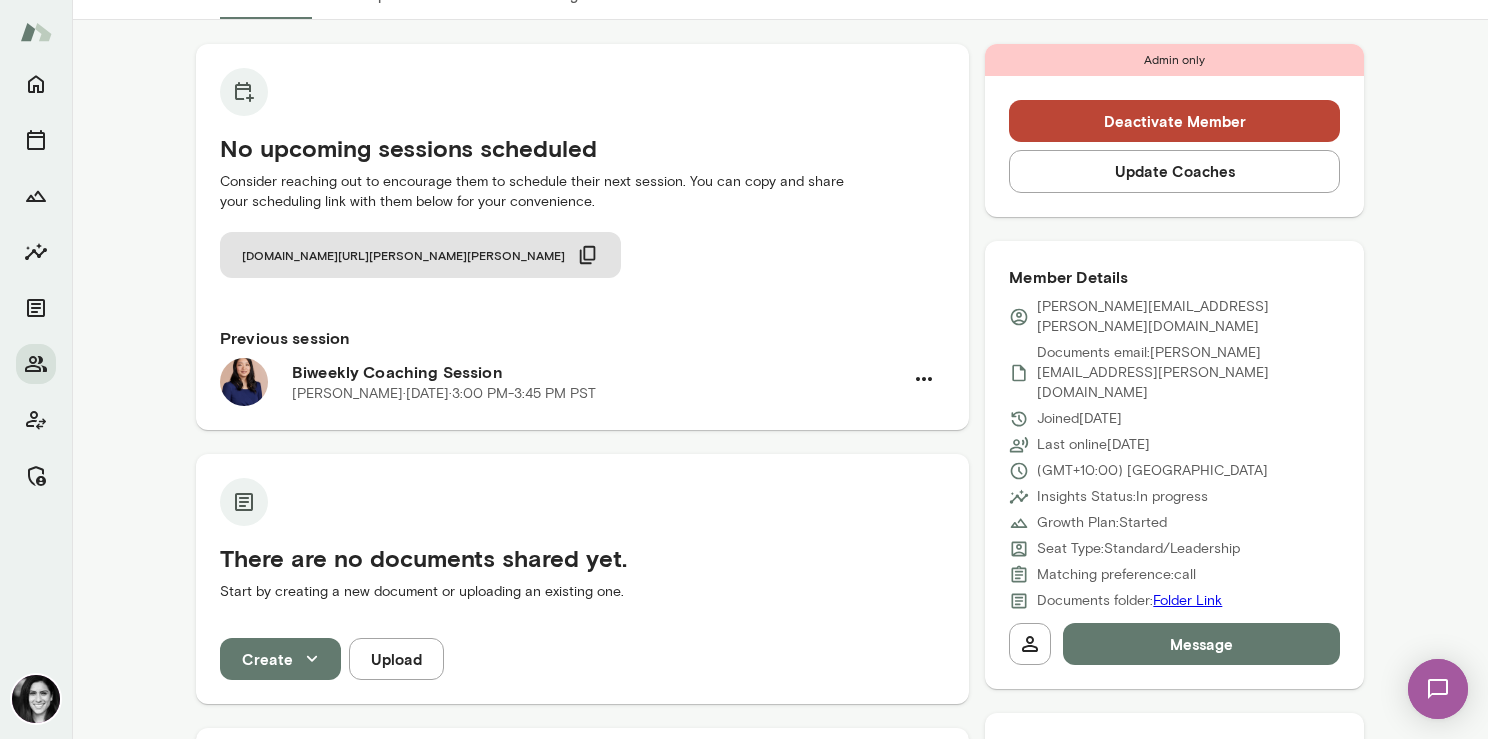 scroll, scrollTop: 0, scrollLeft: 0, axis: both 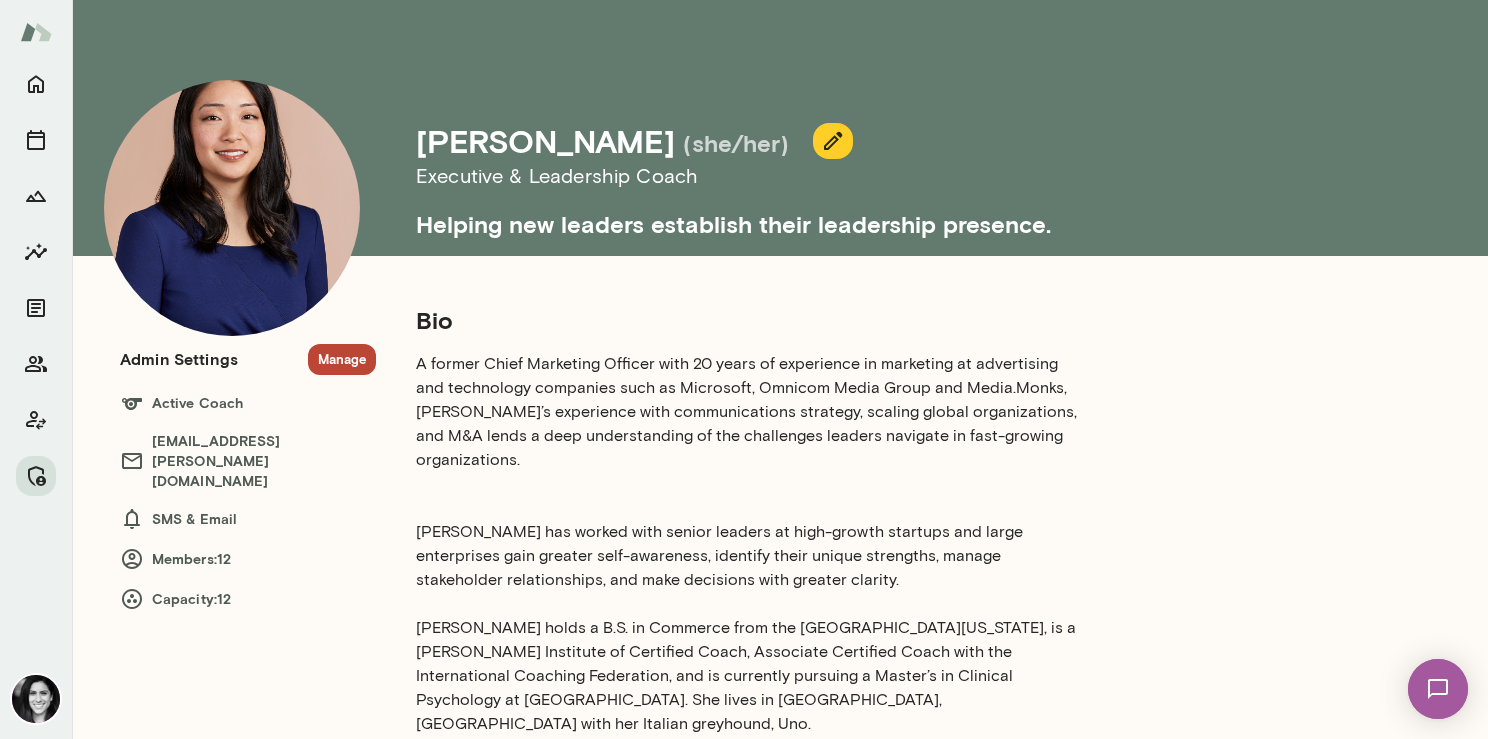 click on "Manage" at bounding box center [342, 359] 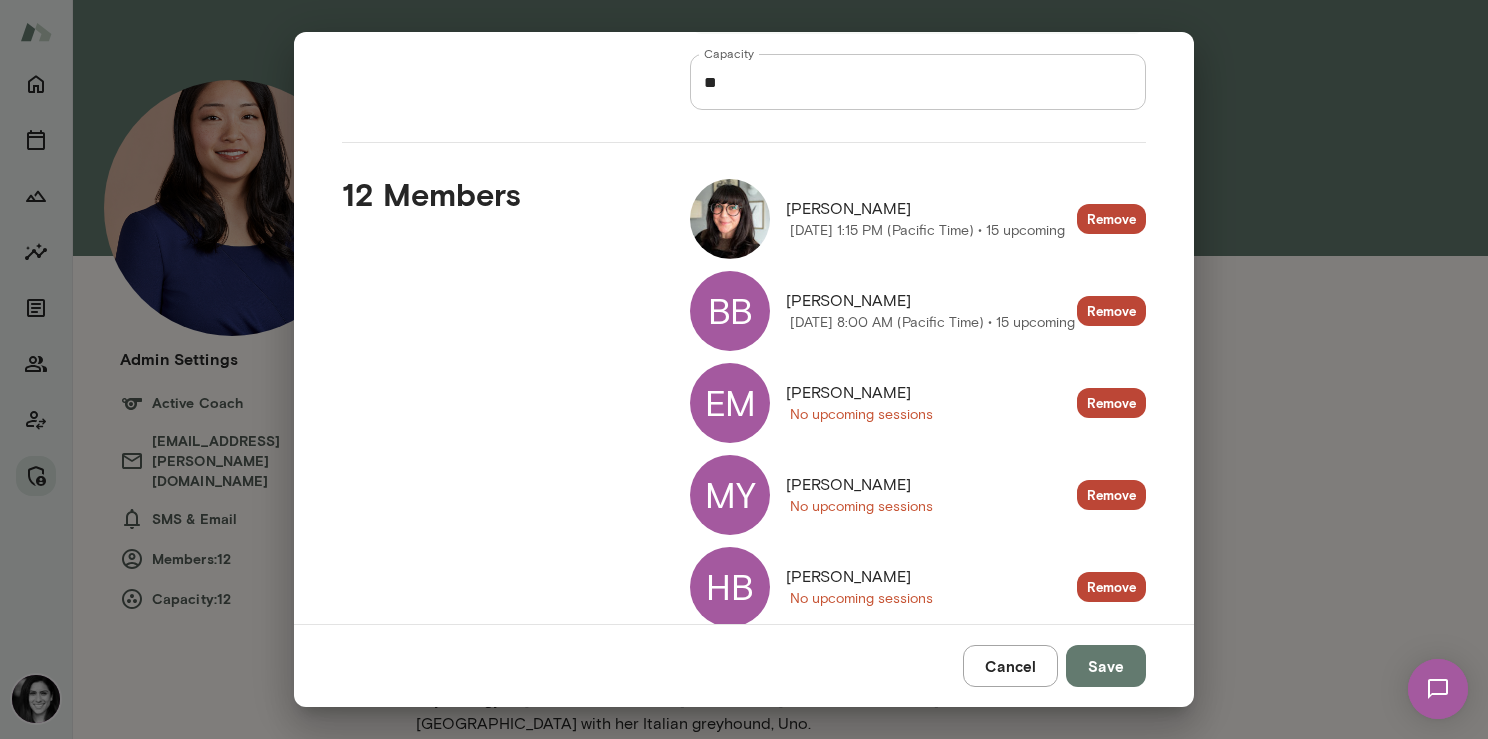 scroll, scrollTop: 321, scrollLeft: 0, axis: vertical 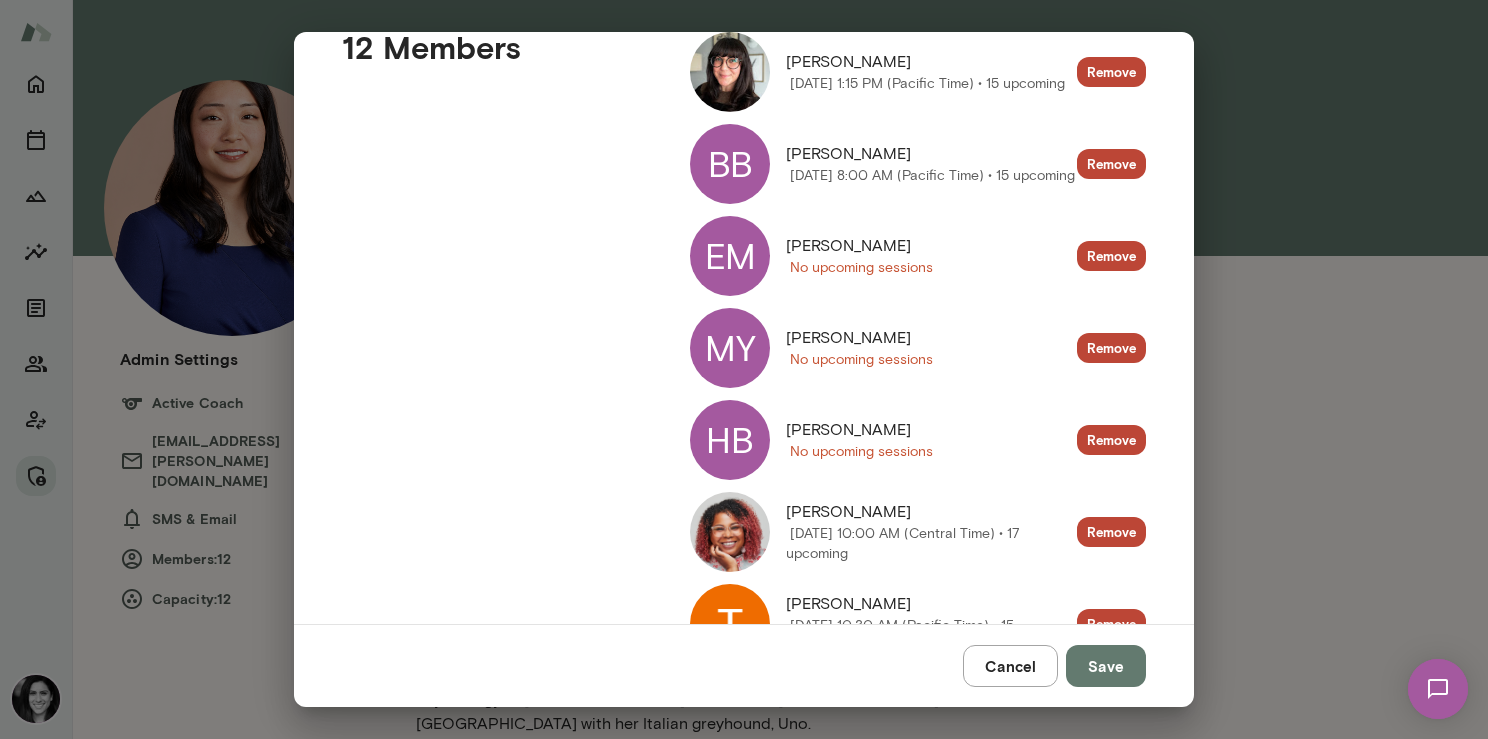 click on "EM" at bounding box center (730, 256) 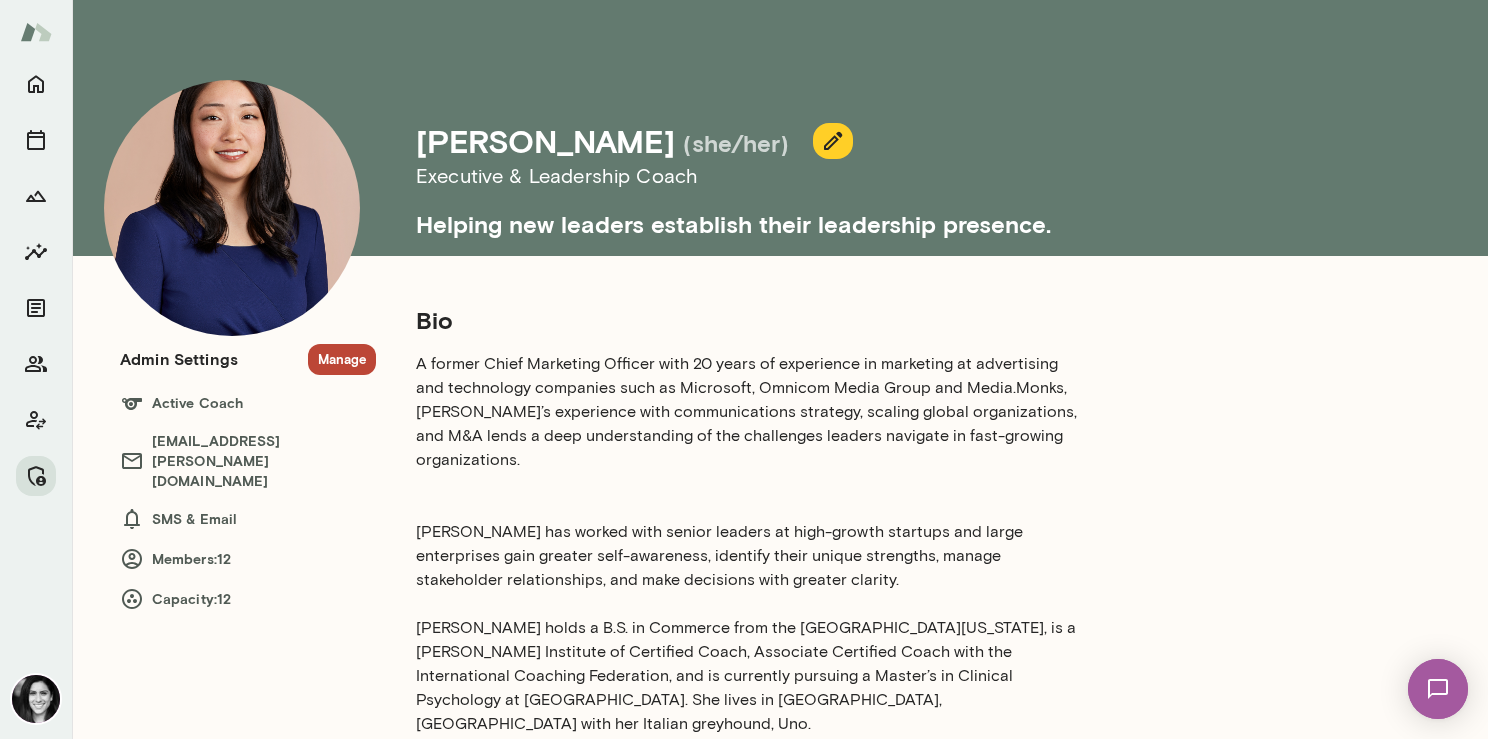 click on "Admin Settings Manage Active Coach [EMAIL_ADDRESS][PERSON_NAME][DOMAIN_NAME] SMS & Email Members:  12 Capacity:  12" at bounding box center [248, 477] 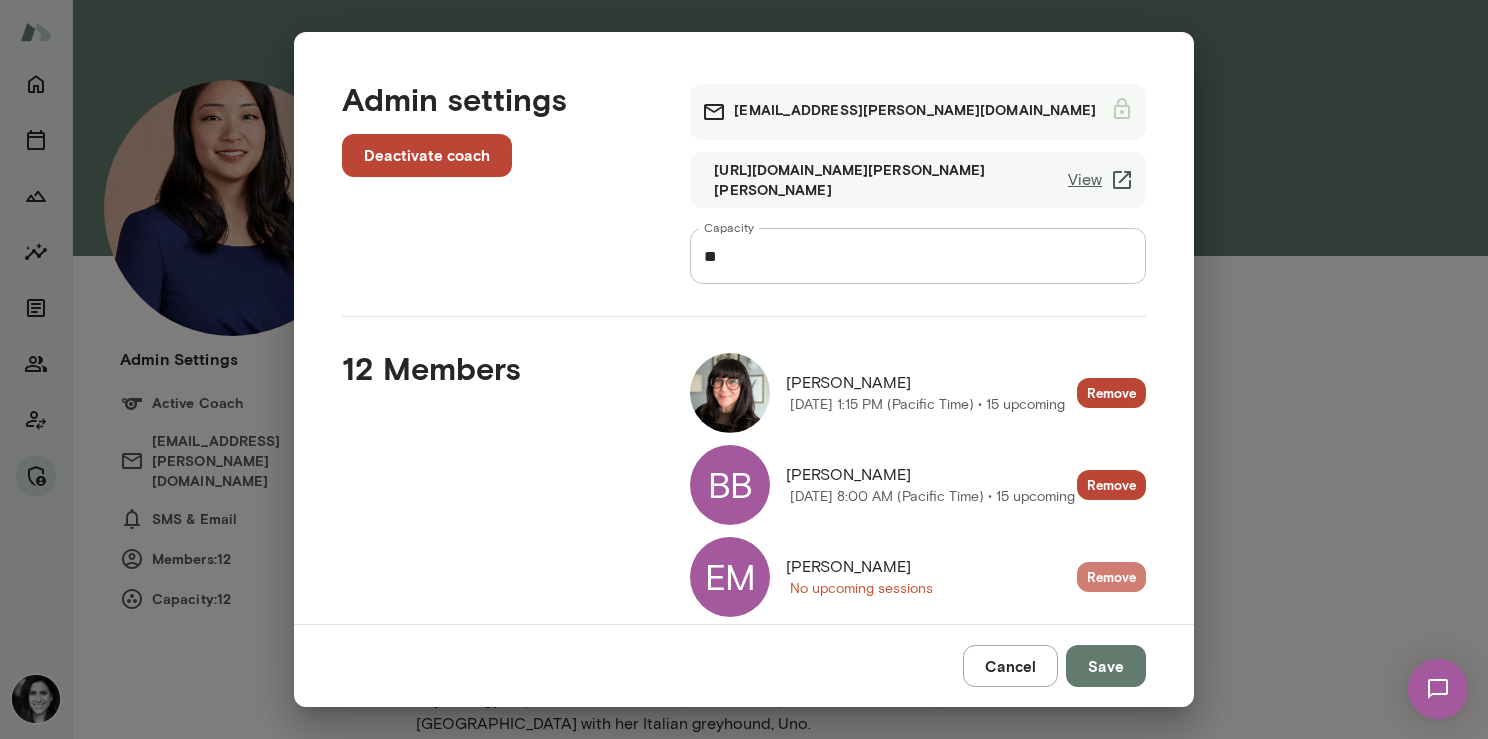 click on "Remove" at bounding box center [1111, 577] 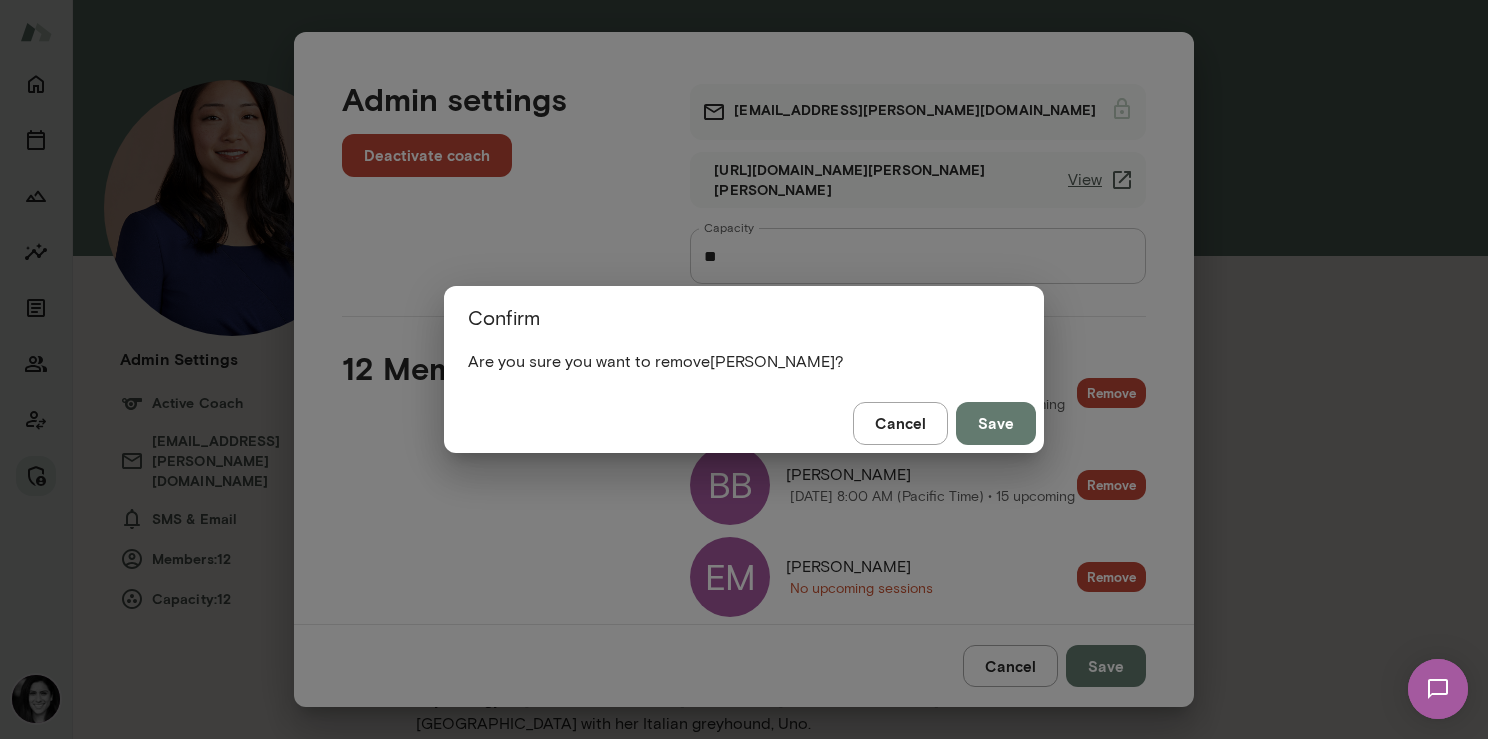 click on "Save" at bounding box center [996, 423] 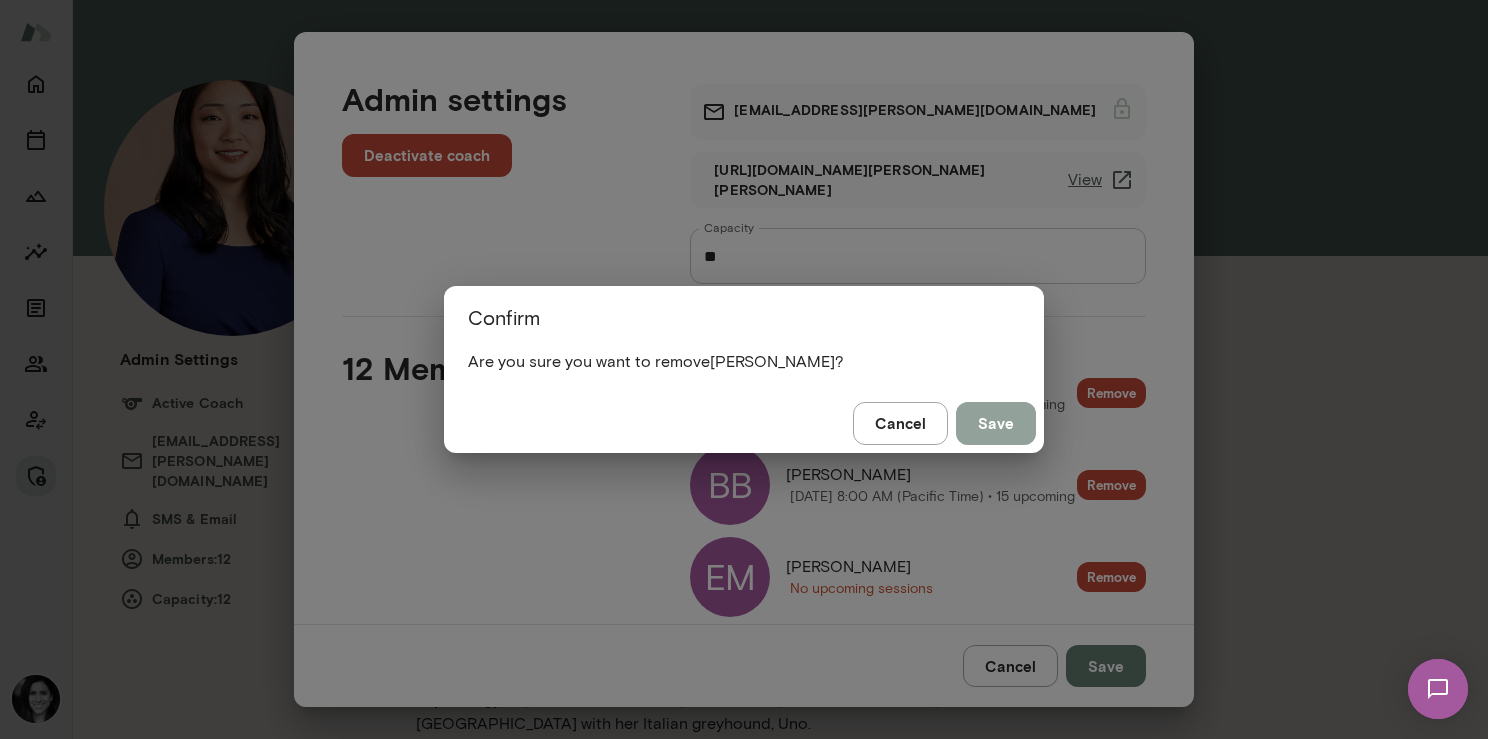 click on "Save" at bounding box center (996, 423) 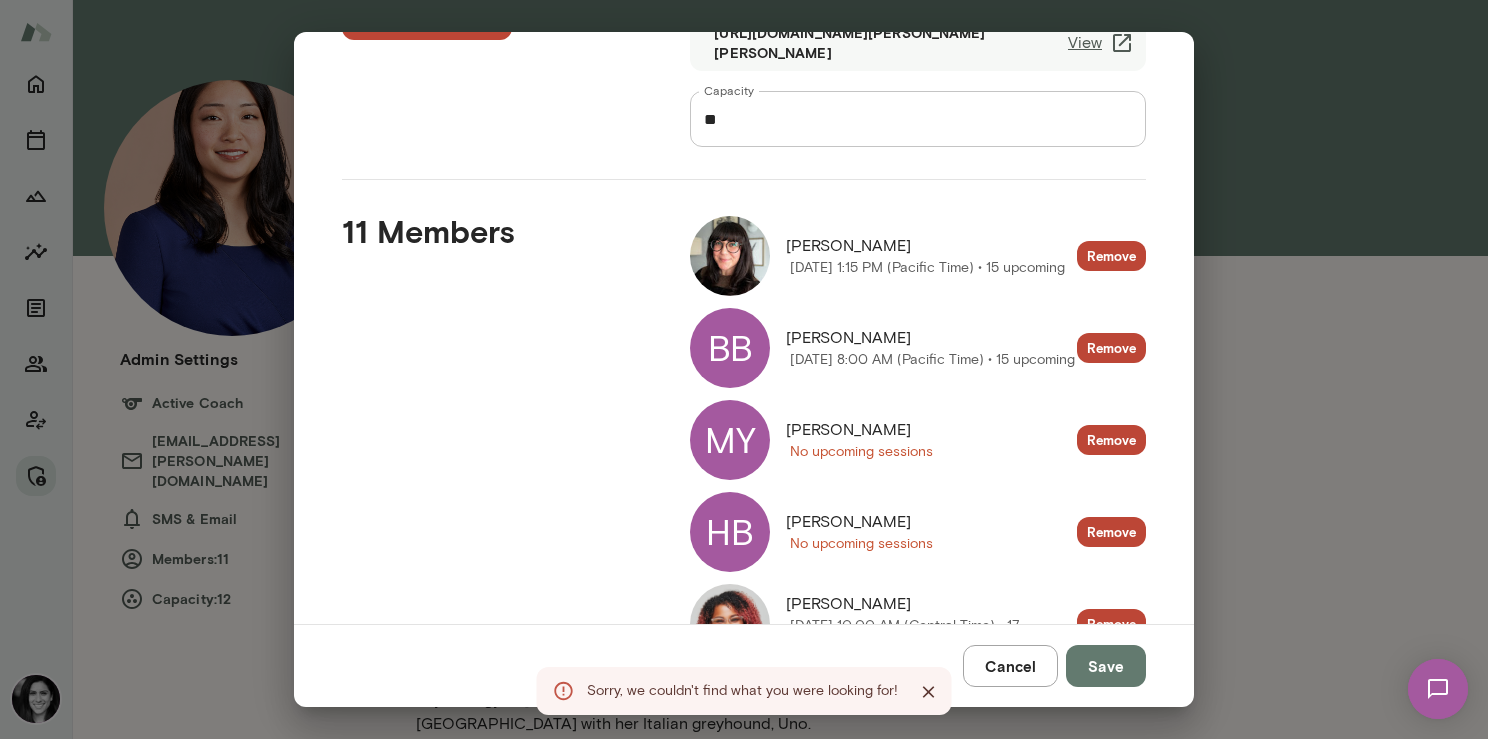 scroll, scrollTop: 138, scrollLeft: 0, axis: vertical 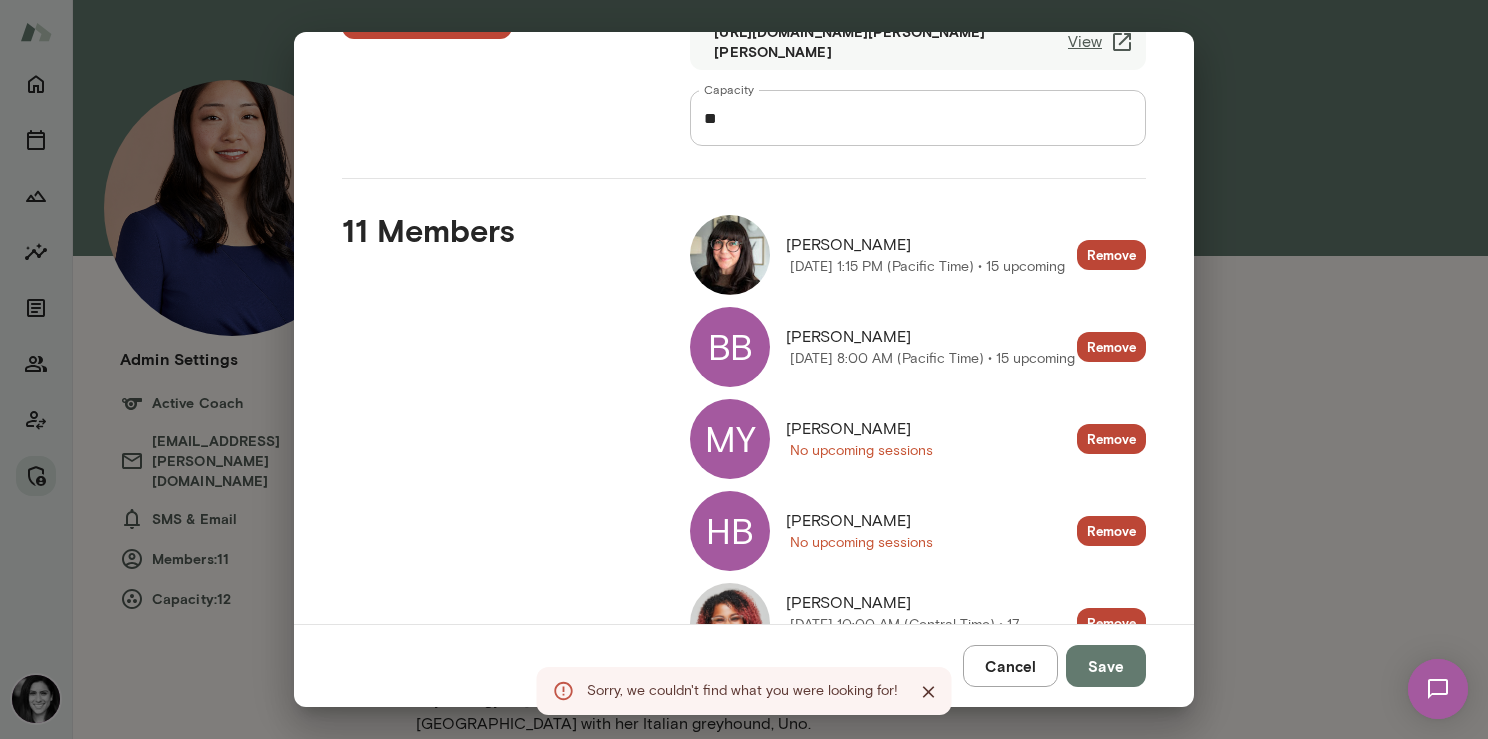 click on "Save" at bounding box center (1106, 666) 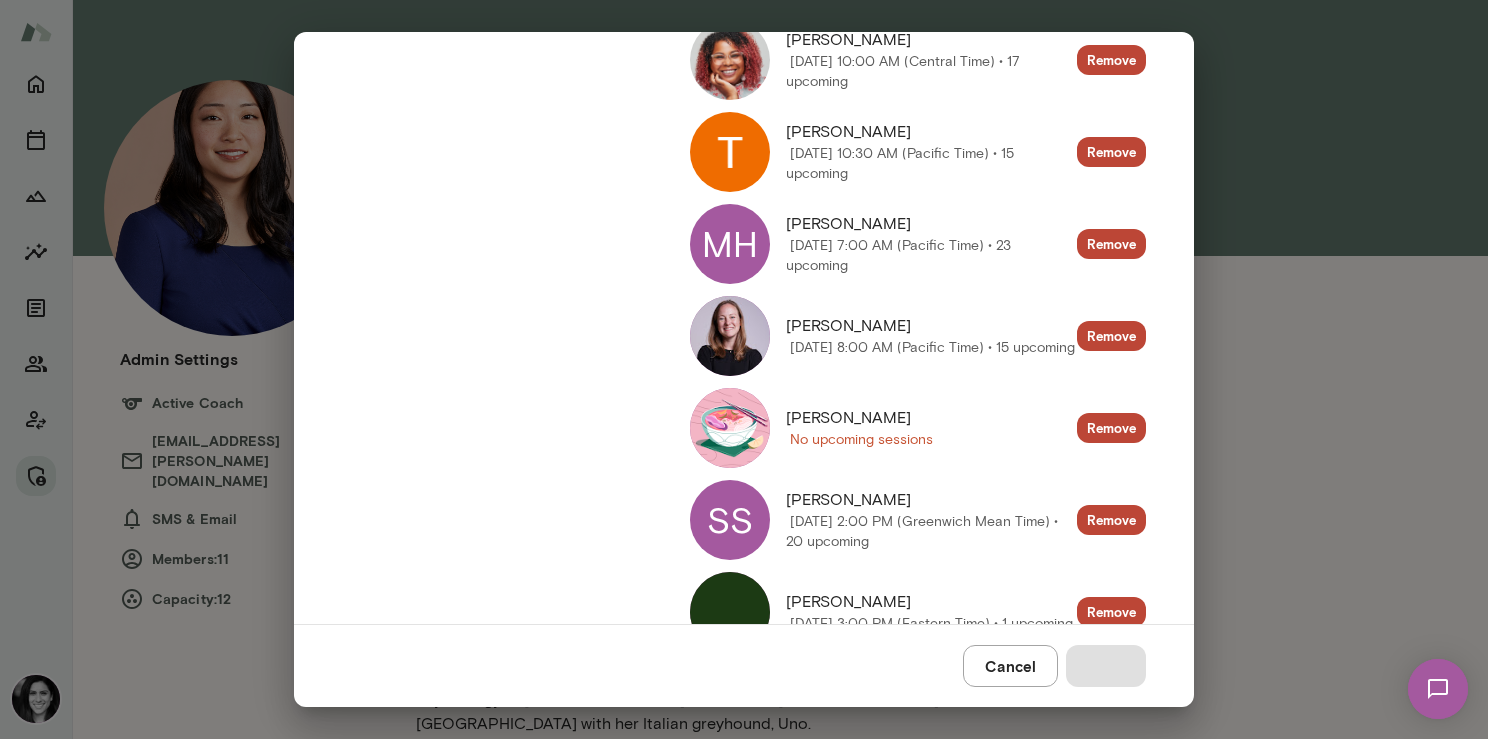 scroll, scrollTop: 777, scrollLeft: 0, axis: vertical 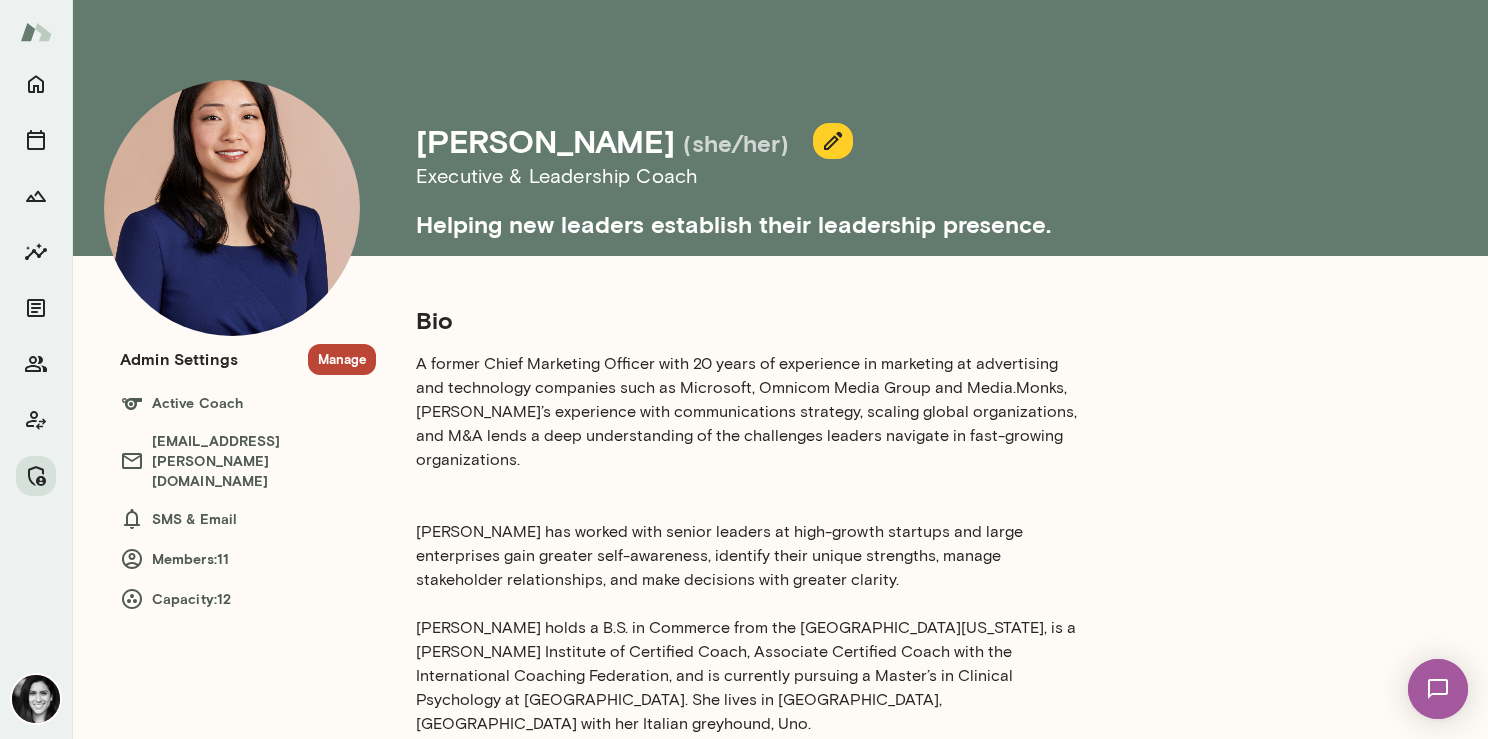 click on "Manage" at bounding box center (342, 359) 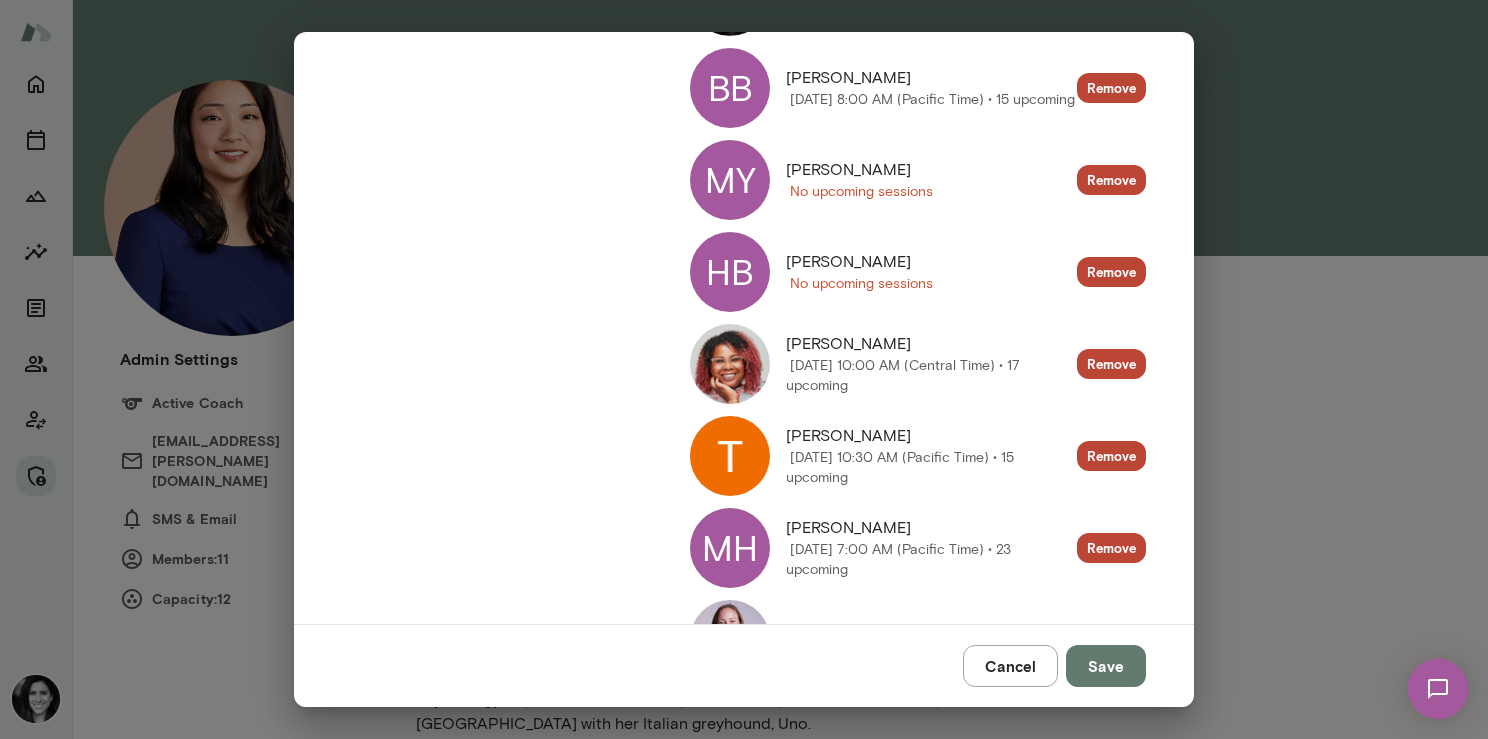 scroll, scrollTop: 394, scrollLeft: 0, axis: vertical 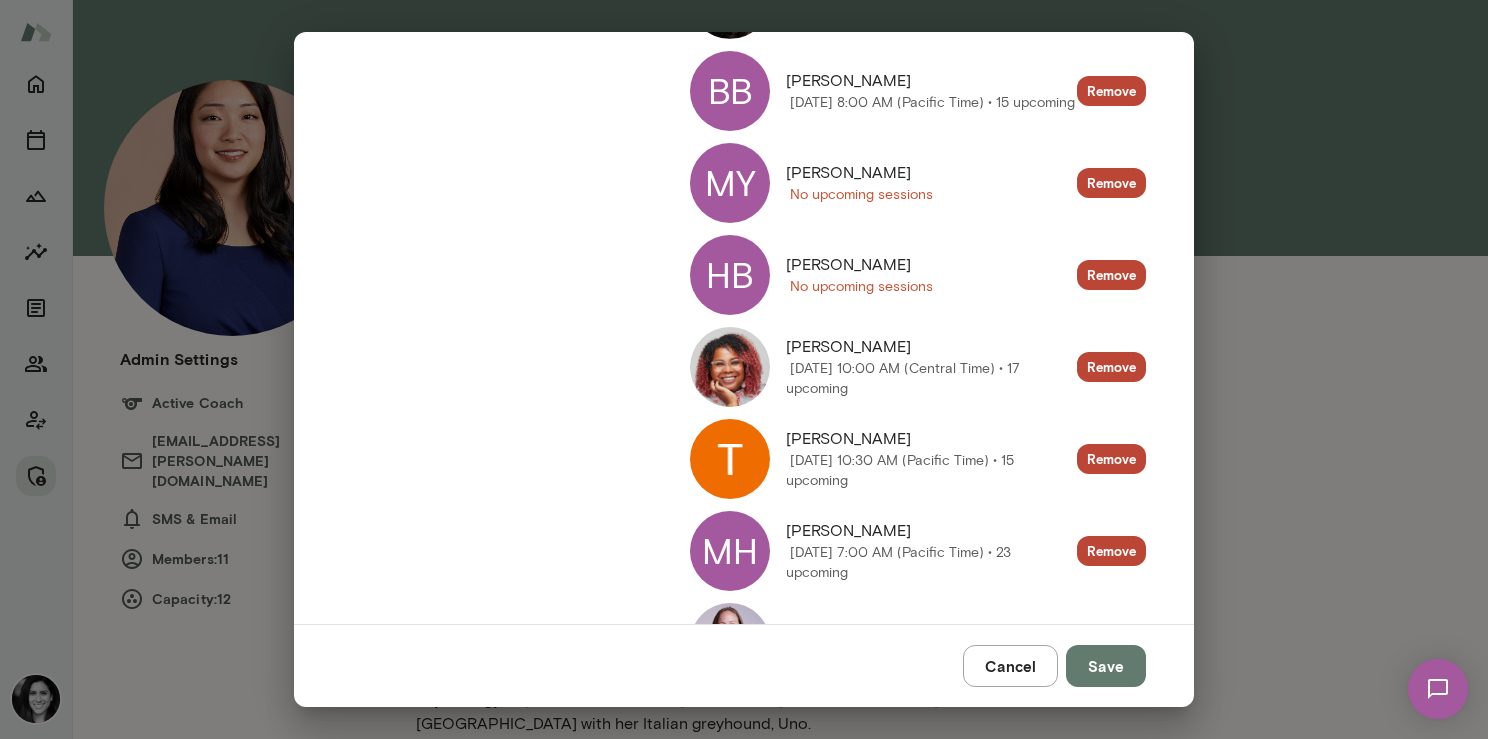 click on "MY" at bounding box center [730, 183] 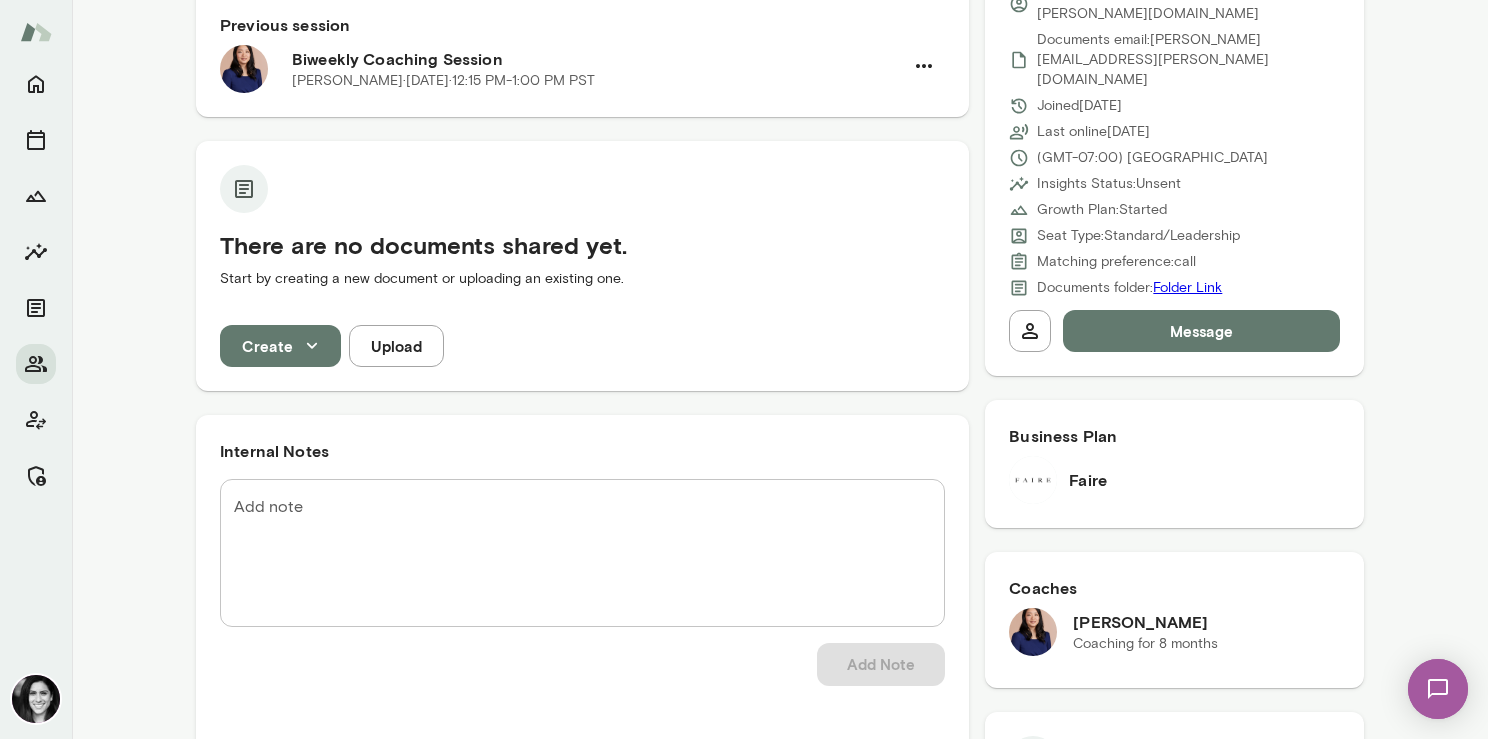 scroll, scrollTop: 0, scrollLeft: 0, axis: both 